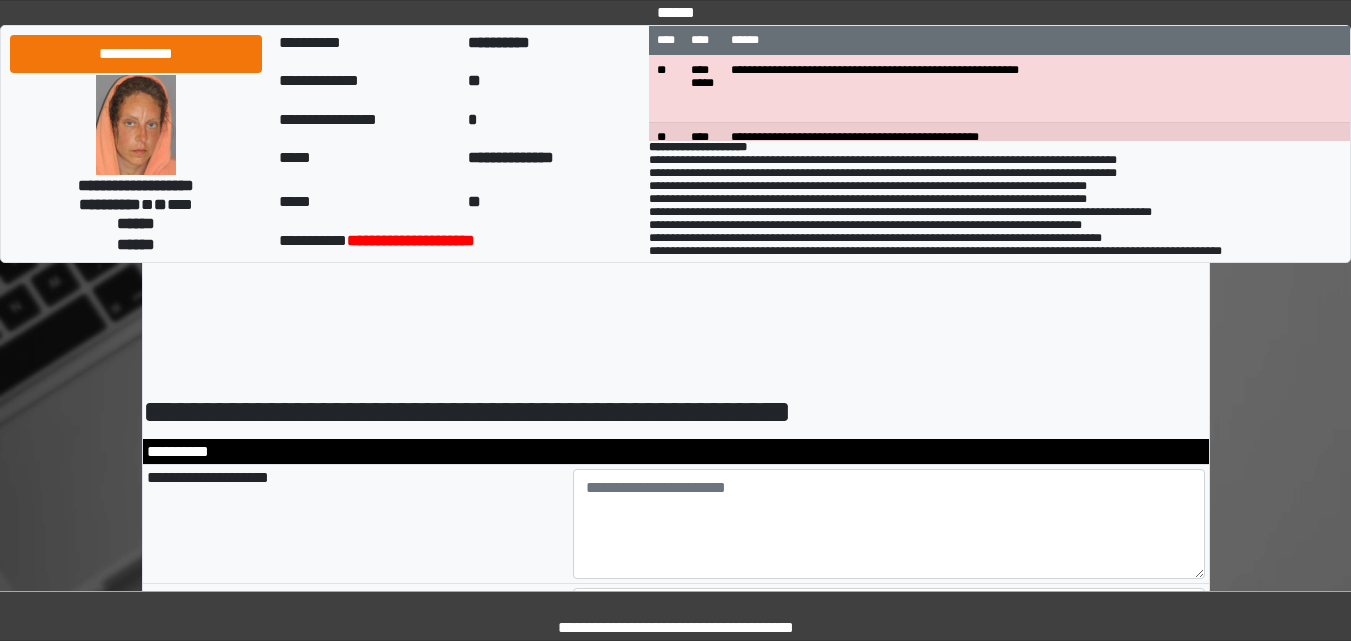 select on "*" 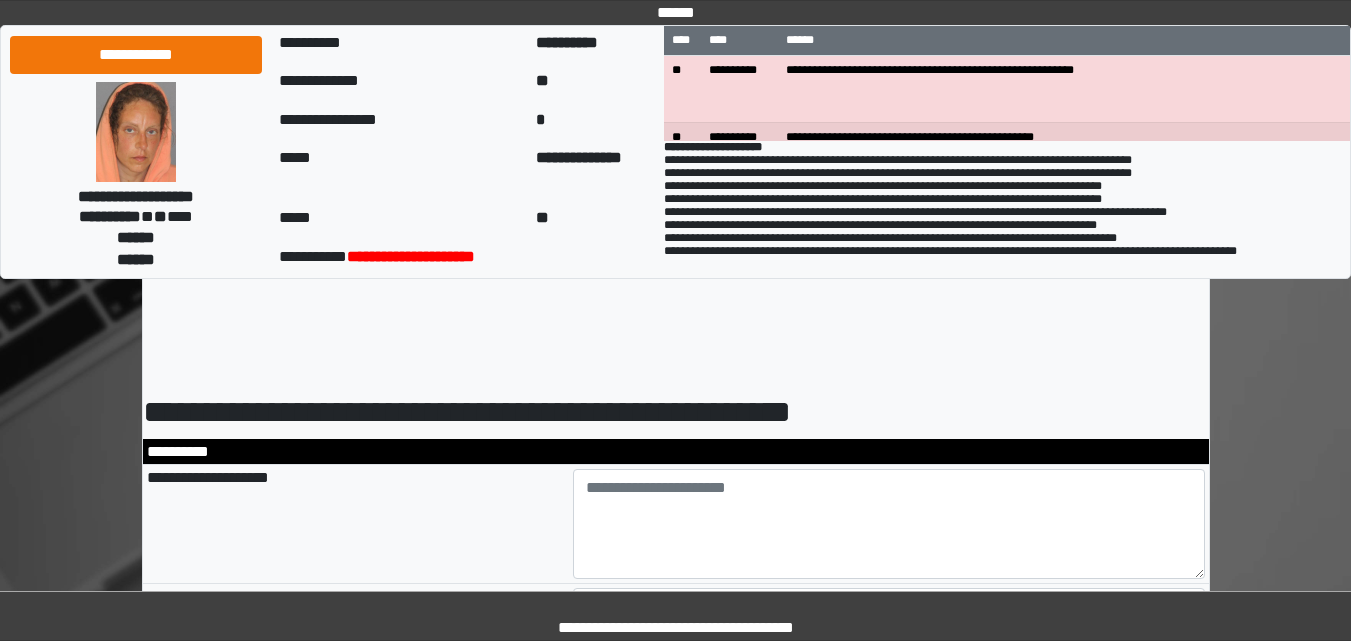 scroll, scrollTop: 0, scrollLeft: 0, axis: both 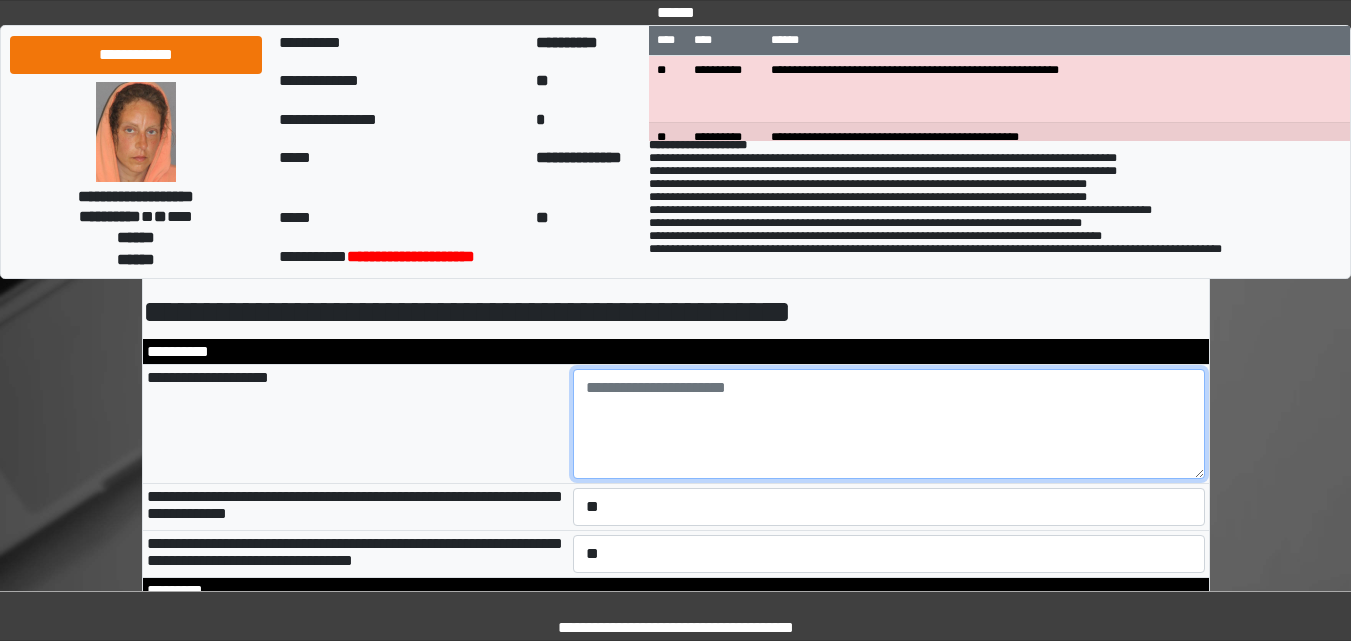 click at bounding box center (889, 424) 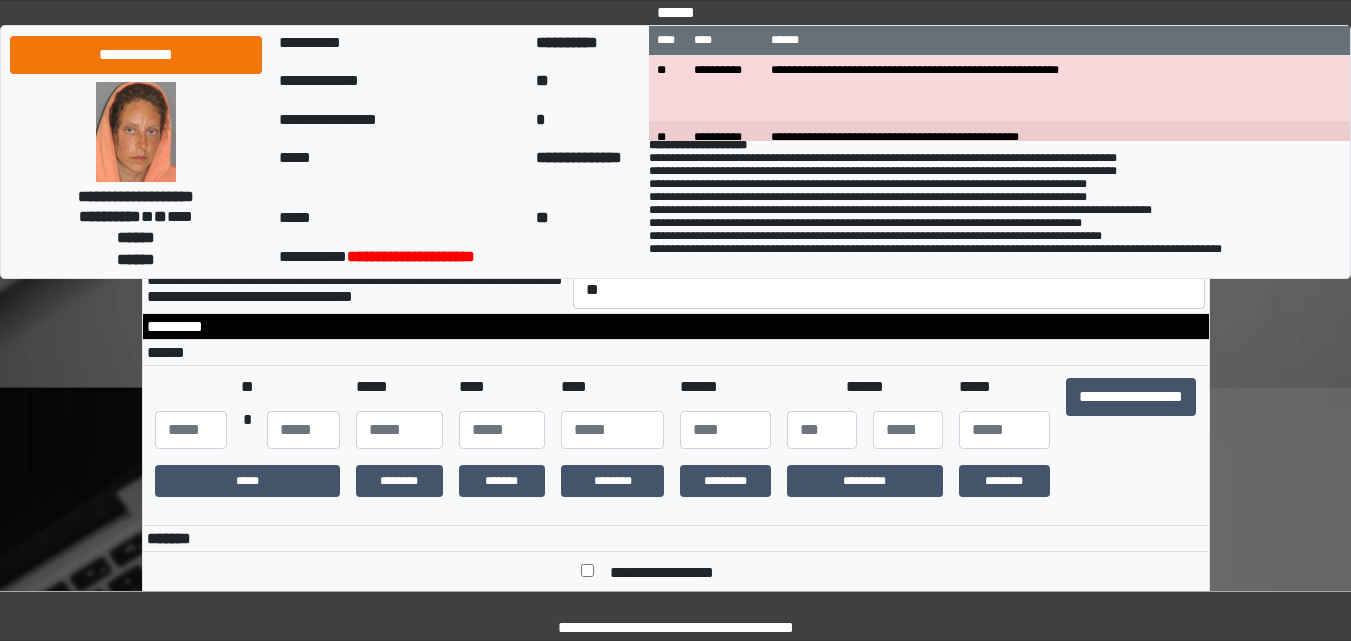 scroll, scrollTop: 400, scrollLeft: 0, axis: vertical 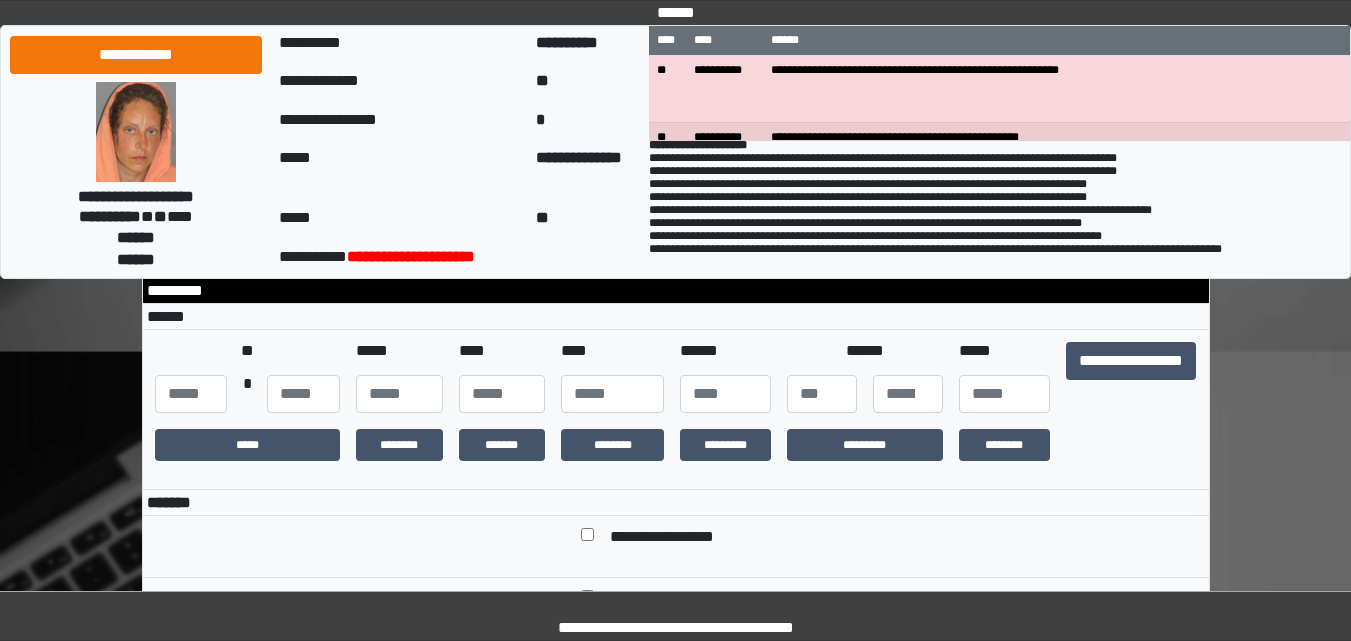 type on "**********" 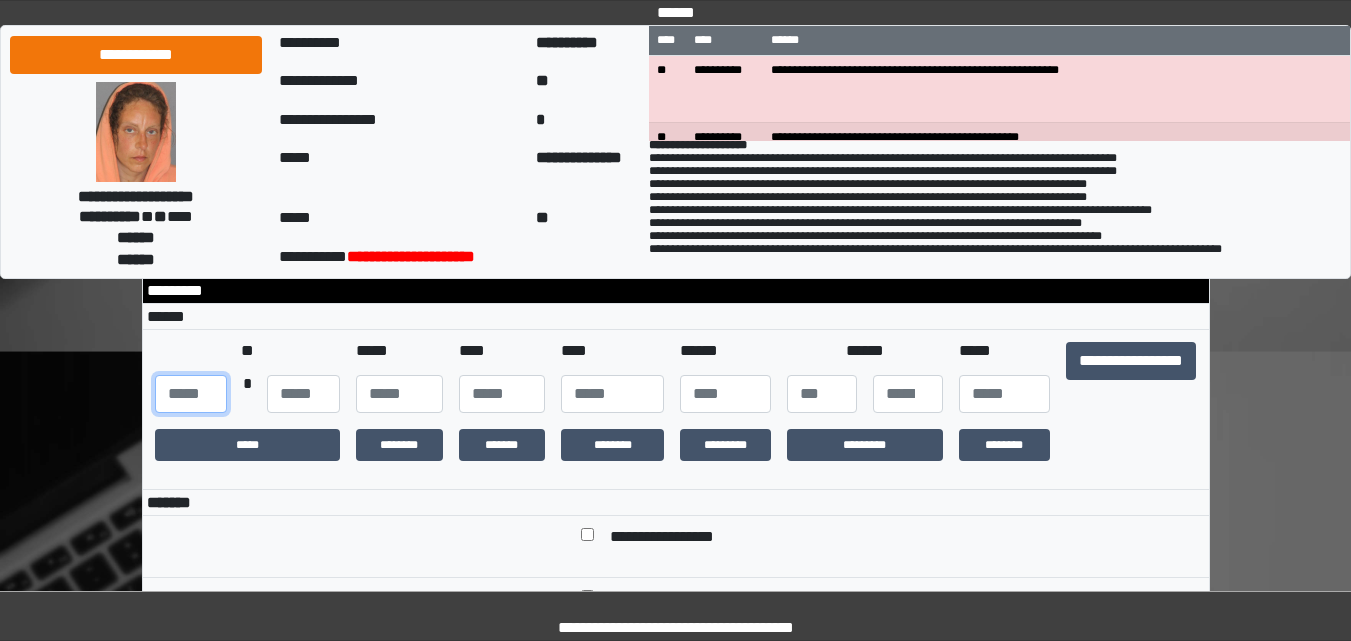 click at bounding box center [191, 394] 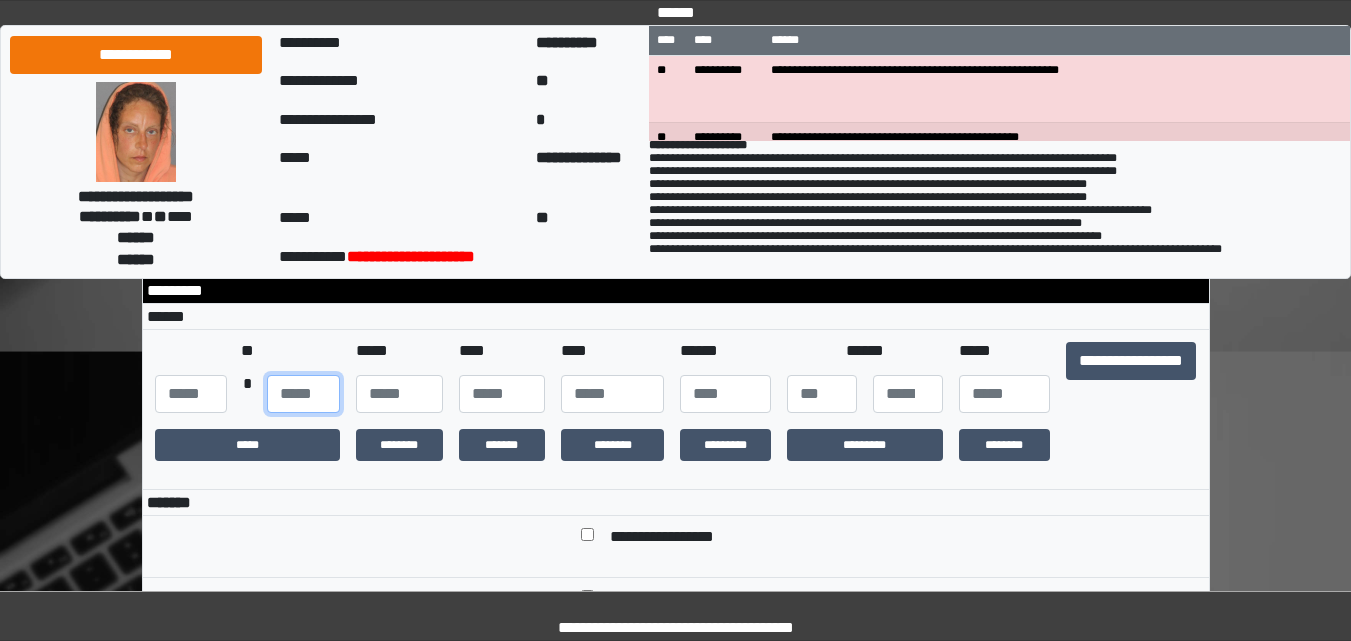 type on "**" 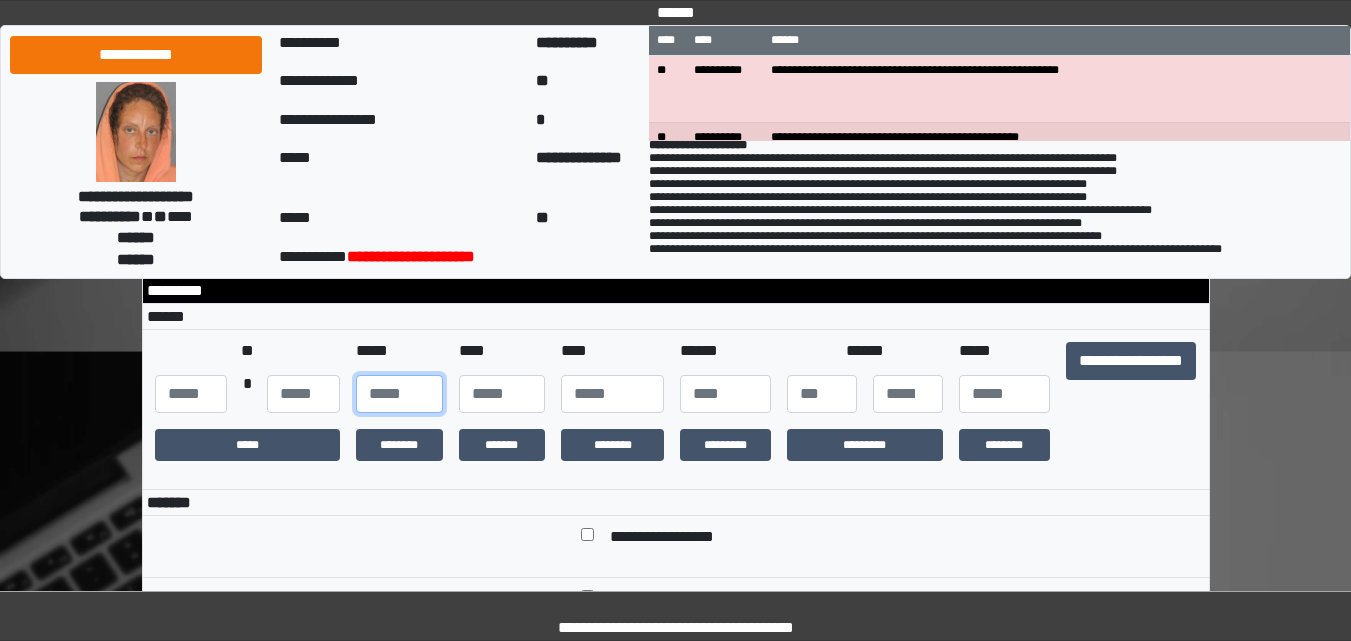 type on "**" 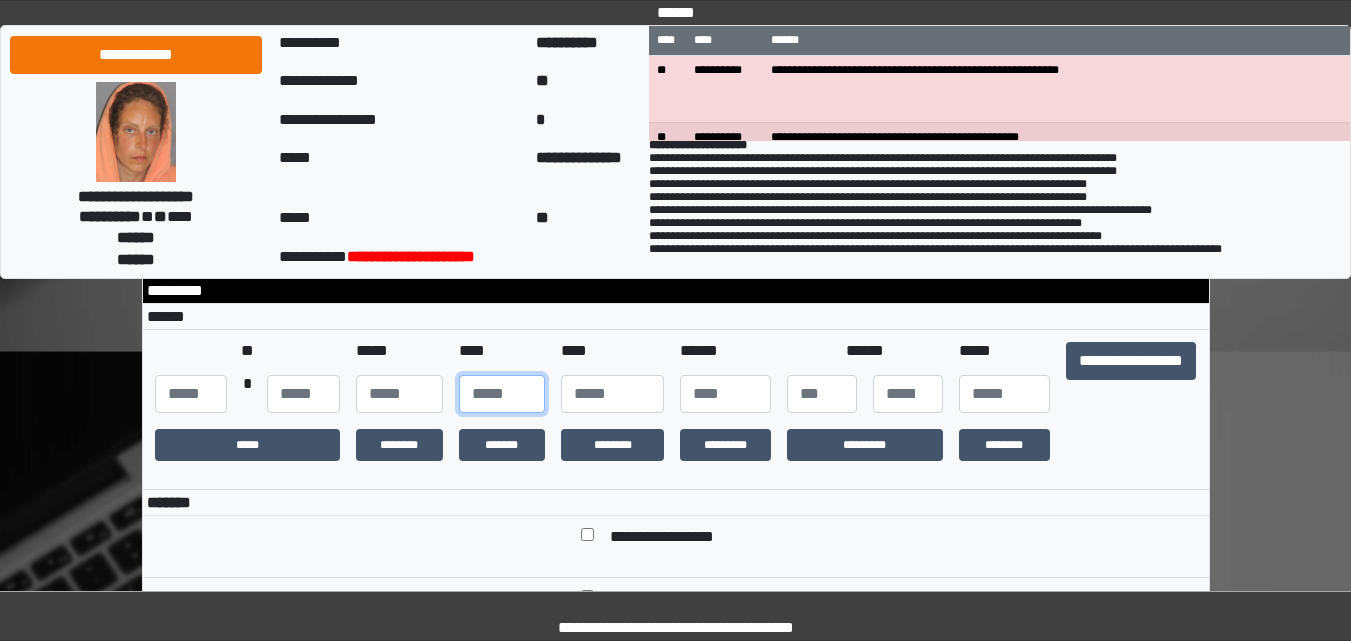 type on "**" 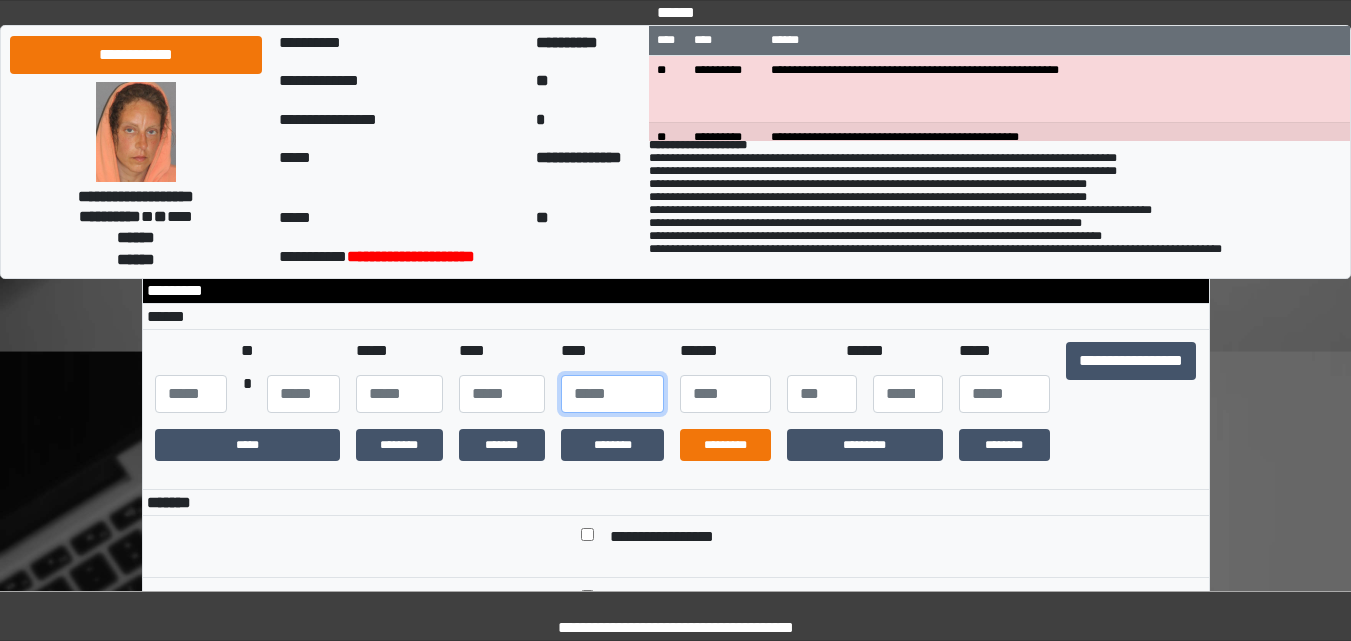 type on "****" 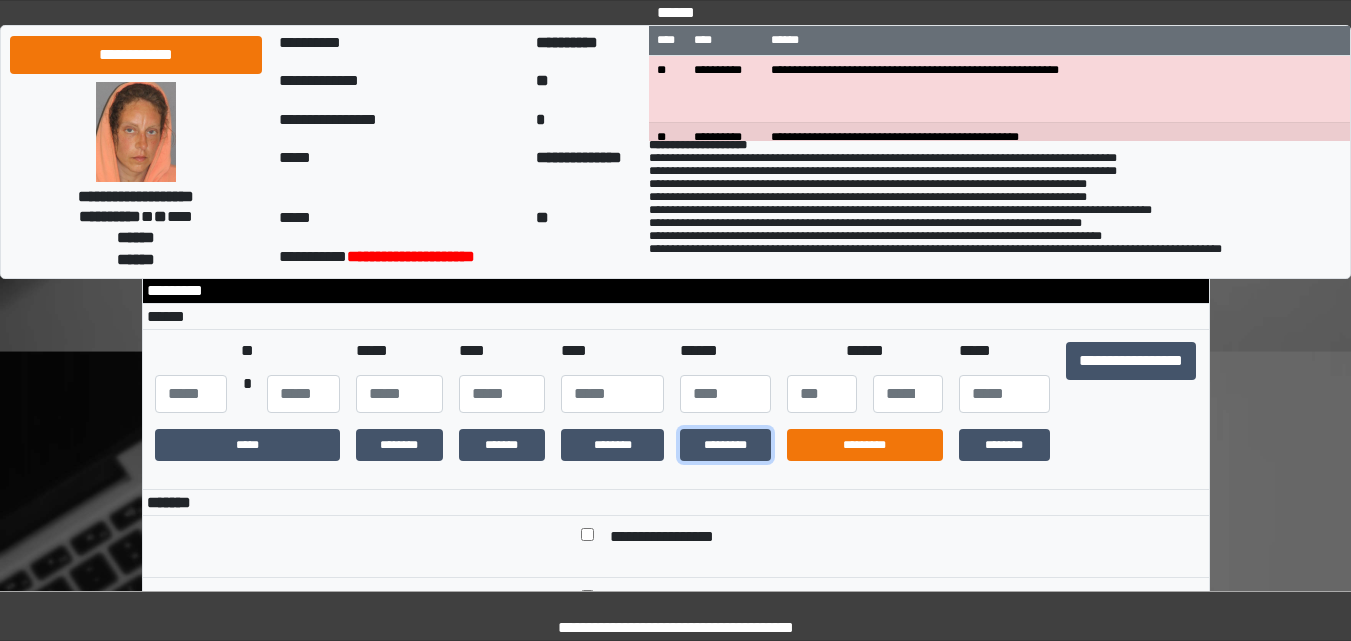drag, startPoint x: 729, startPoint y: 470, endPoint x: 839, endPoint y: 479, distance: 110.36757 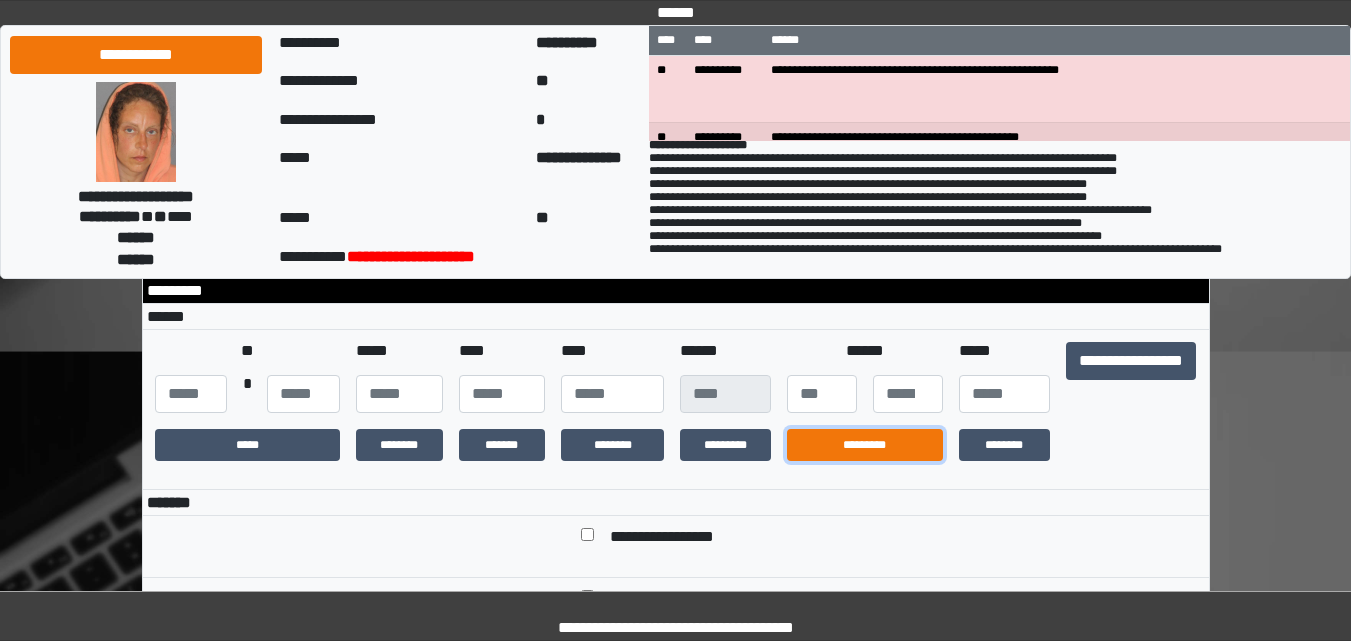 click on "*********" at bounding box center (865, 445) 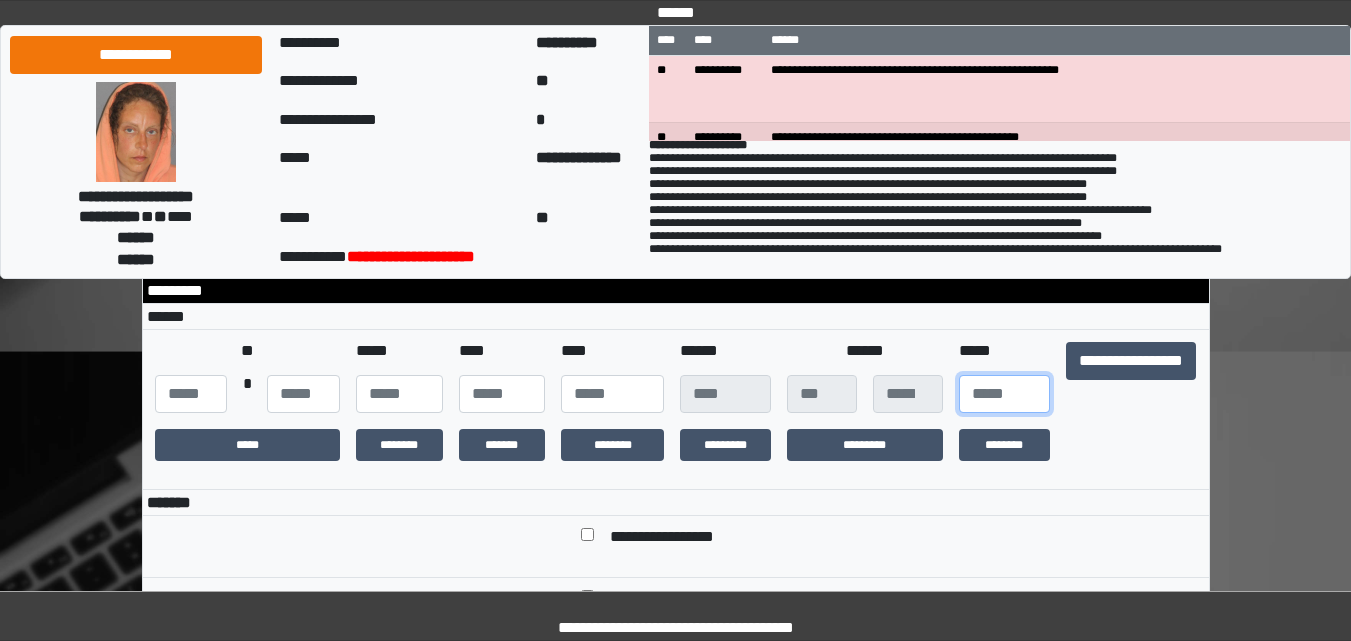 click at bounding box center (1004, 394) 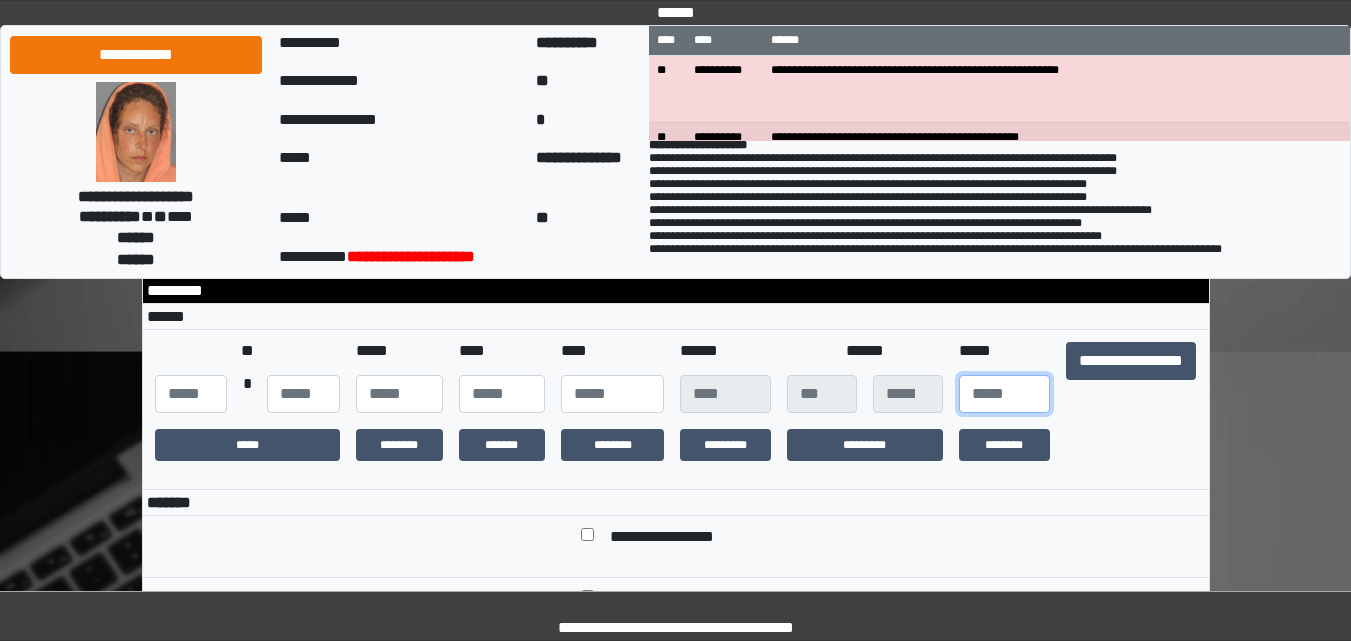 type on "**" 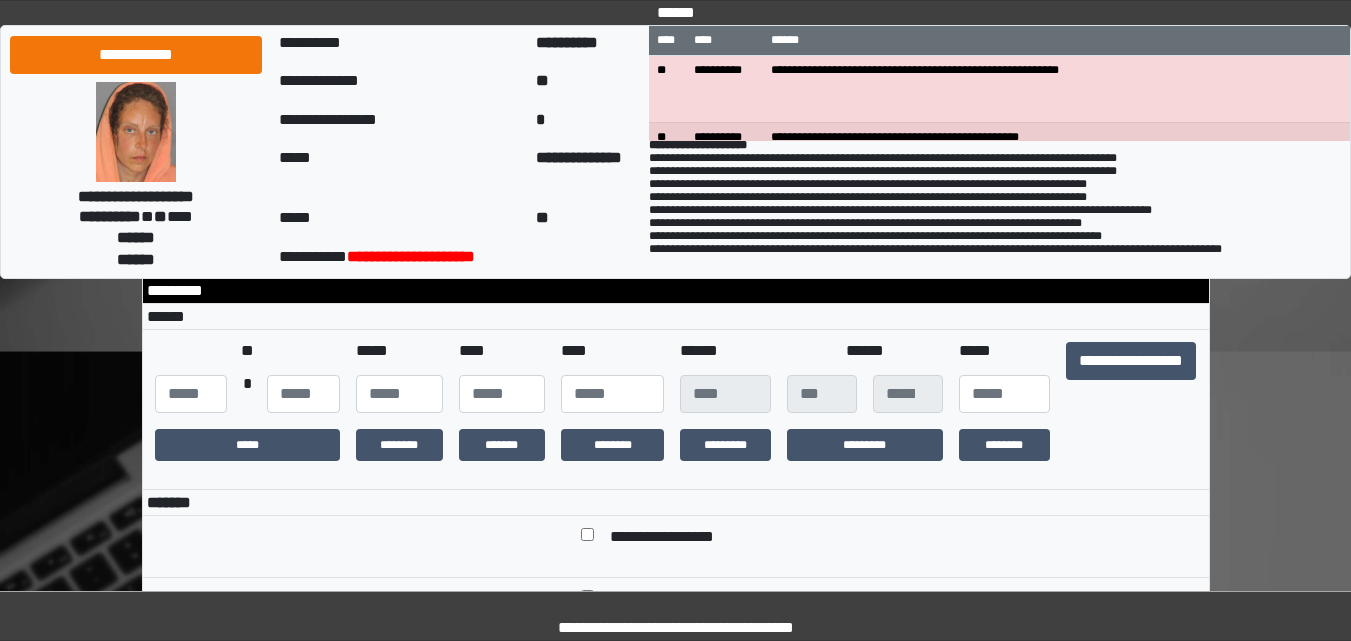 click at bounding box center [587, 538] 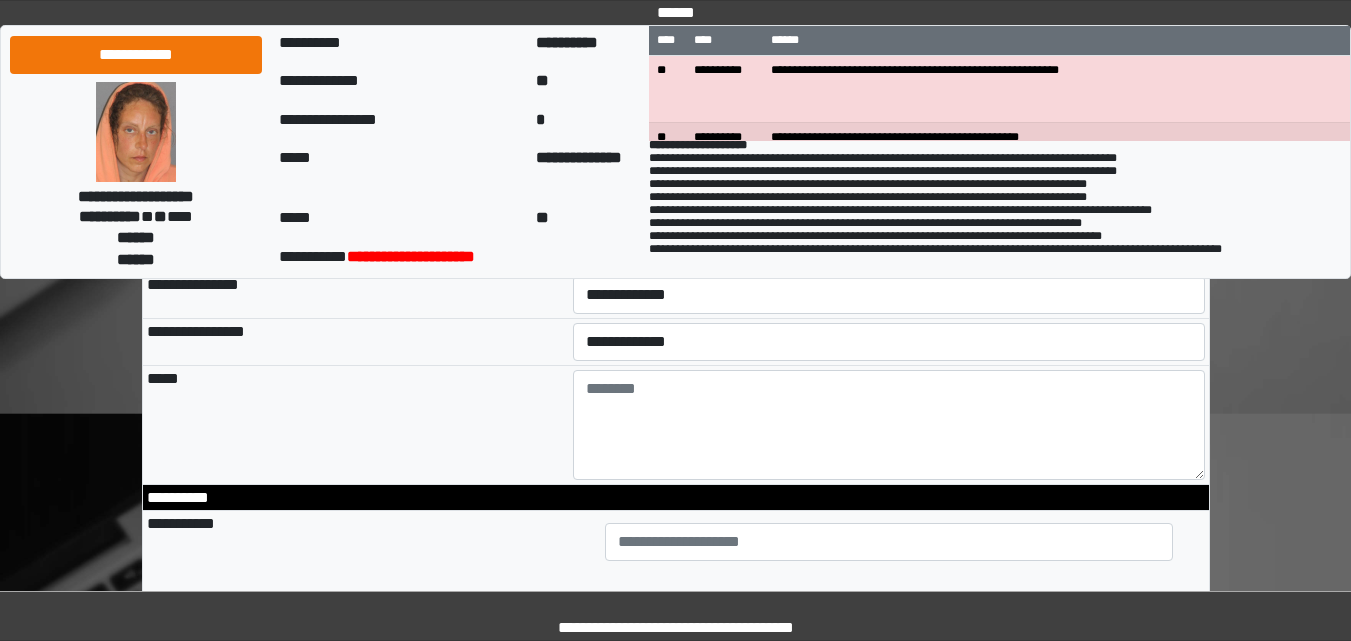 scroll, scrollTop: 1400, scrollLeft: 0, axis: vertical 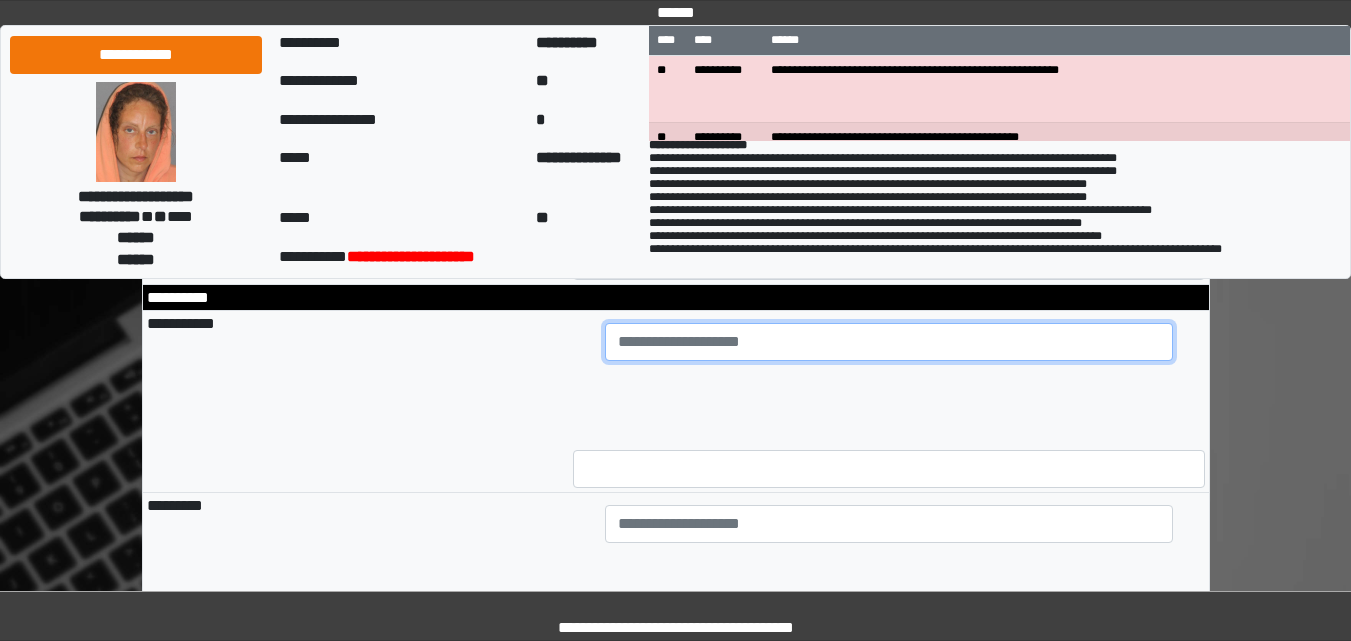 click at bounding box center (889, 342) 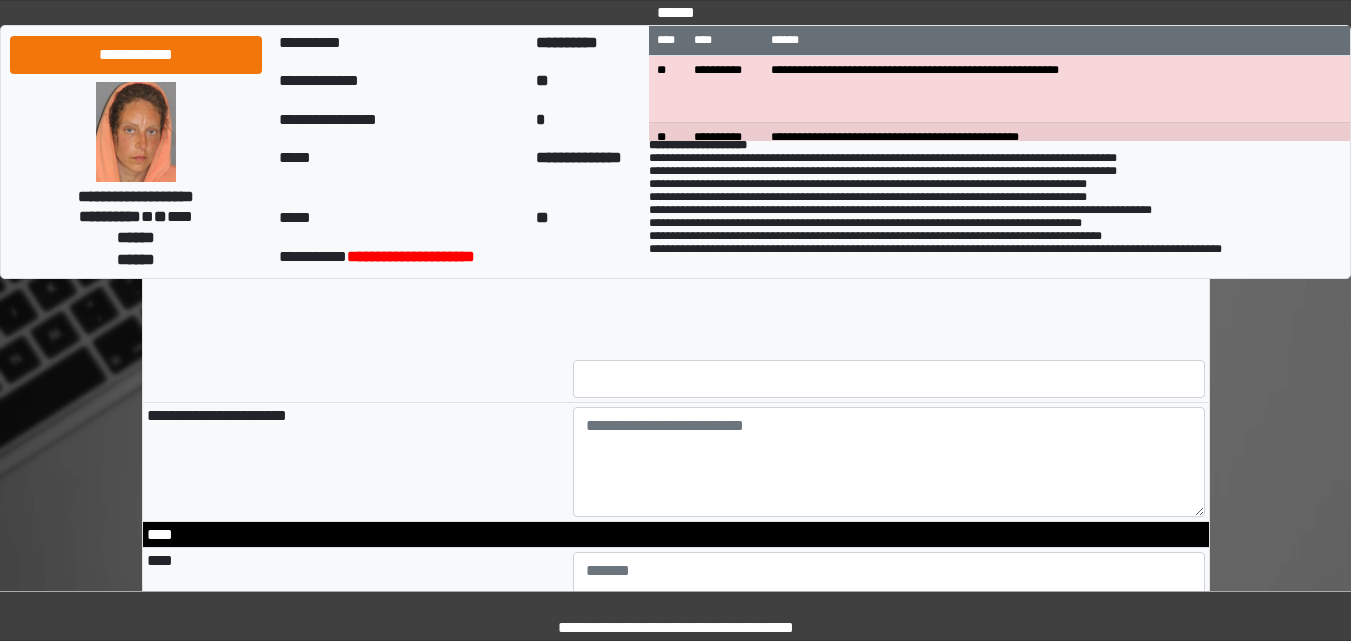 scroll, scrollTop: 1700, scrollLeft: 0, axis: vertical 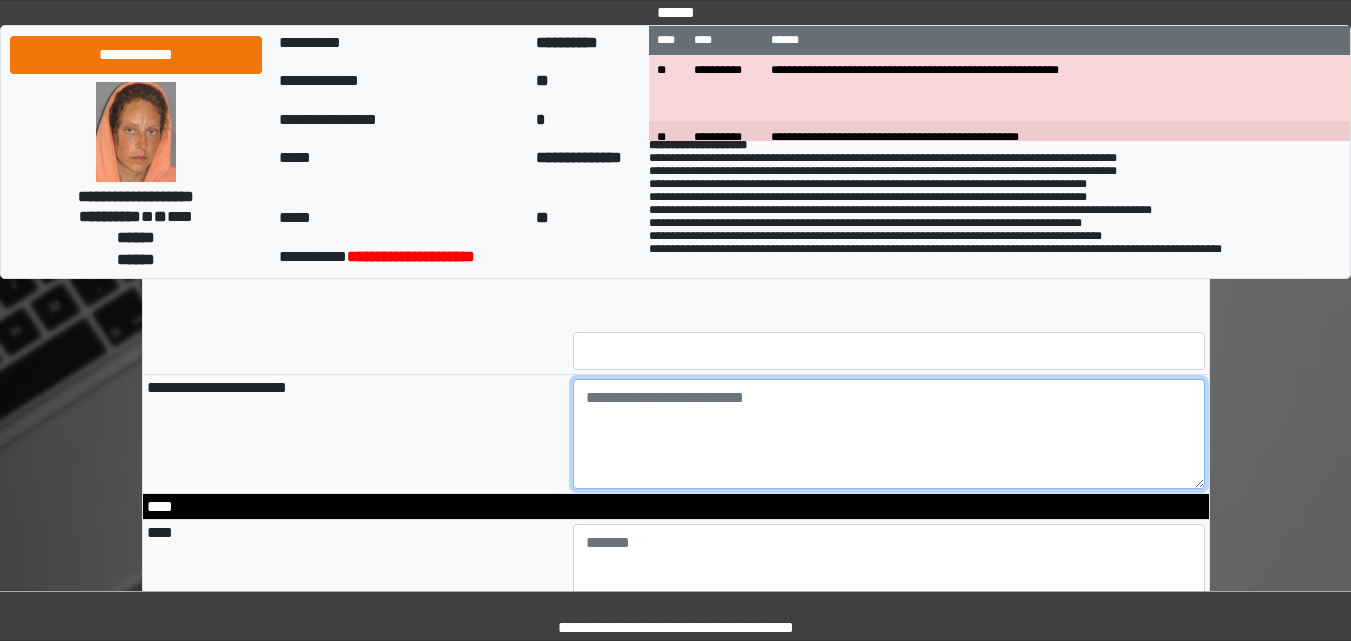 click at bounding box center [889, 434] 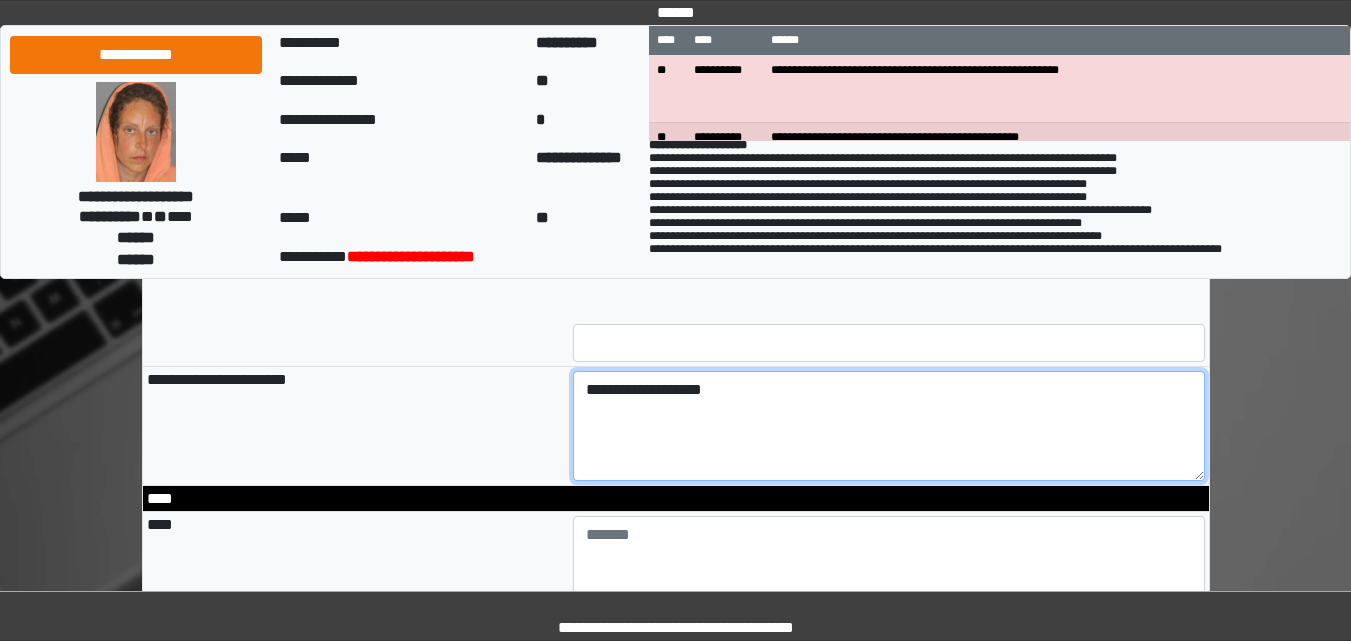 scroll, scrollTop: 1700, scrollLeft: 0, axis: vertical 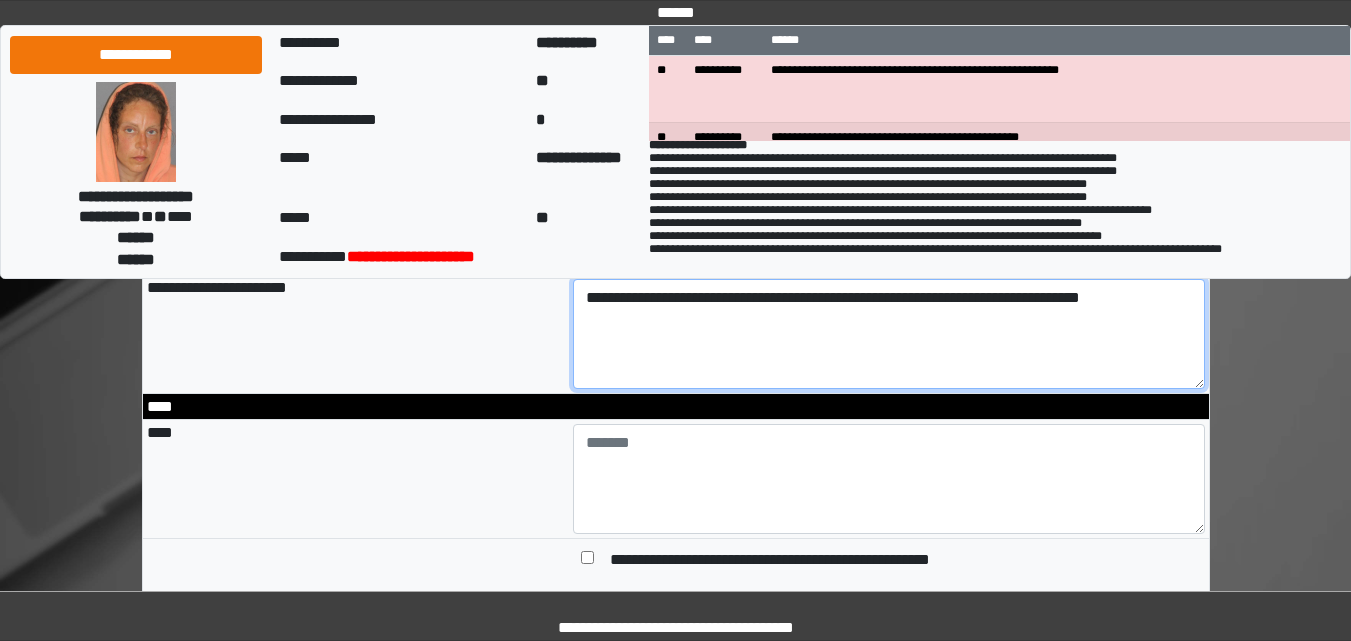 click on "**********" at bounding box center (889, 334) 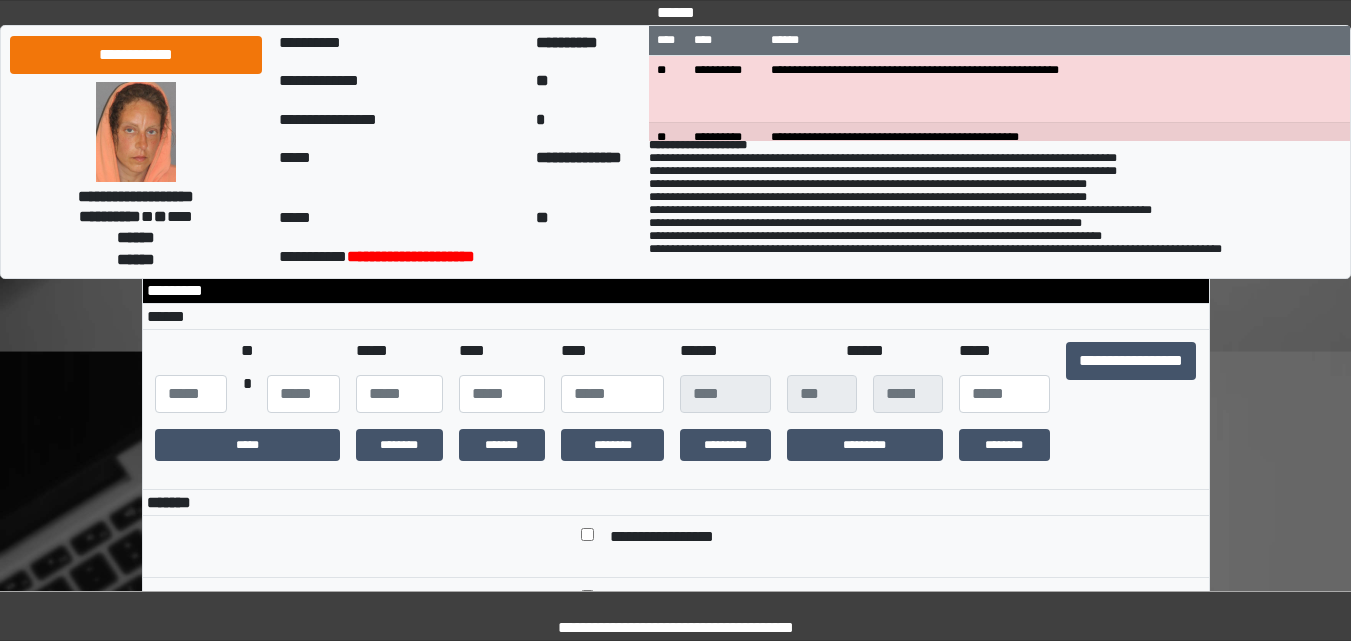 scroll, scrollTop: 300, scrollLeft: 0, axis: vertical 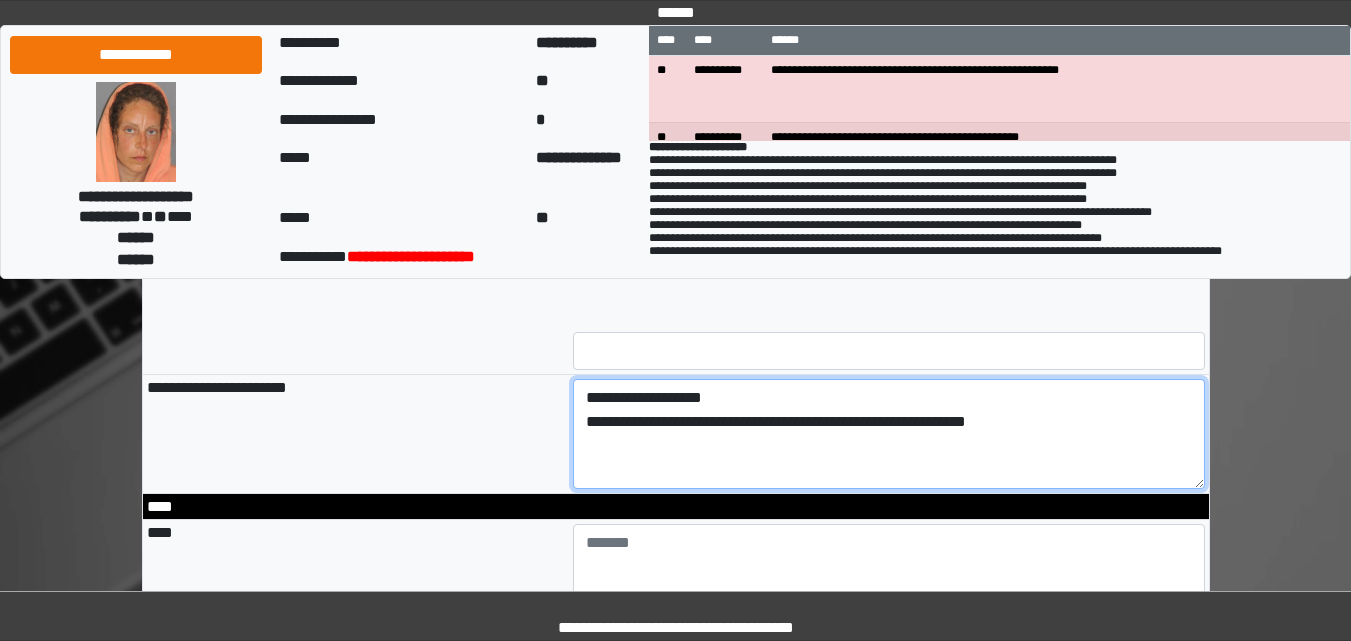 click on "**********" at bounding box center [889, 434] 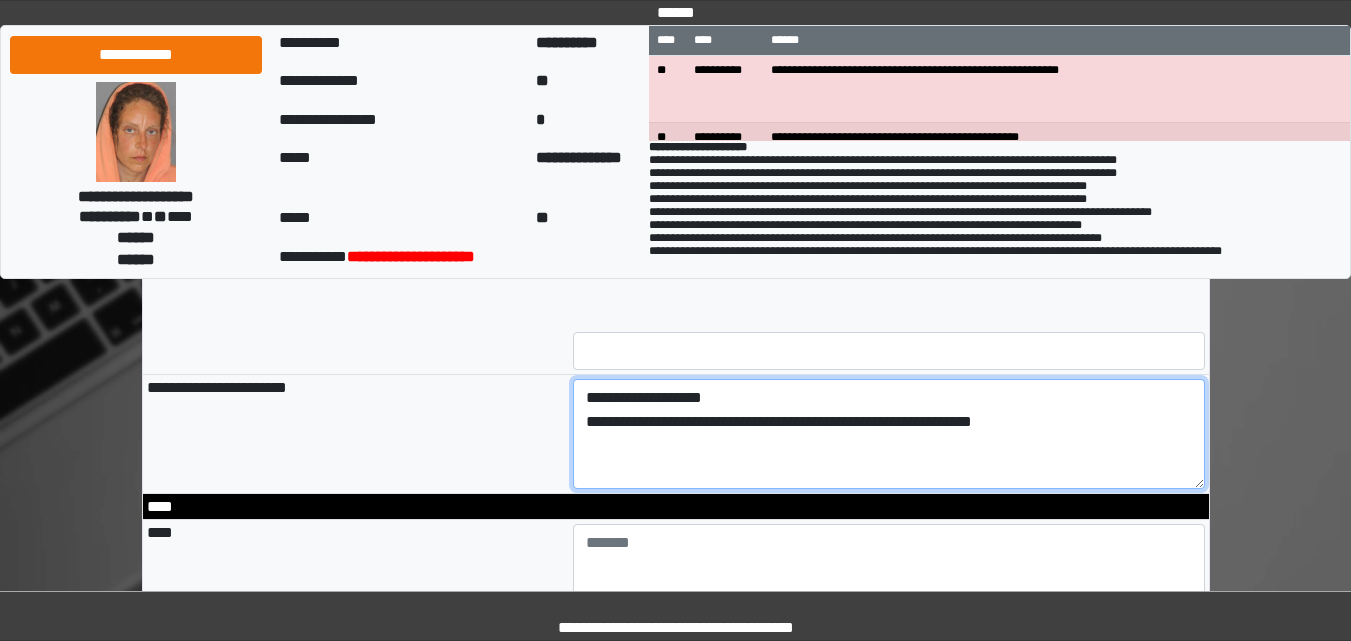 type on "**********" 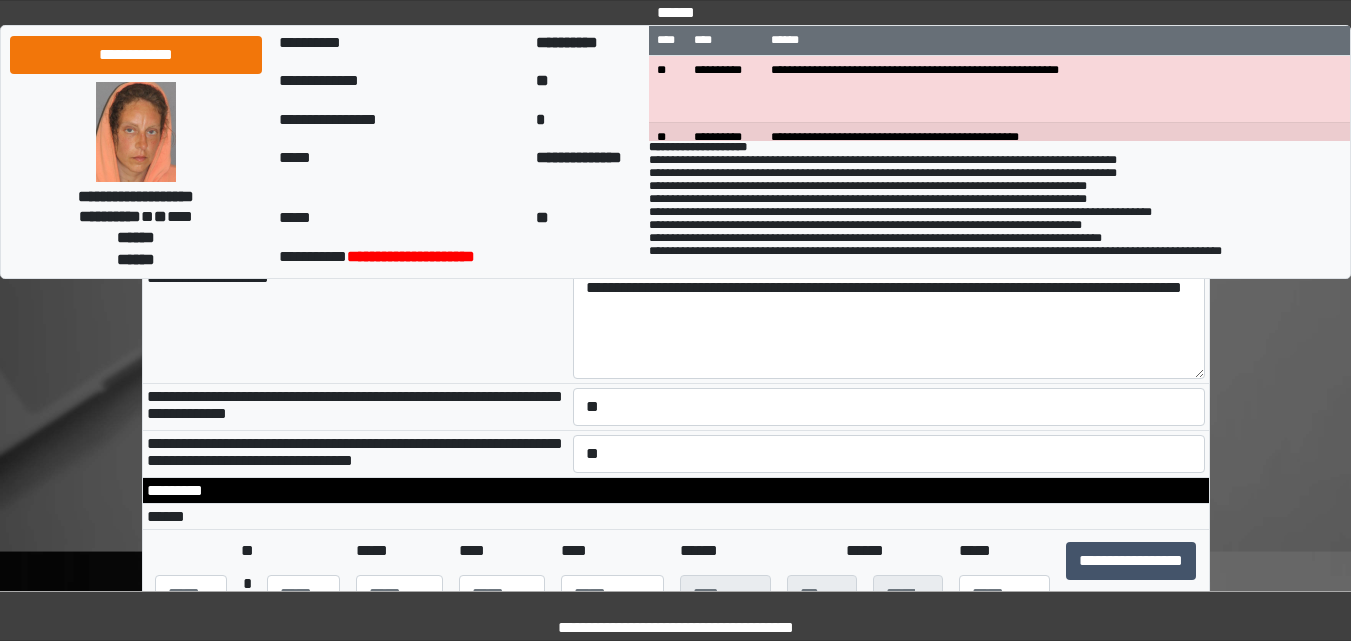 scroll, scrollTop: 0, scrollLeft: 0, axis: both 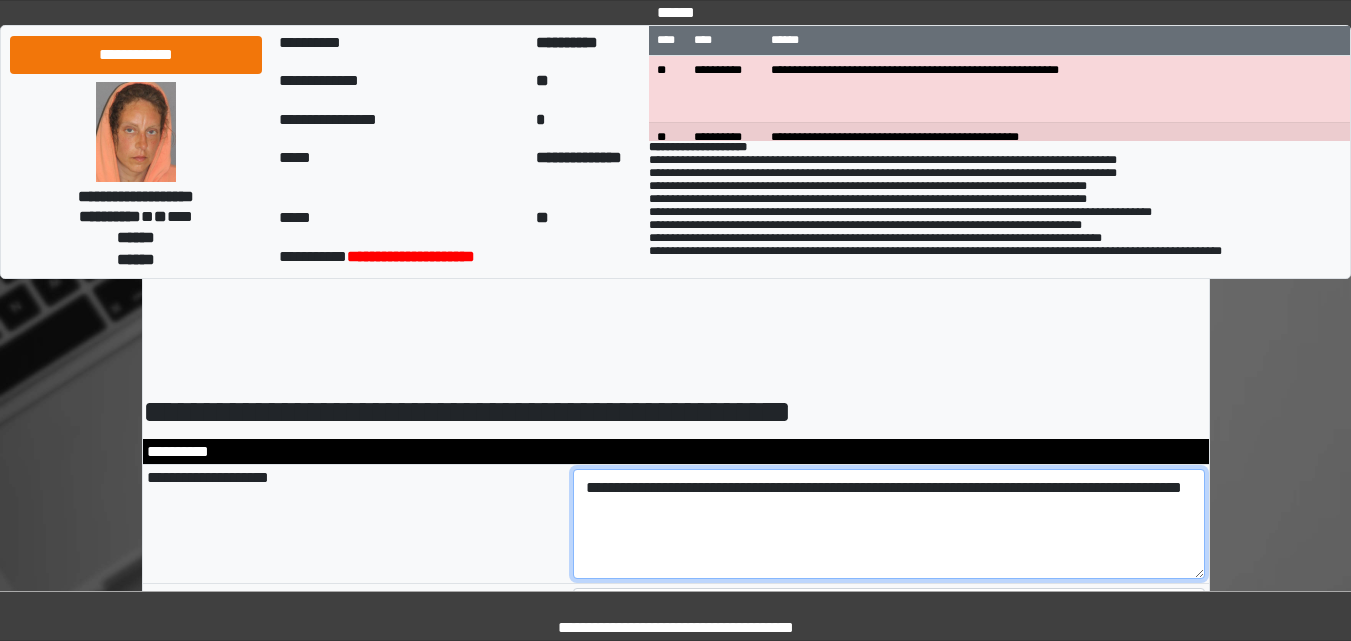 click on "**********" at bounding box center [889, 524] 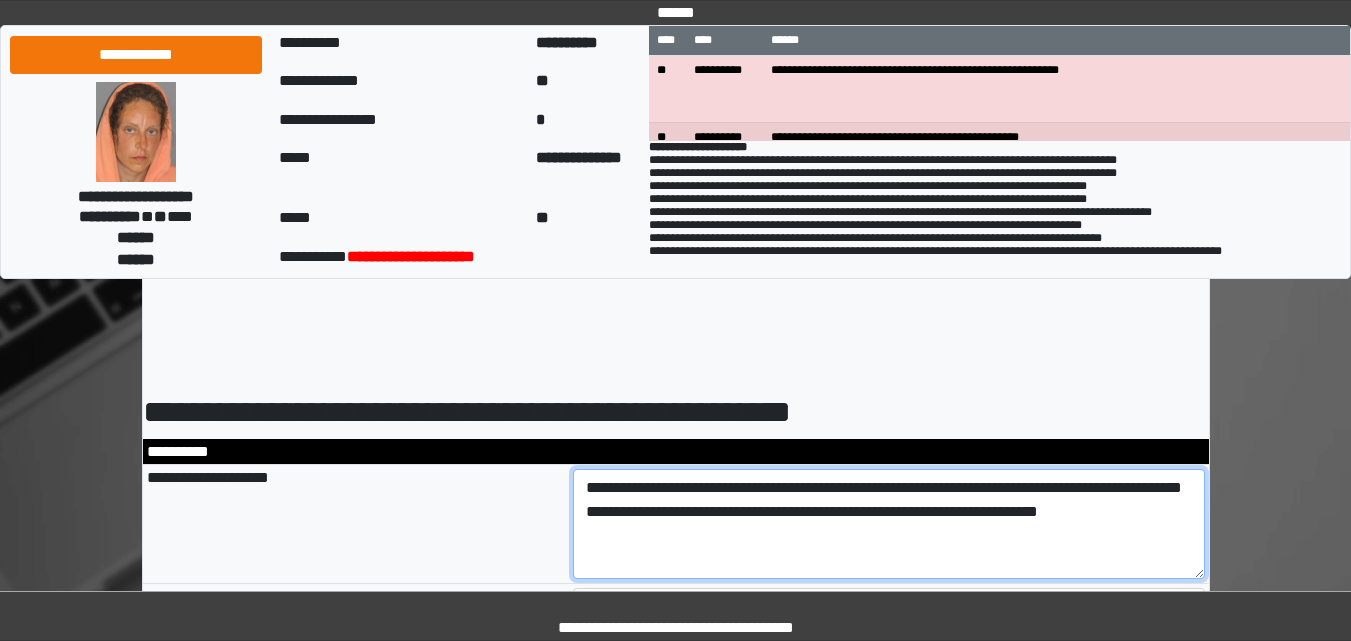 click on "**********" at bounding box center [889, 524] 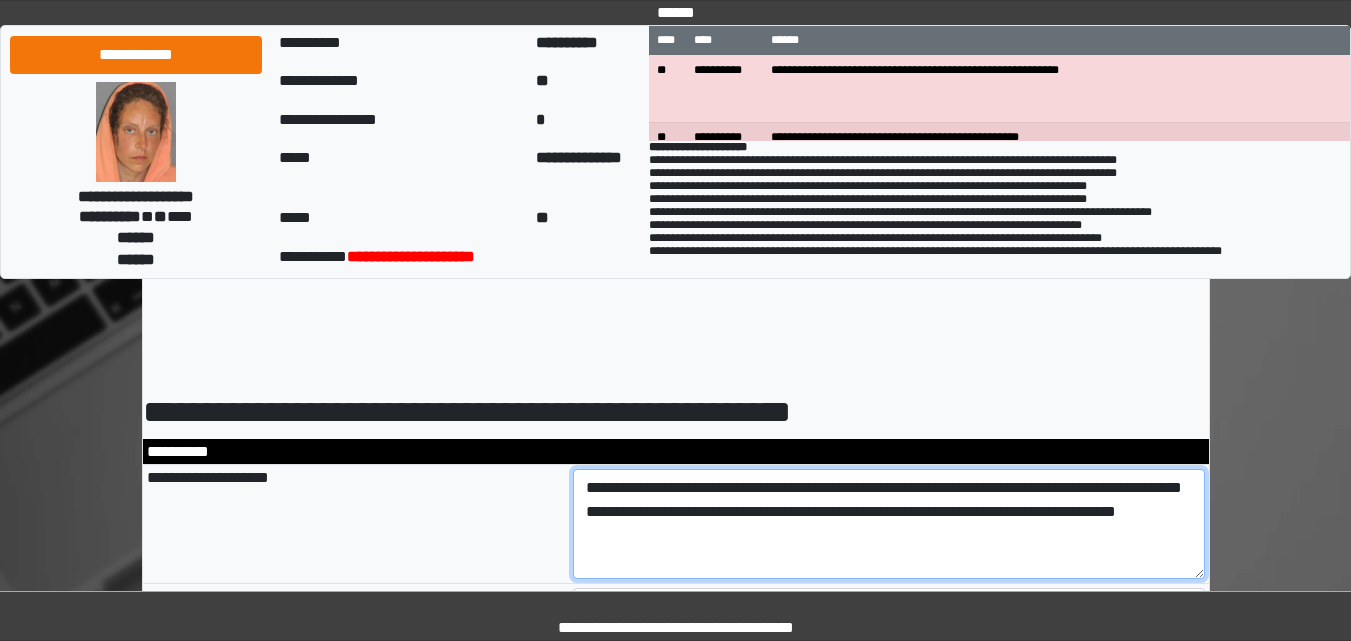 click on "**********" at bounding box center (889, 524) 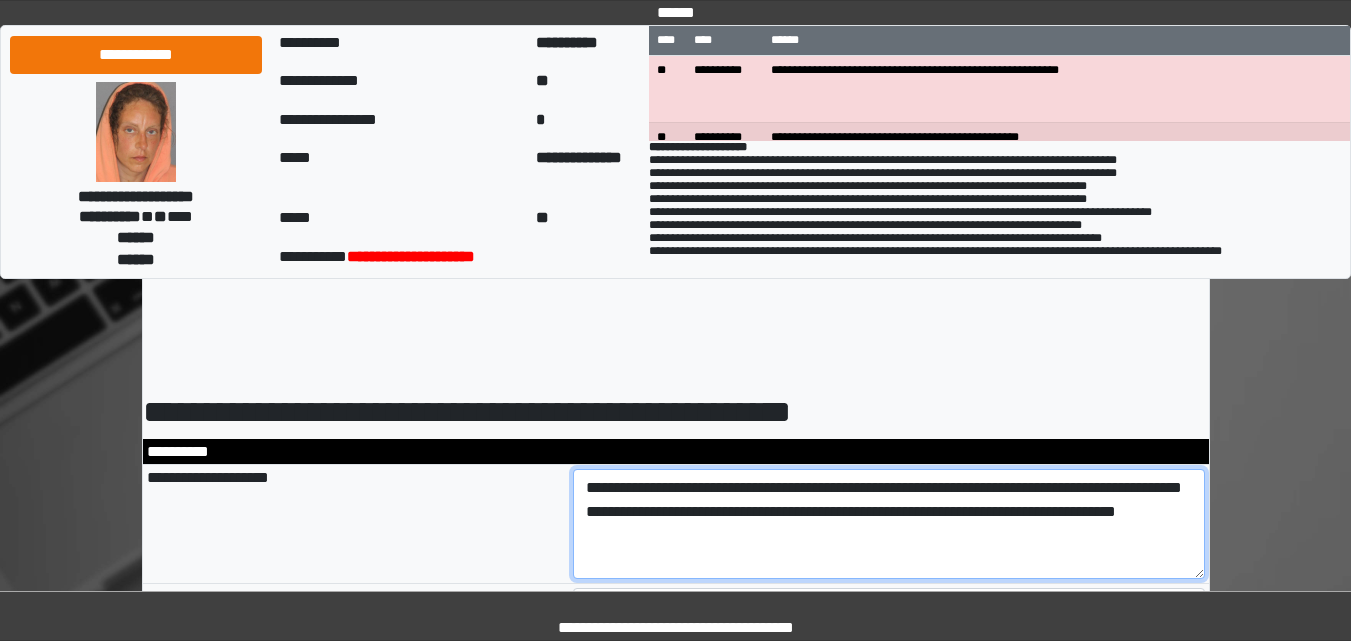 click on "**********" at bounding box center [889, 524] 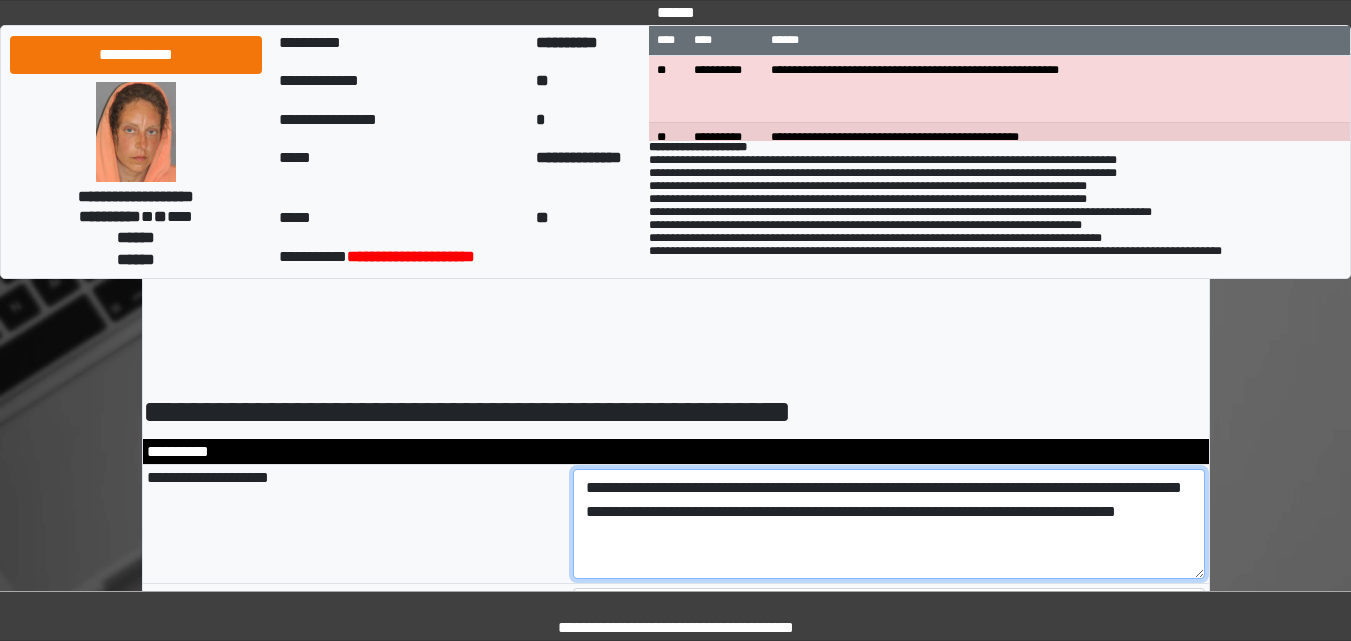 click on "**********" at bounding box center (889, 524) 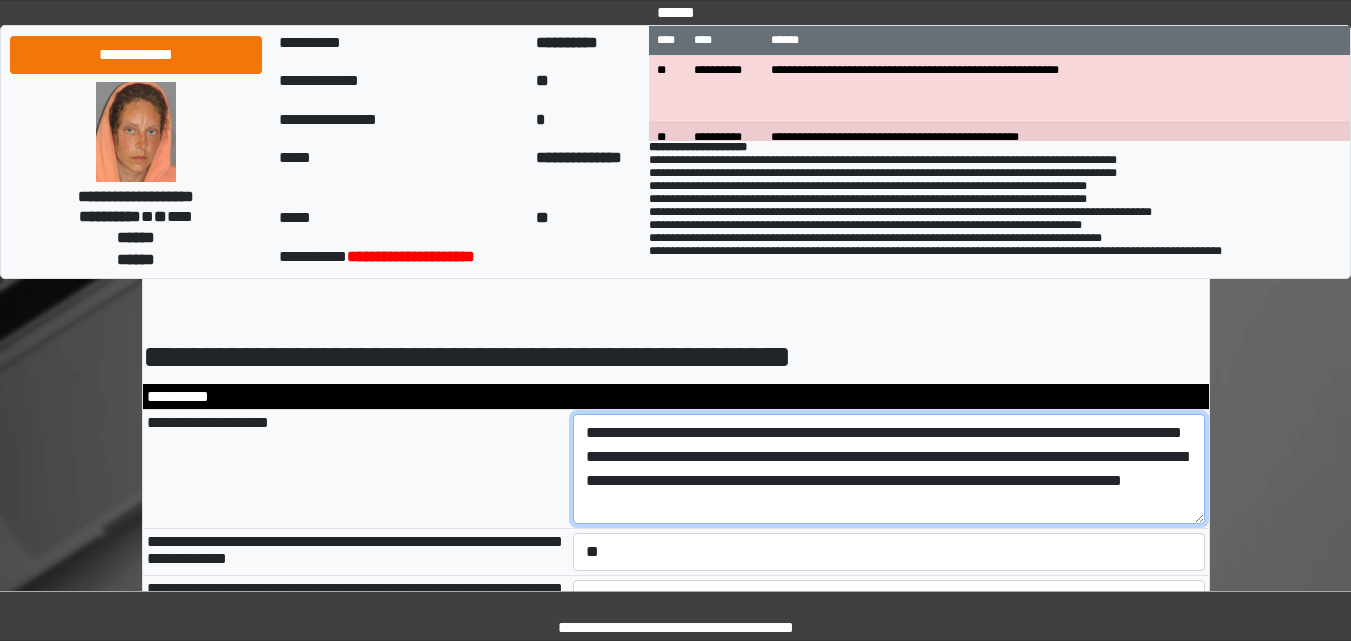 scroll, scrollTop: 100, scrollLeft: 0, axis: vertical 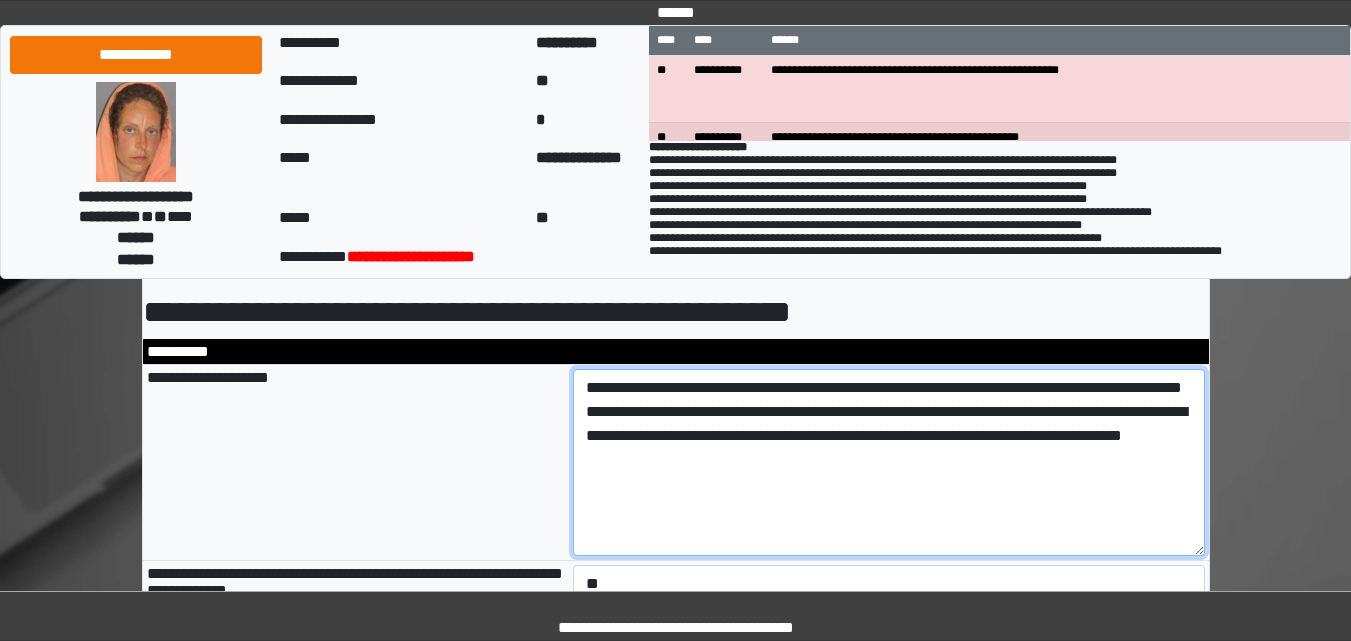 drag, startPoint x: 1199, startPoint y: 476, endPoint x: 1227, endPoint y: 558, distance: 86.64872 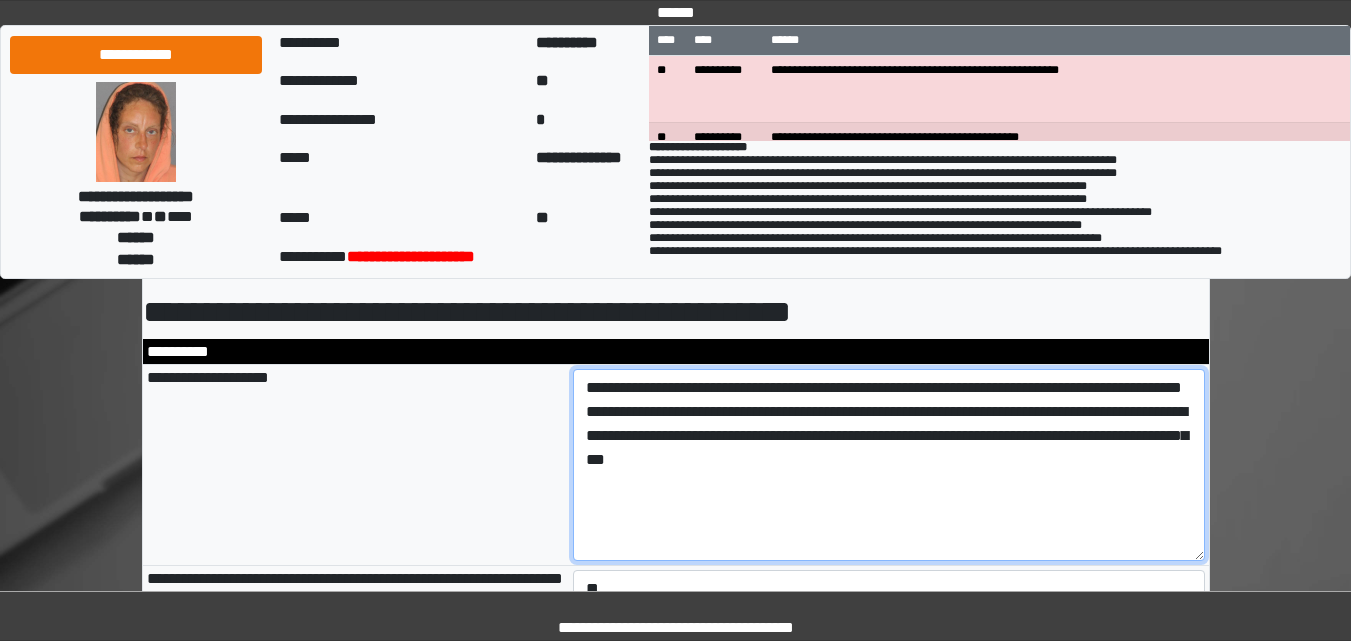 click on "**********" at bounding box center [889, 465] 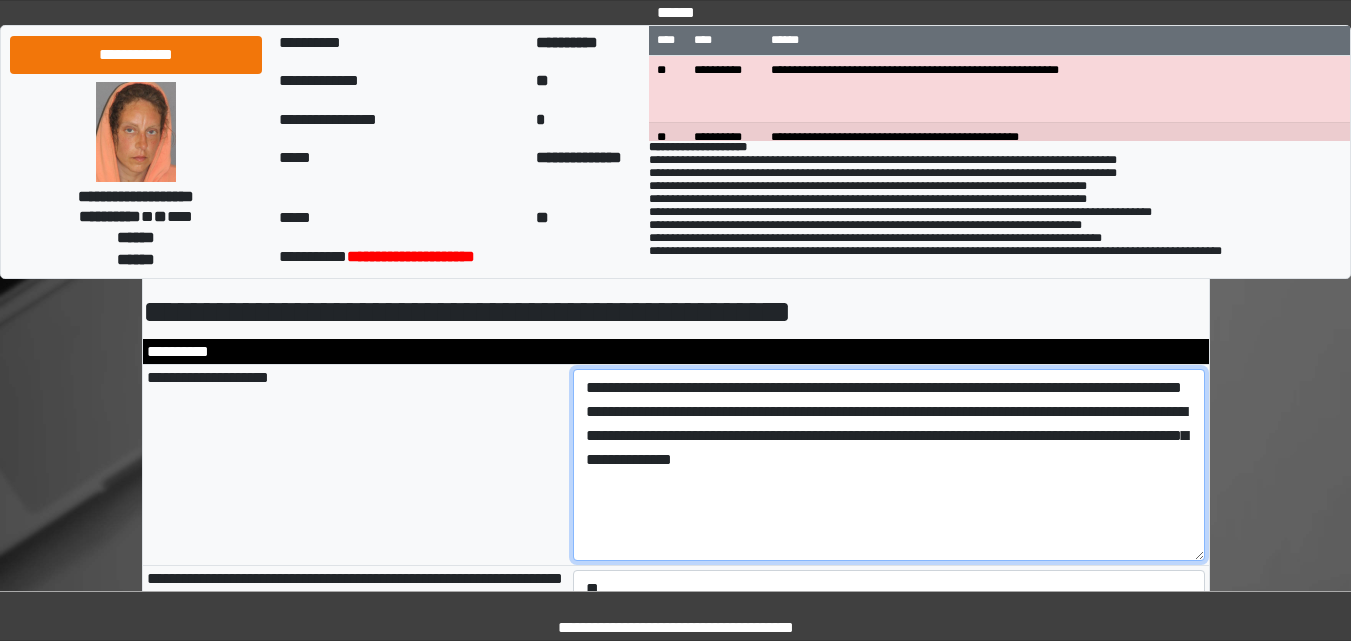 click on "**********" at bounding box center (889, 465) 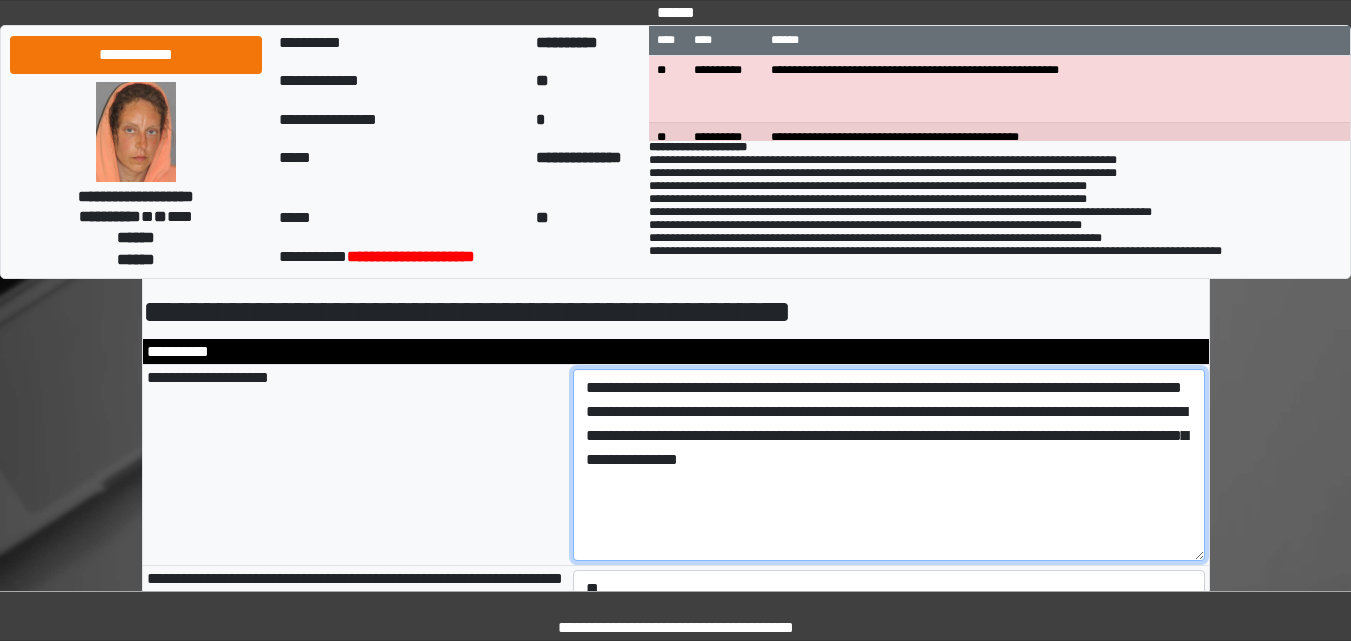 type on "**********" 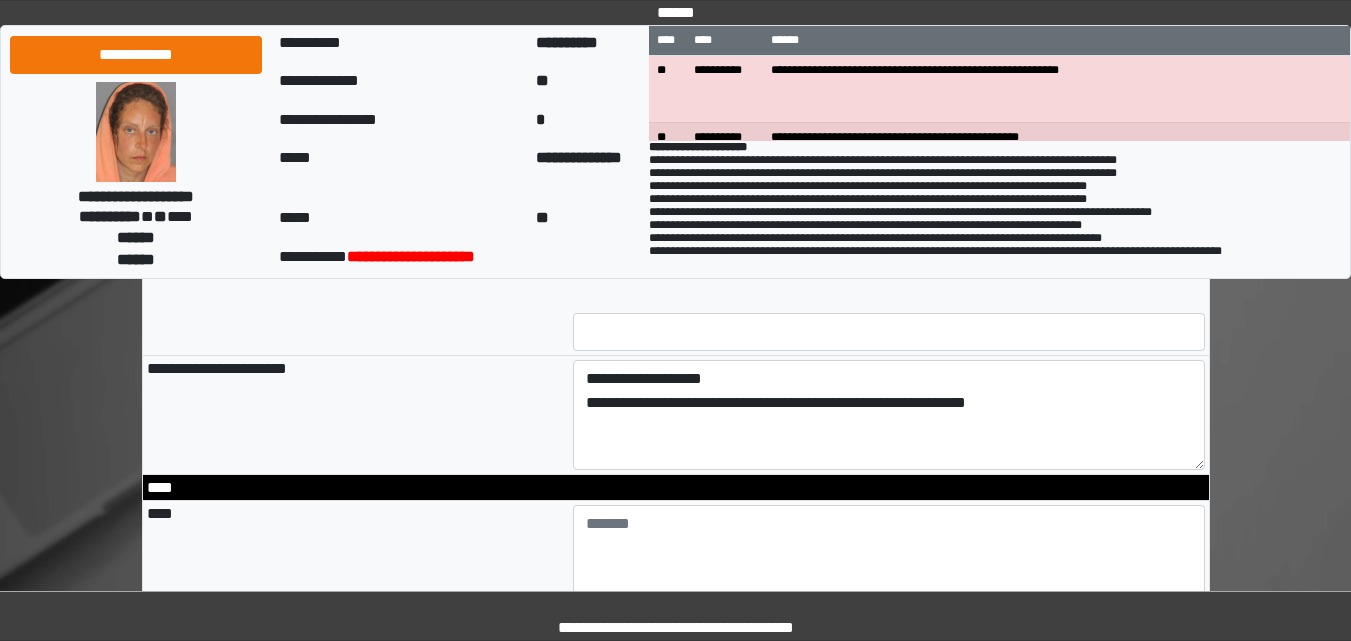 scroll, scrollTop: 1800, scrollLeft: 0, axis: vertical 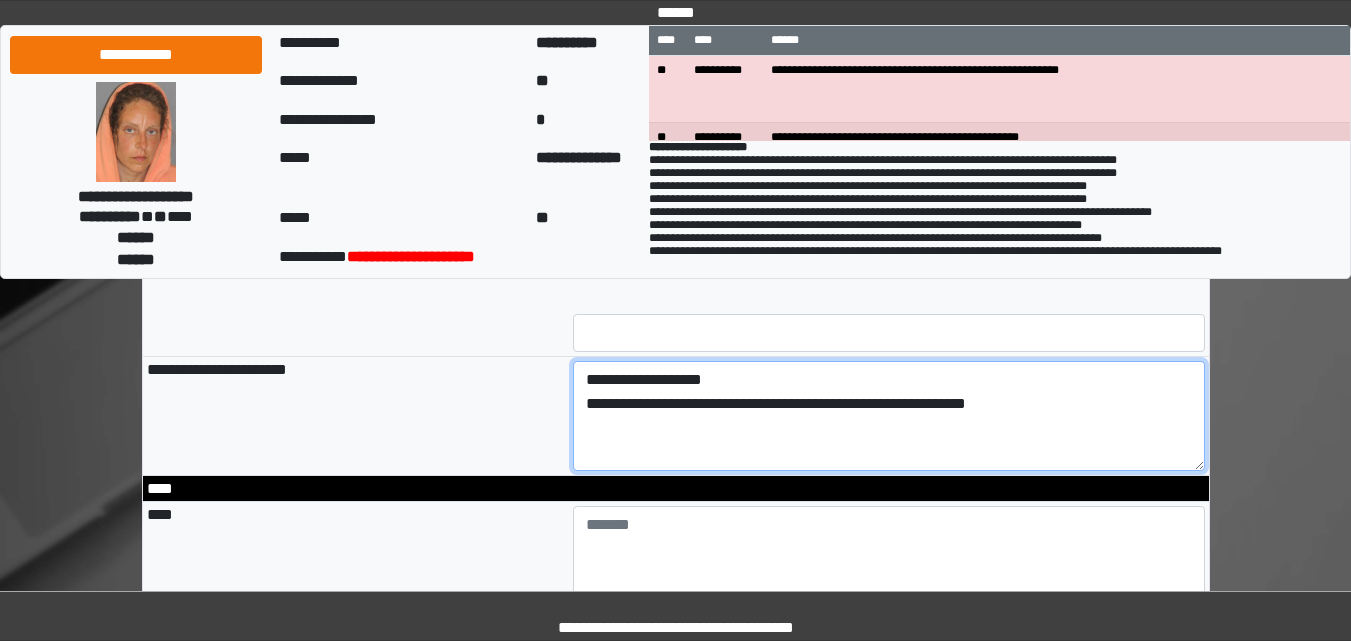 click on "**********" at bounding box center (889, 416) 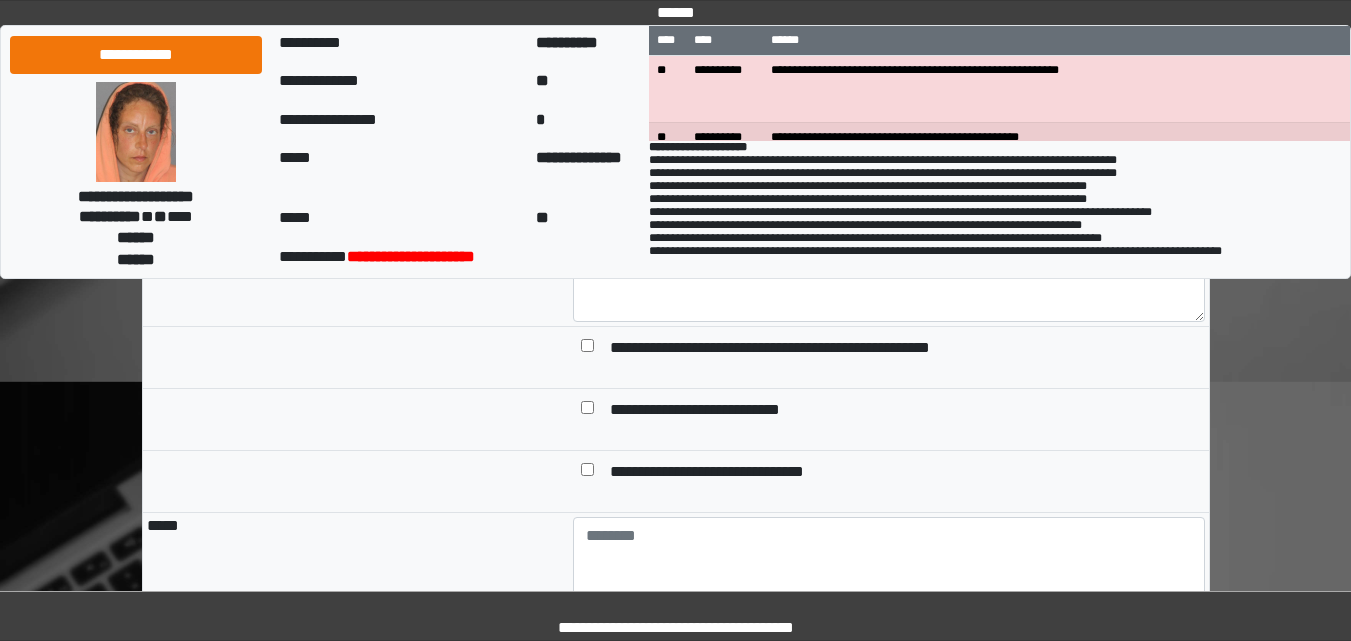 scroll, scrollTop: 2000, scrollLeft: 0, axis: vertical 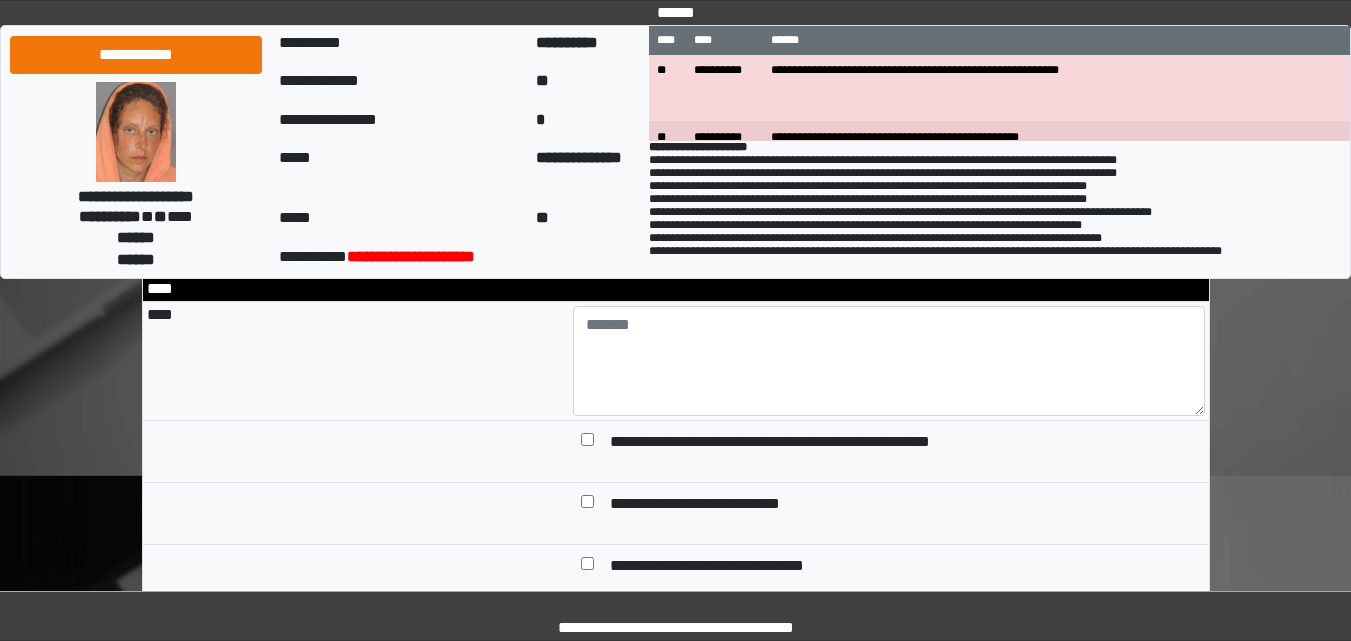 type on "**********" 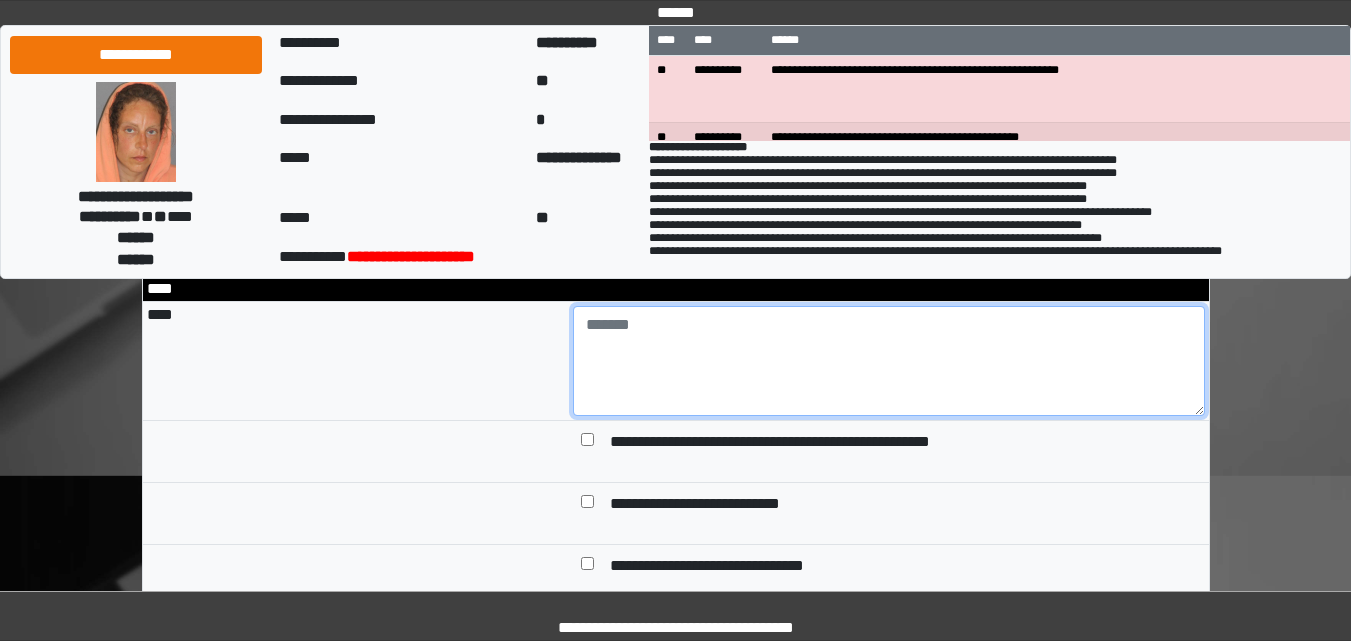 click at bounding box center (889, 361) 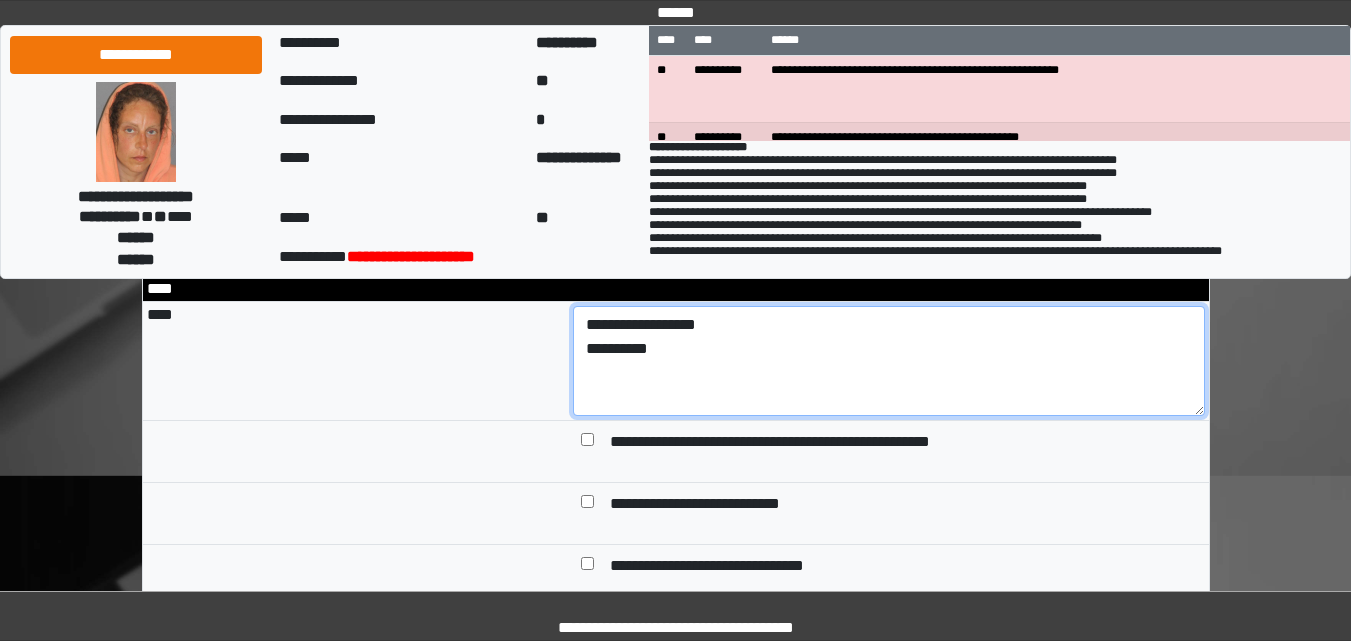 drag, startPoint x: 678, startPoint y: 401, endPoint x: 558, endPoint y: 401, distance: 120 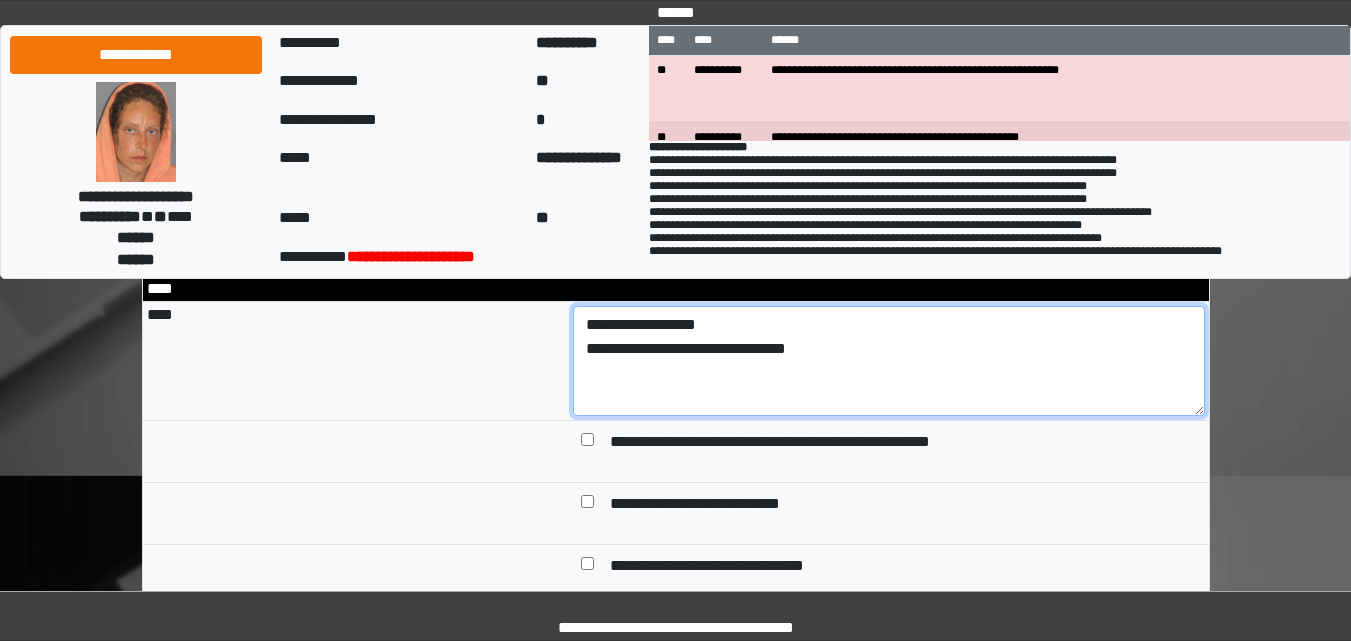 type on "**********" 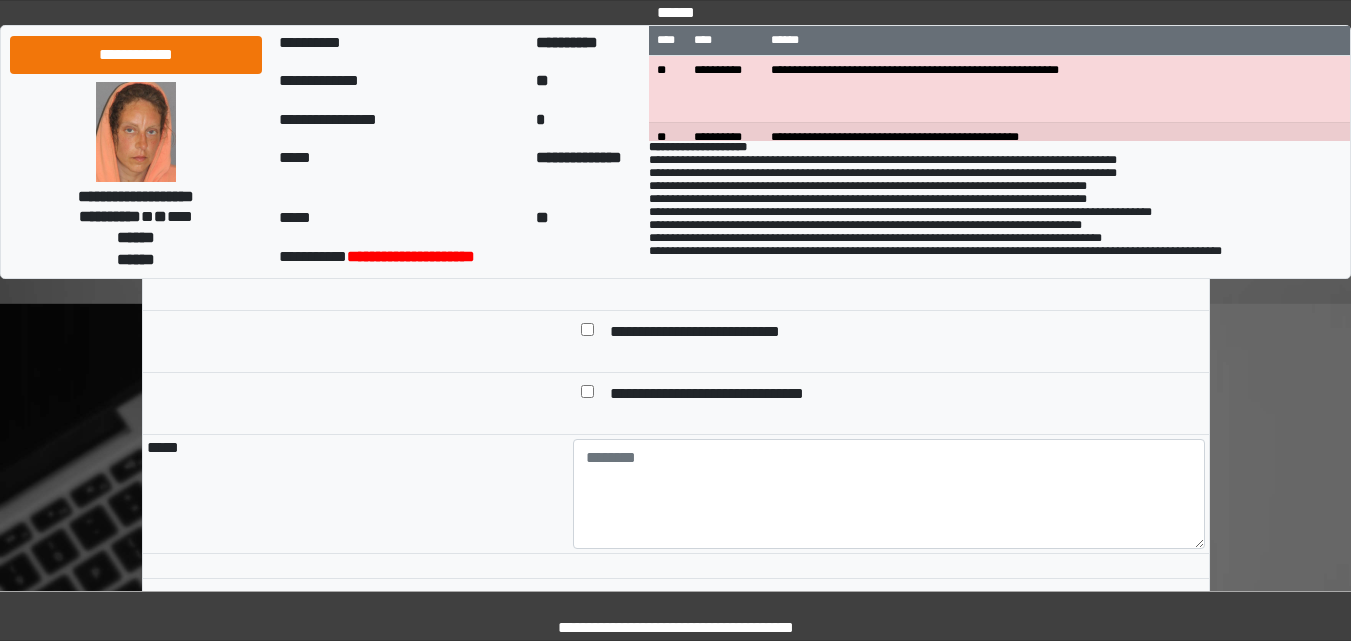 scroll, scrollTop: 2341, scrollLeft: 0, axis: vertical 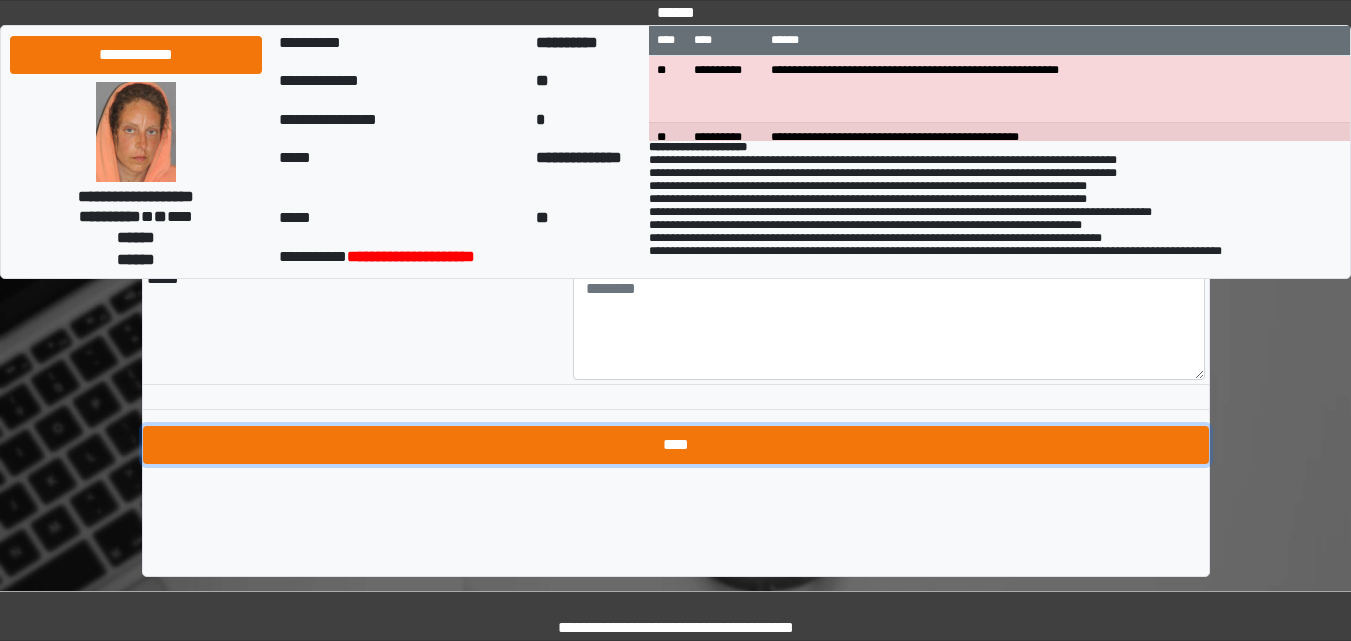 click on "****" at bounding box center [676, 445] 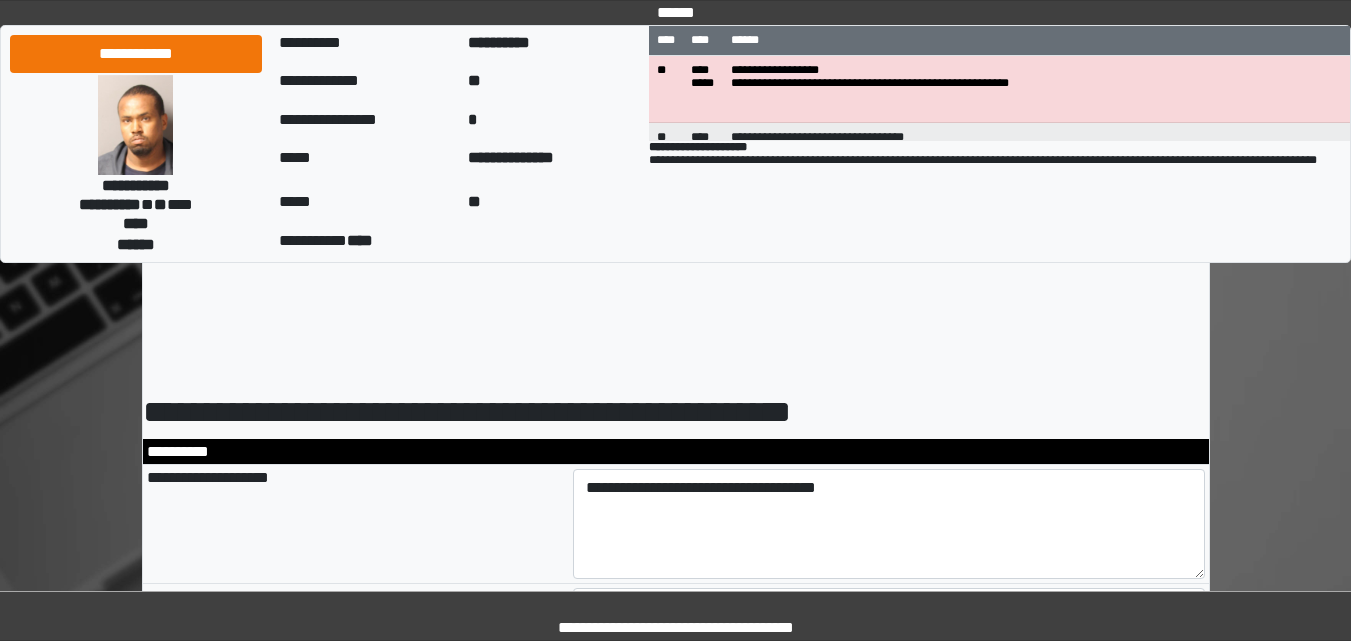 select on "*" 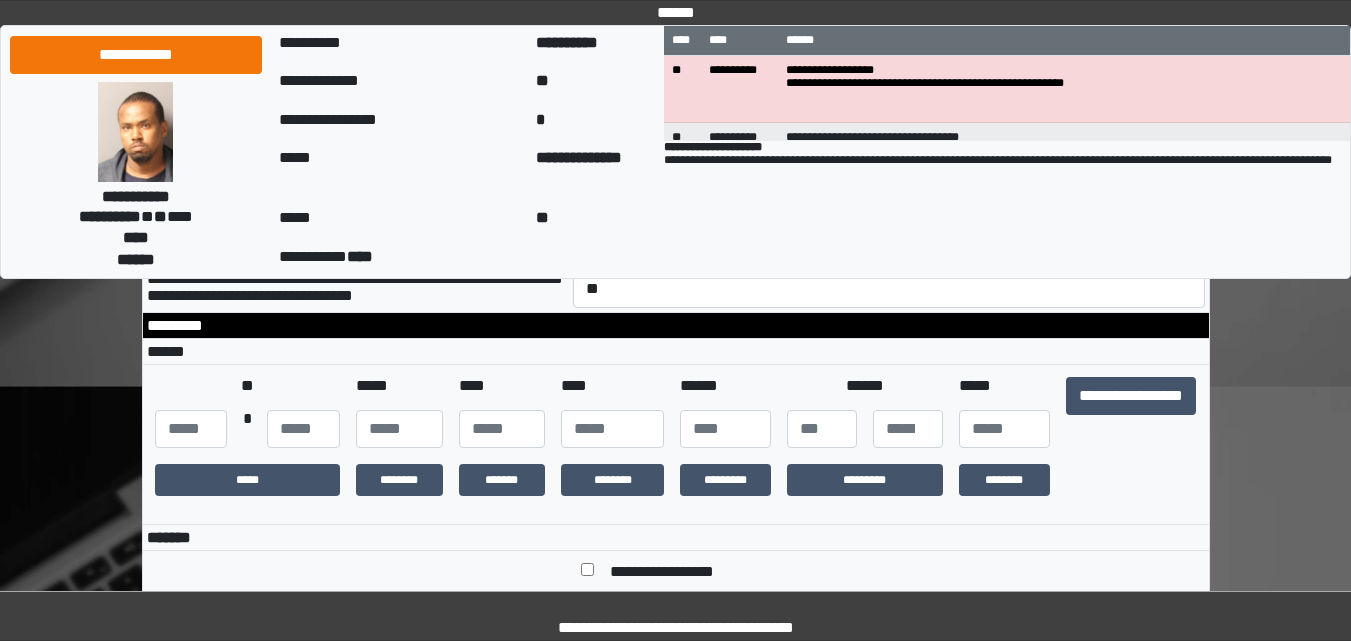 scroll, scrollTop: 400, scrollLeft: 0, axis: vertical 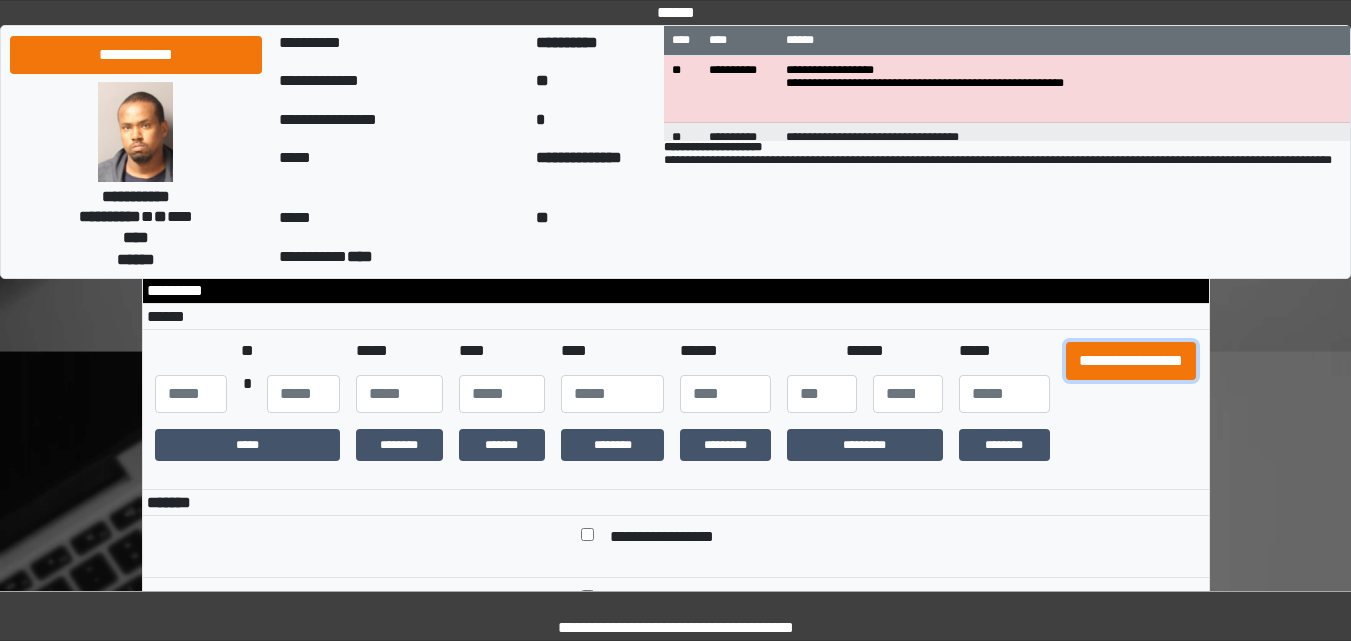 click on "**********" at bounding box center (1131, 361) 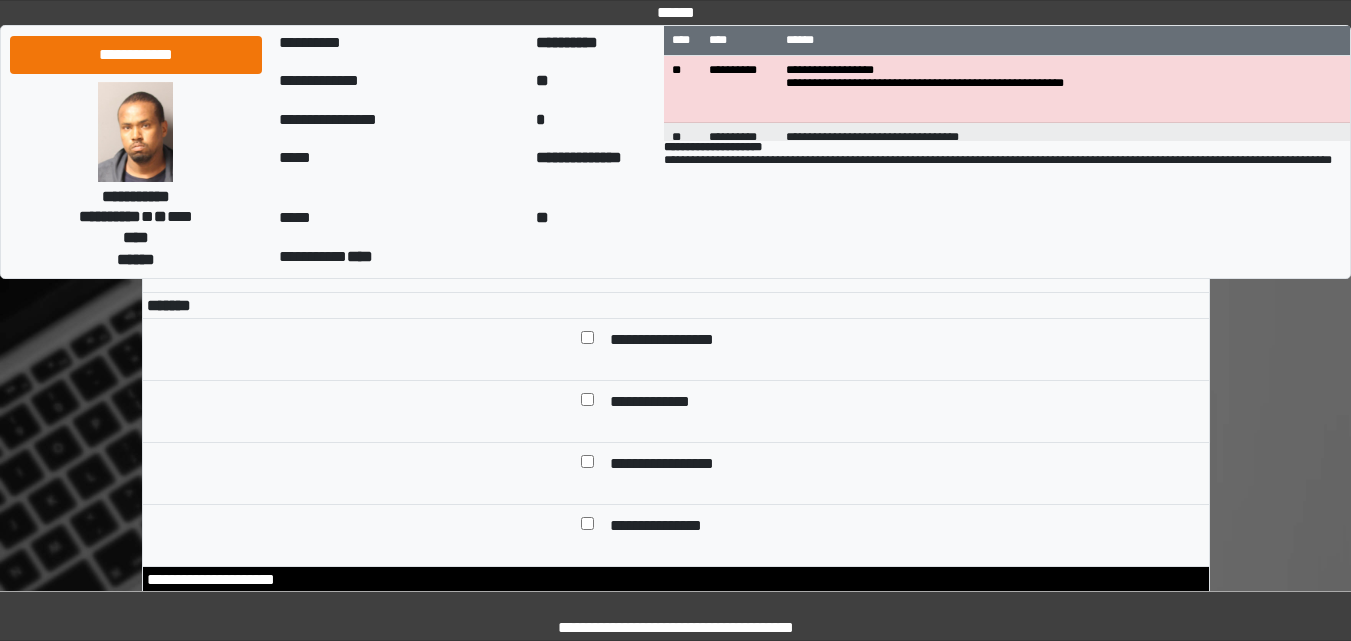 scroll, scrollTop: 500, scrollLeft: 0, axis: vertical 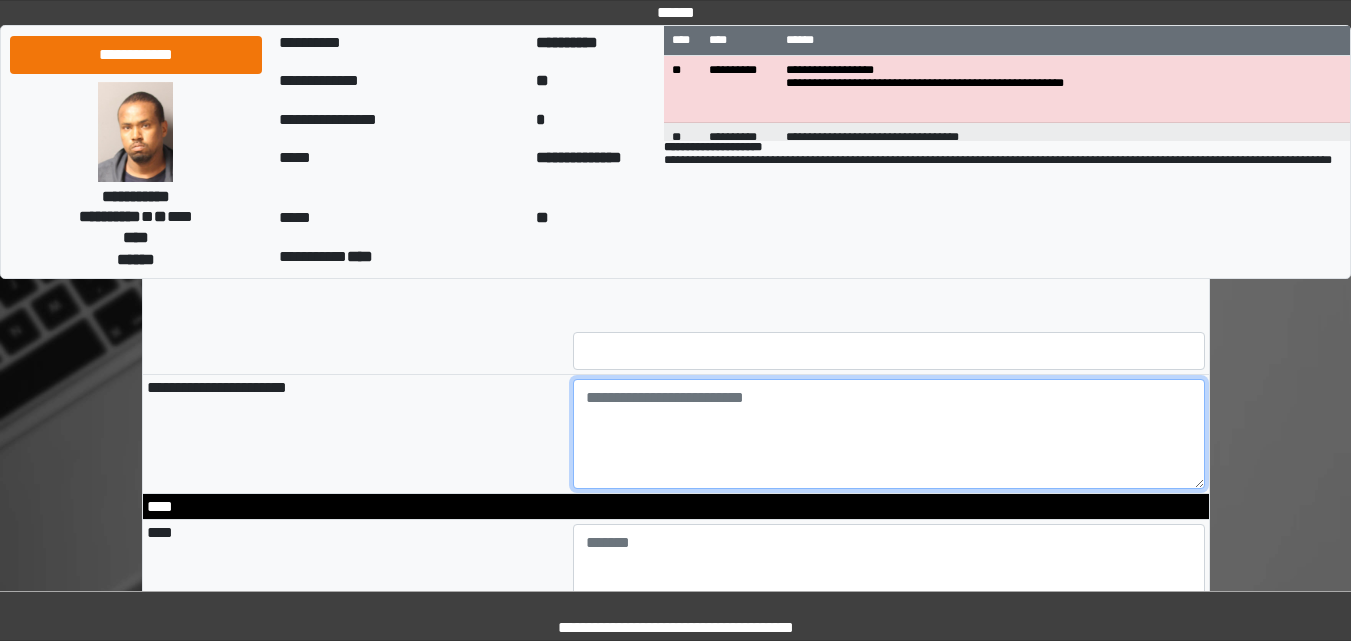 click at bounding box center [889, 434] 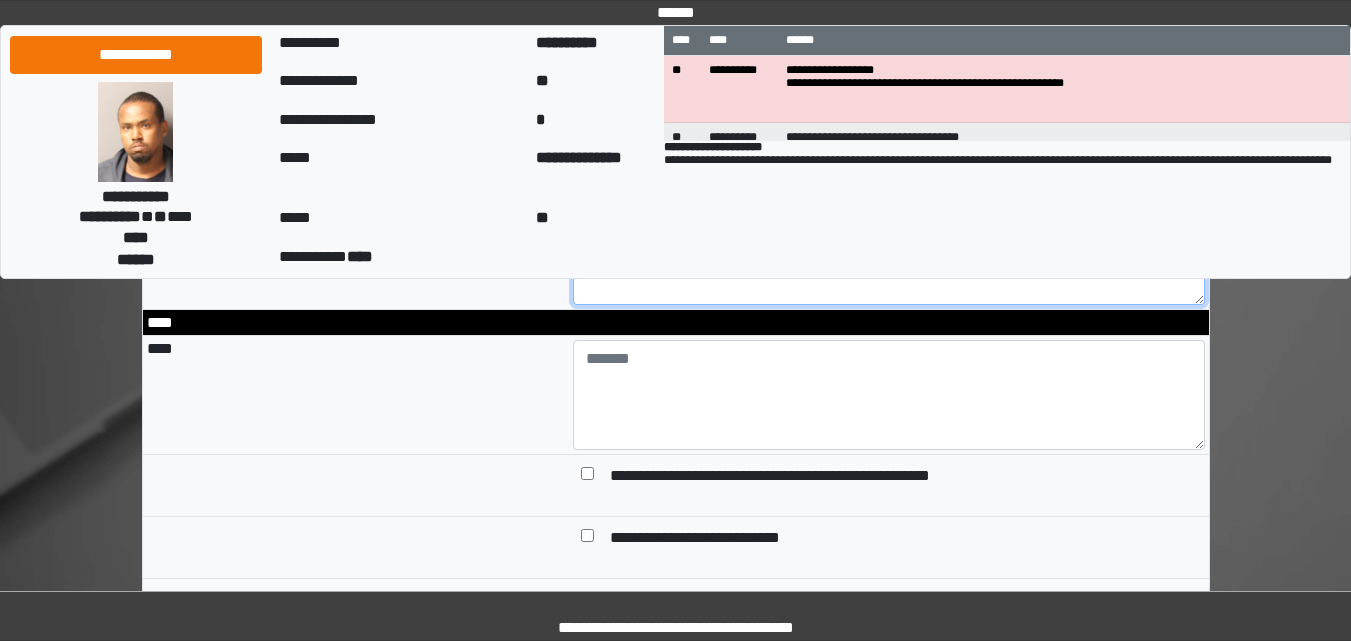 scroll, scrollTop: 1900, scrollLeft: 0, axis: vertical 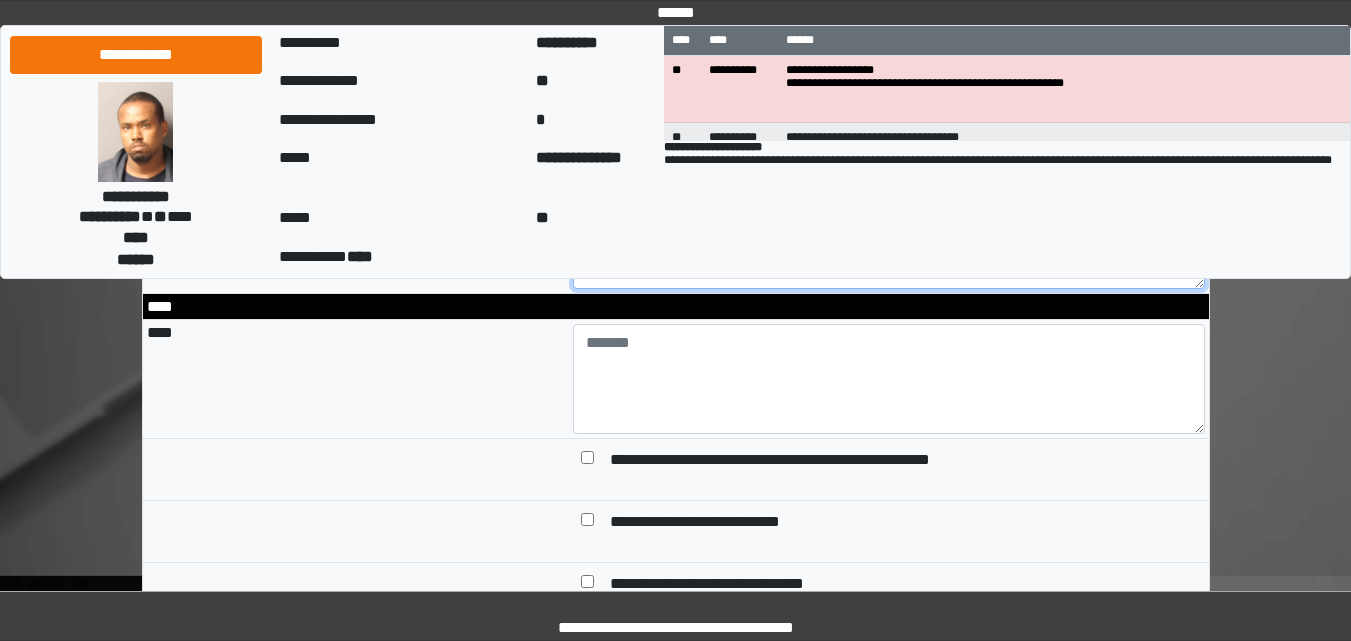 type on "*********" 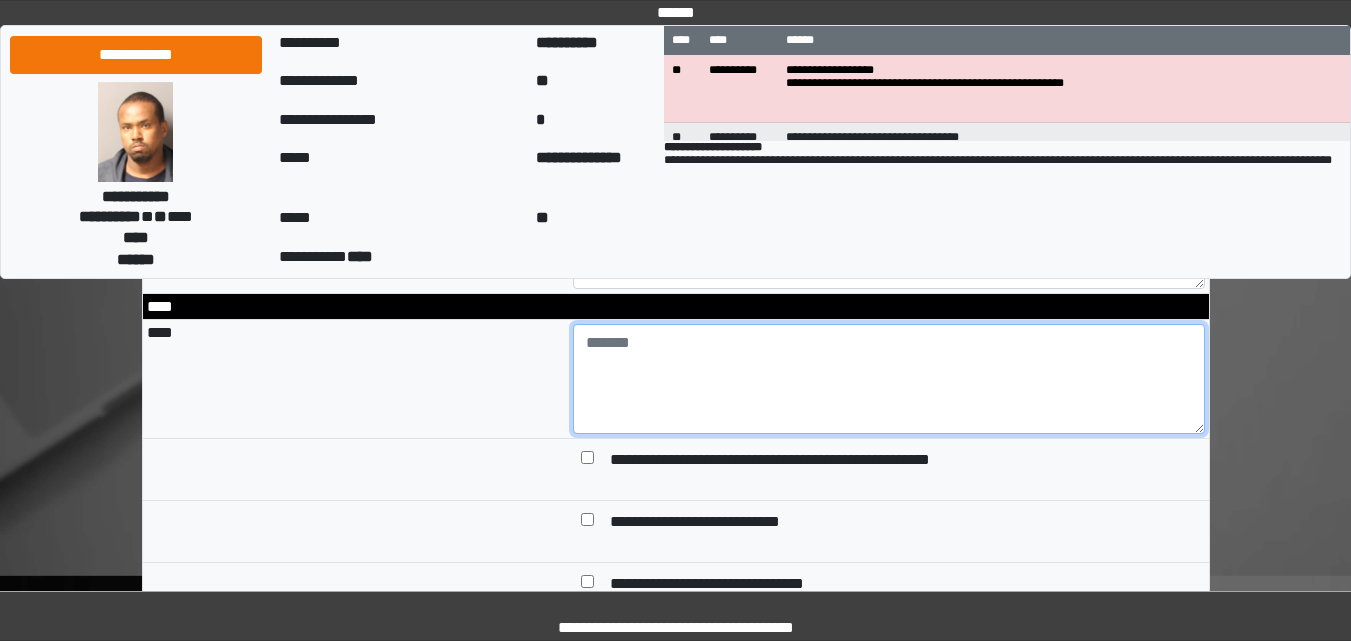 click at bounding box center [889, 379] 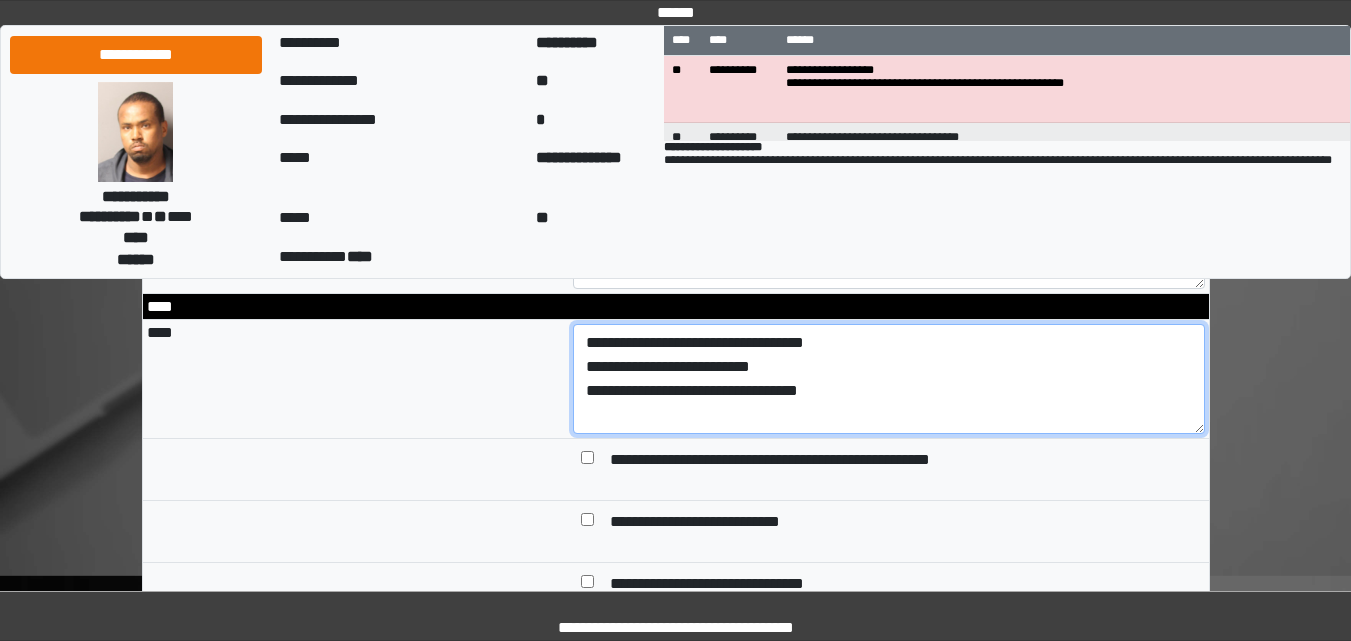 scroll, scrollTop: 2000, scrollLeft: 0, axis: vertical 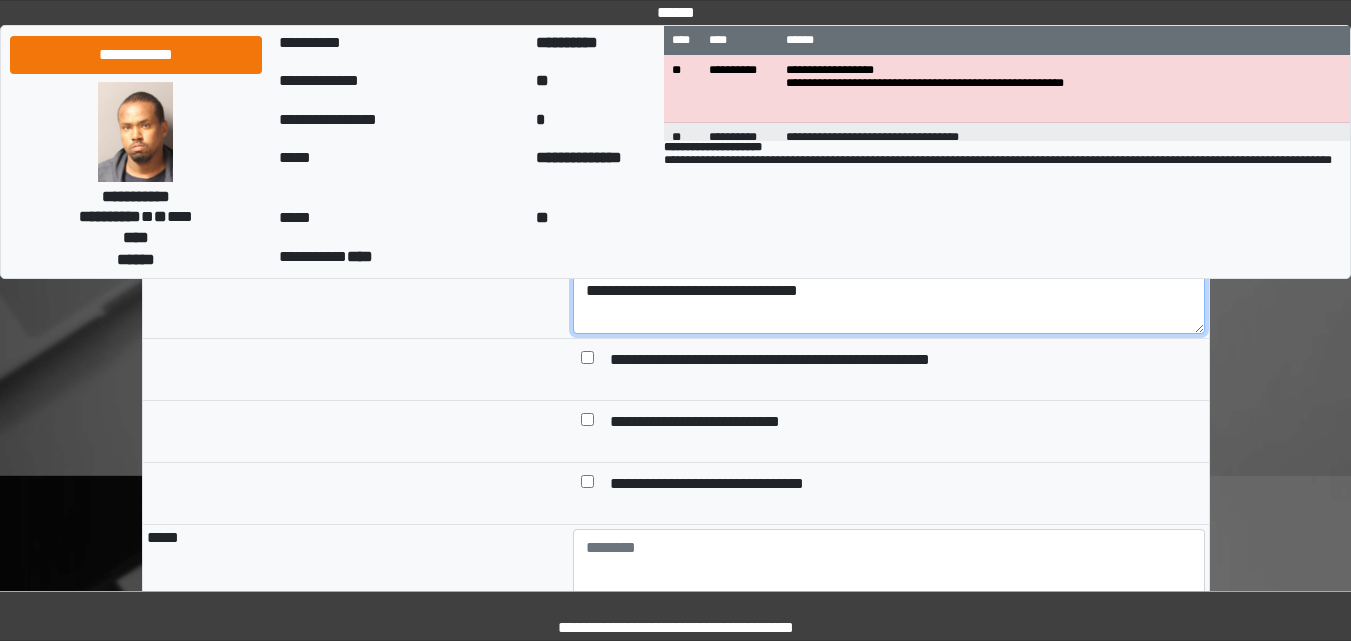 type on "**********" 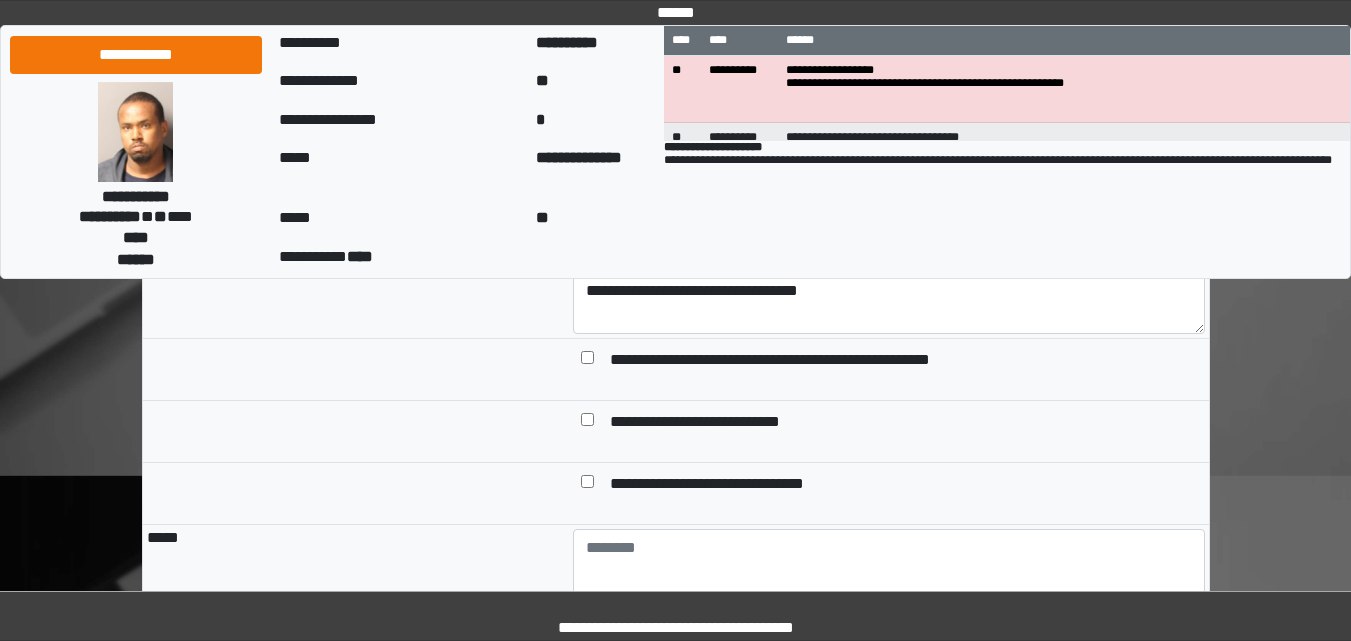 click at bounding box center [587, 361] 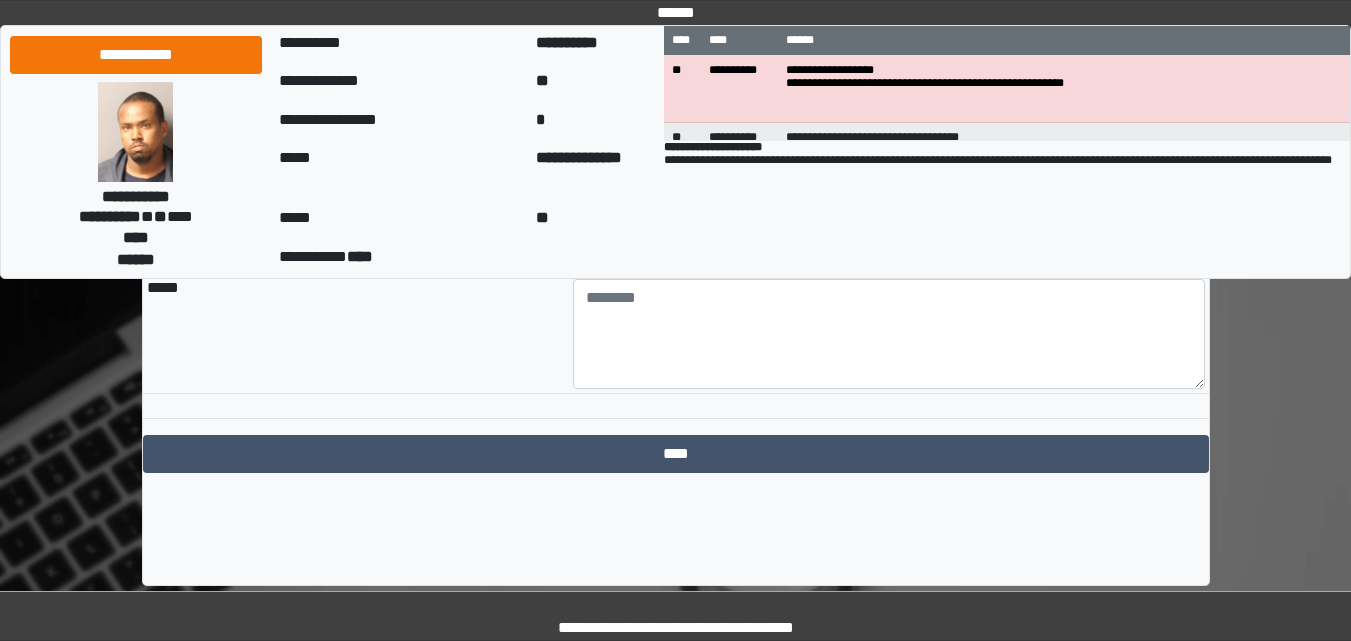 scroll, scrollTop: 2259, scrollLeft: 0, axis: vertical 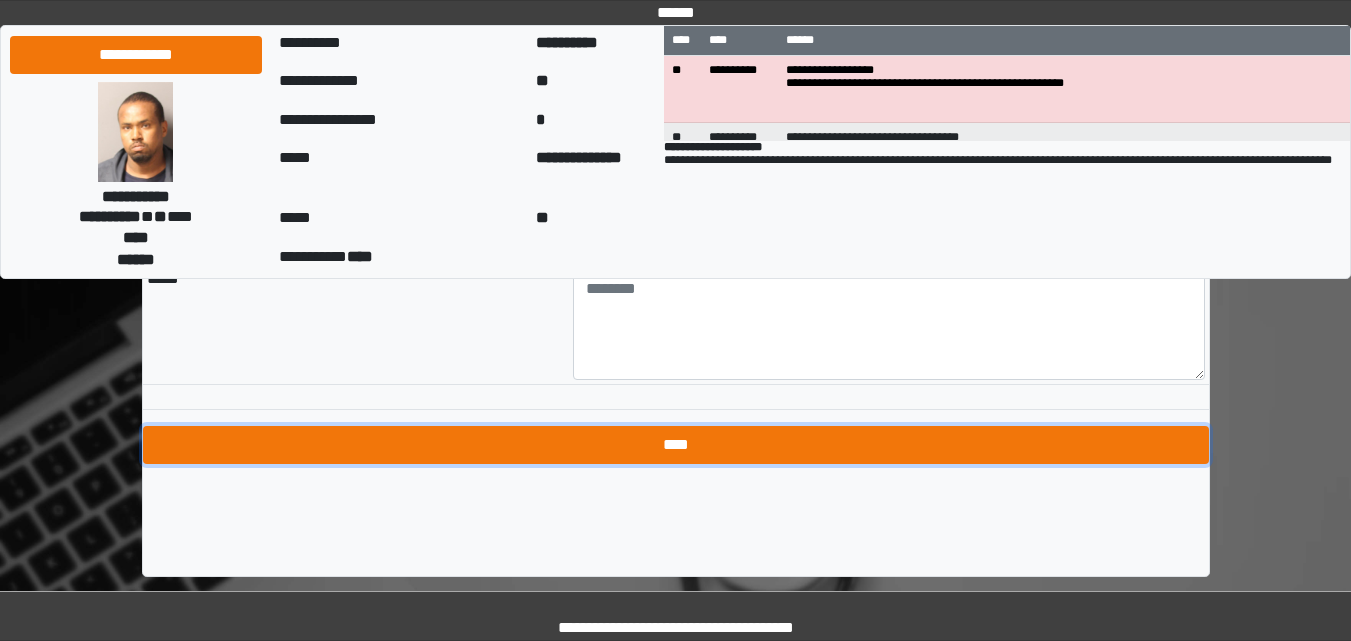click on "****" at bounding box center [676, 445] 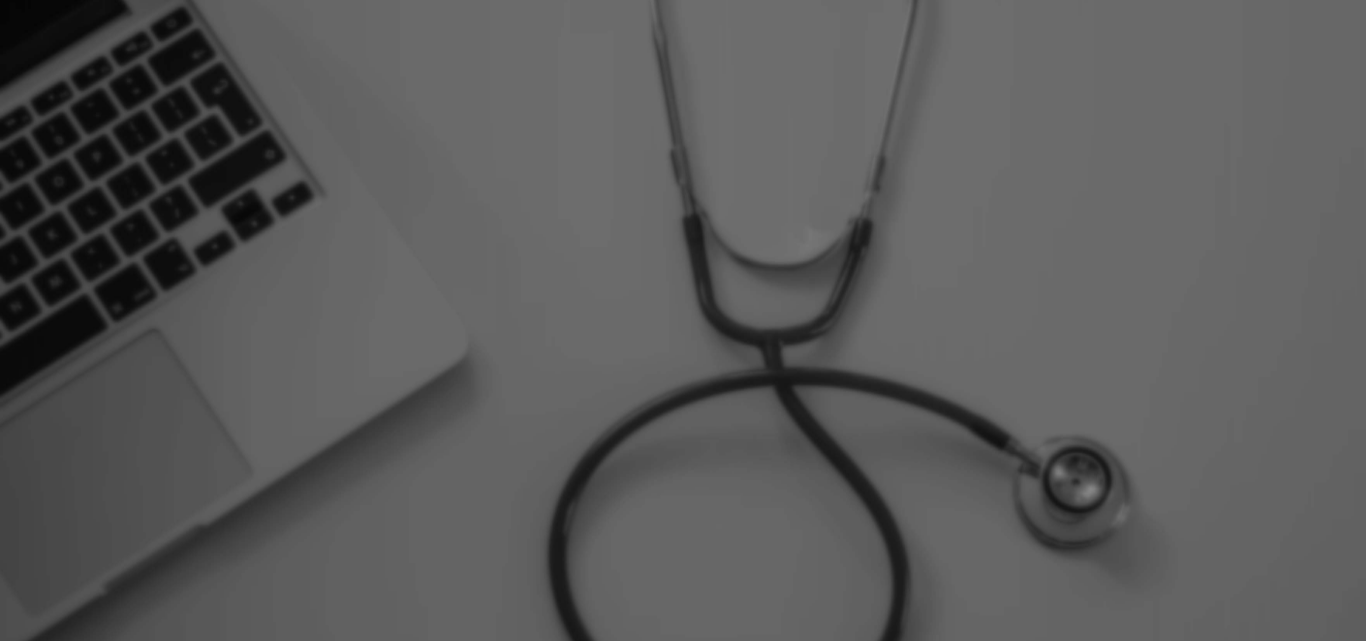 scroll, scrollTop: 0, scrollLeft: 0, axis: both 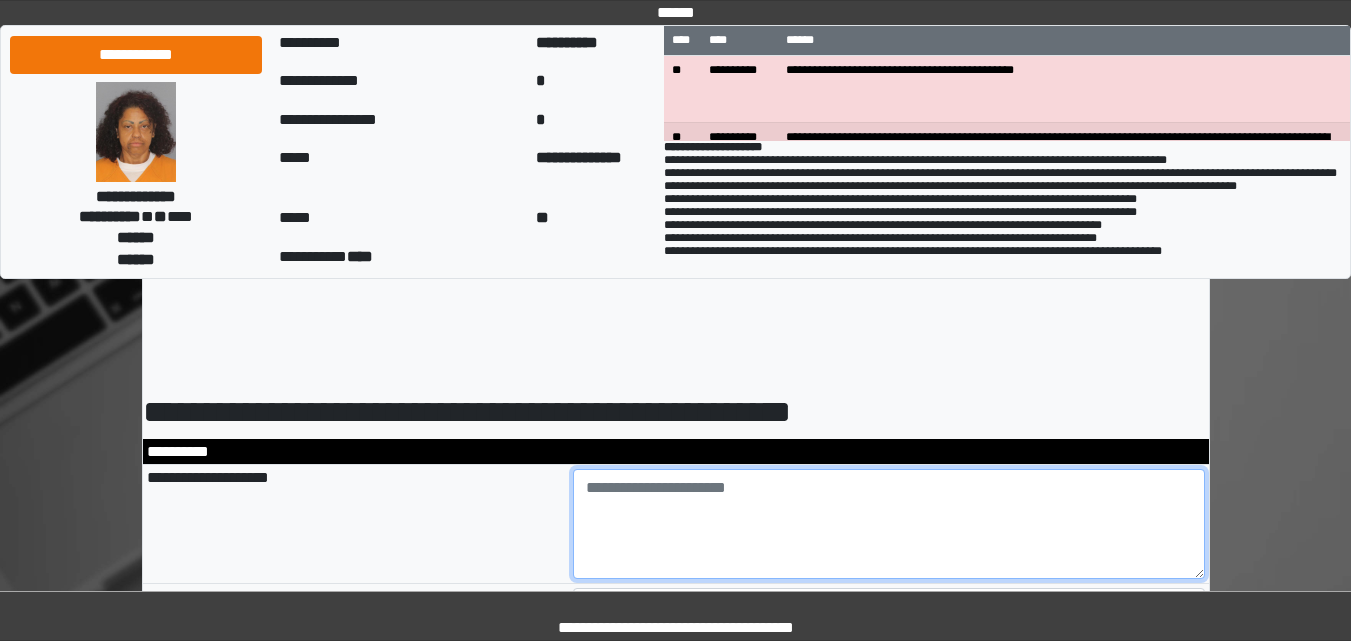 click at bounding box center [889, 524] 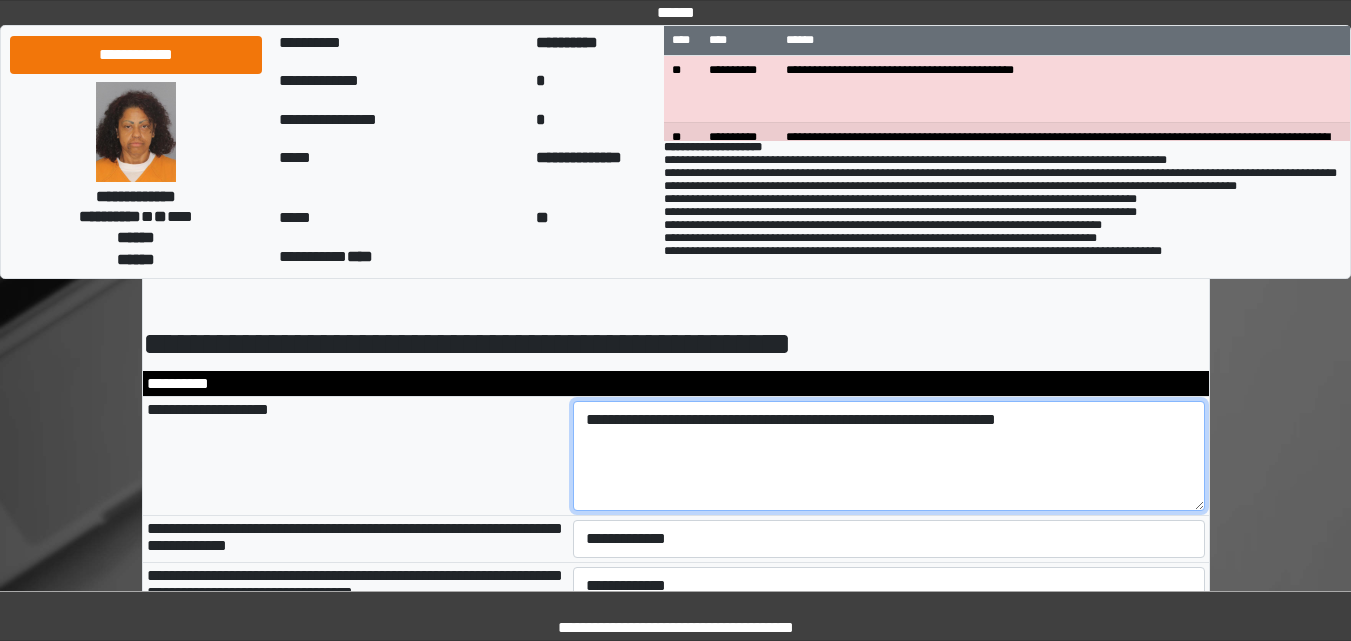 scroll, scrollTop: 100, scrollLeft: 0, axis: vertical 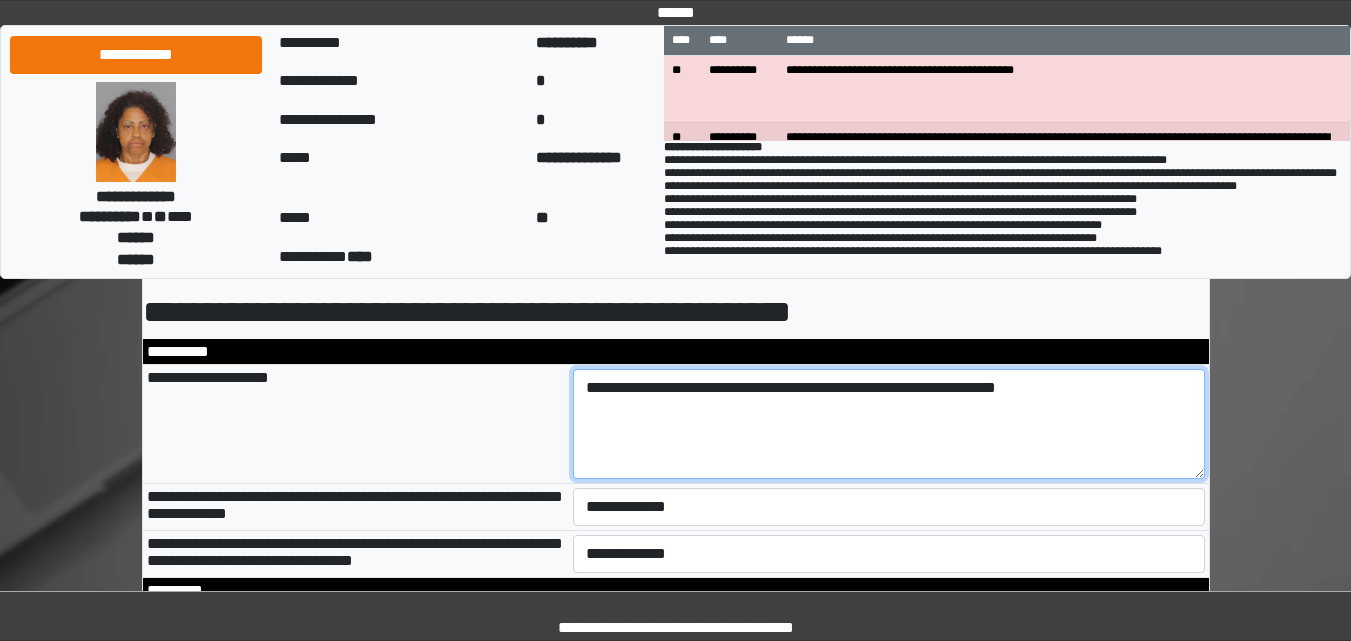 type on "**********" 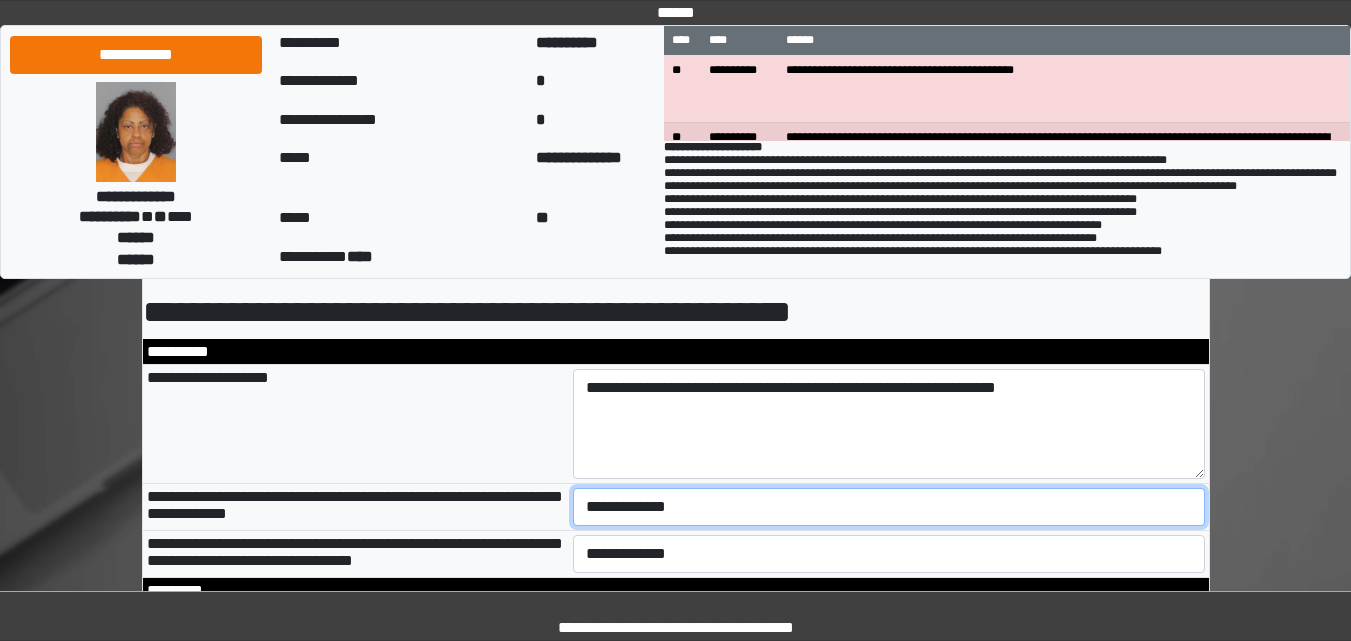 click on "**********" at bounding box center (889, 507) 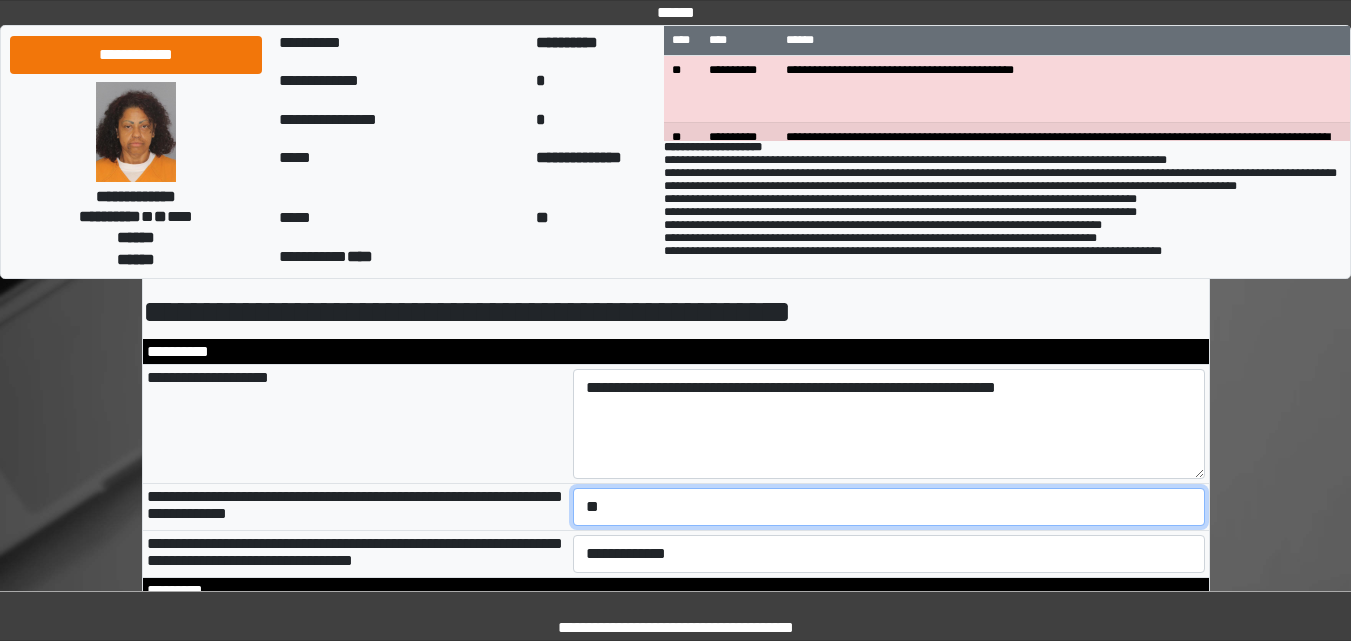 click on "**********" at bounding box center [889, 507] 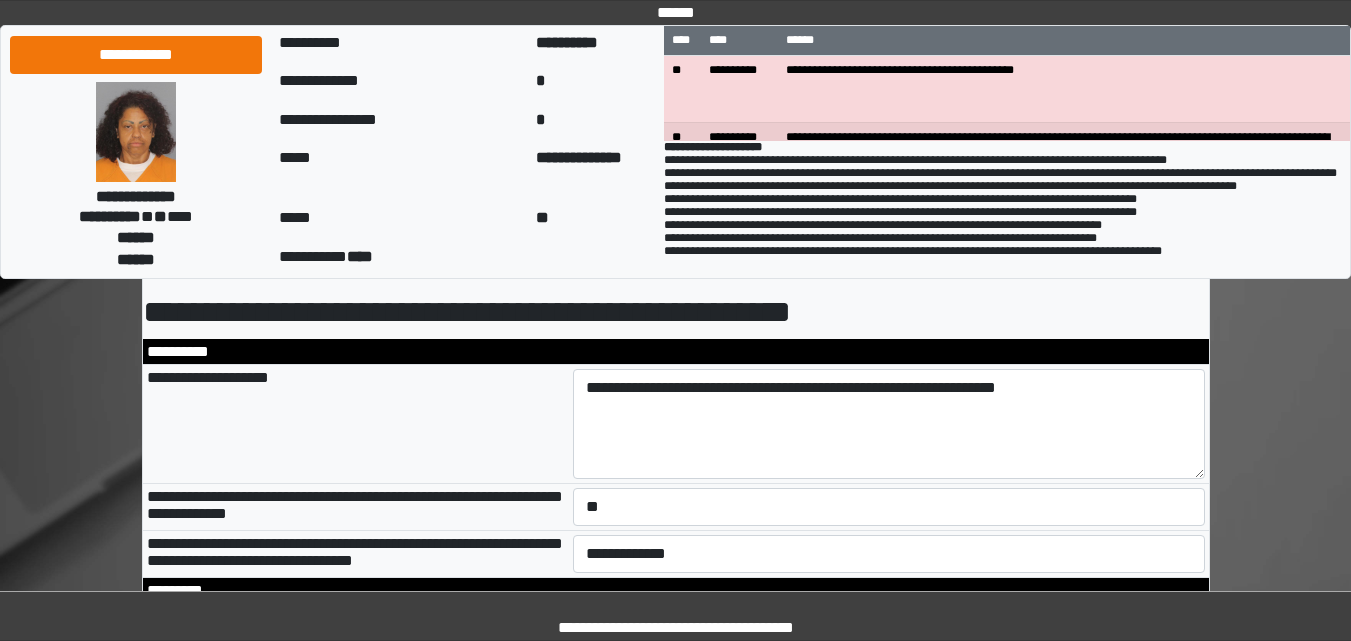 click on "**********" at bounding box center [889, 554] 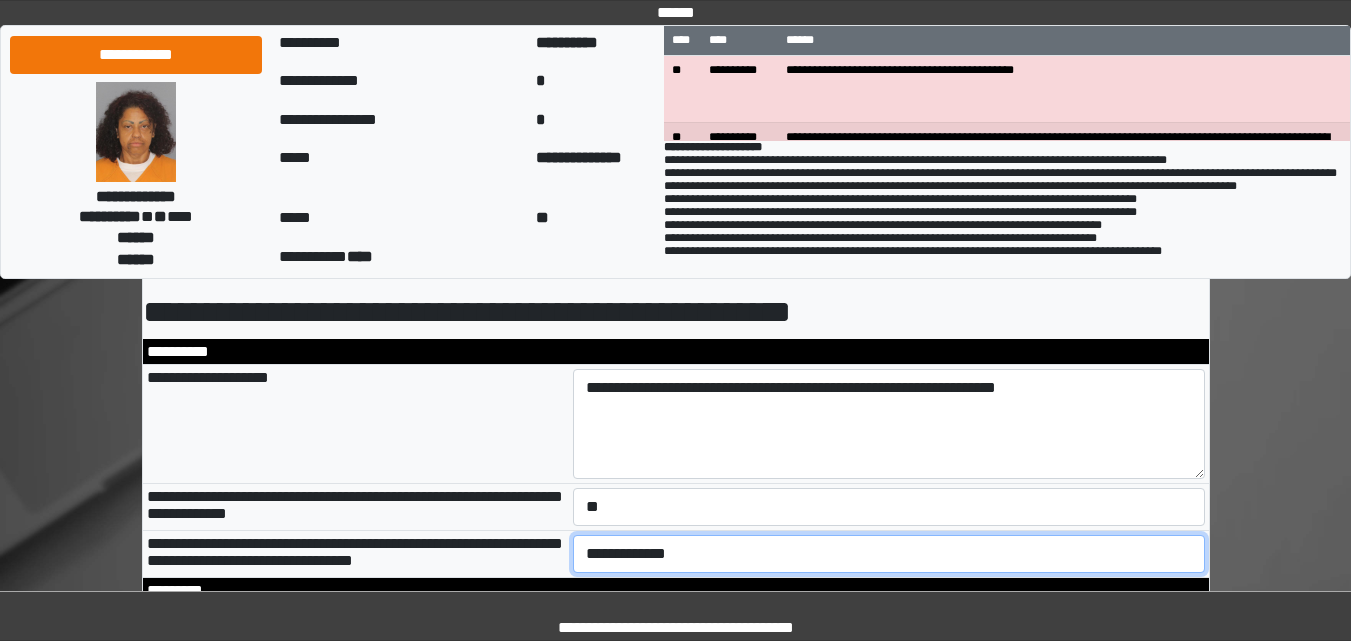 click on "**********" at bounding box center (889, 554) 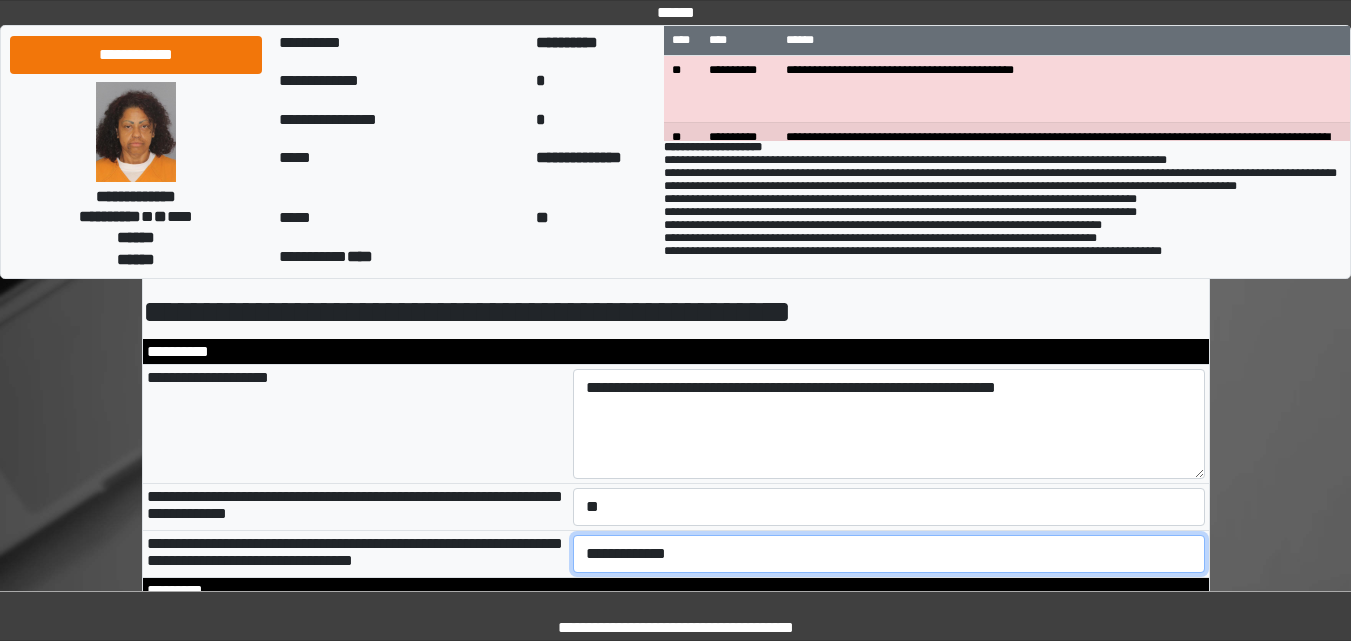 select on "*" 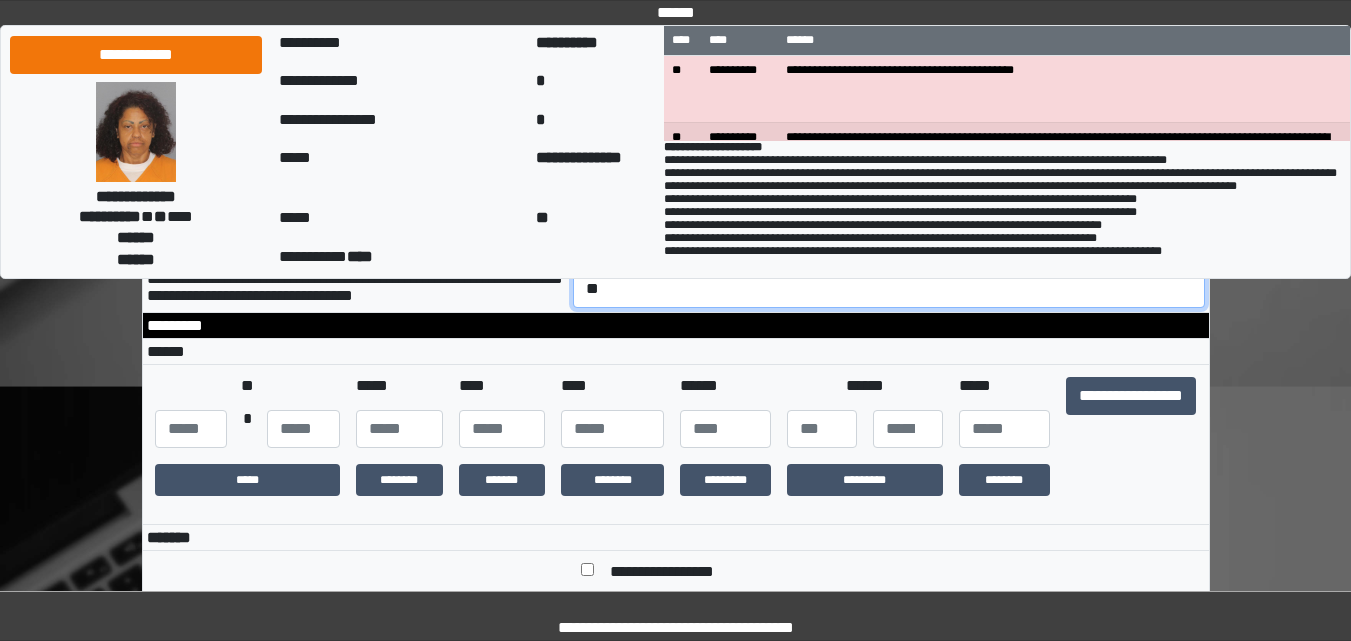 scroll, scrollTop: 400, scrollLeft: 0, axis: vertical 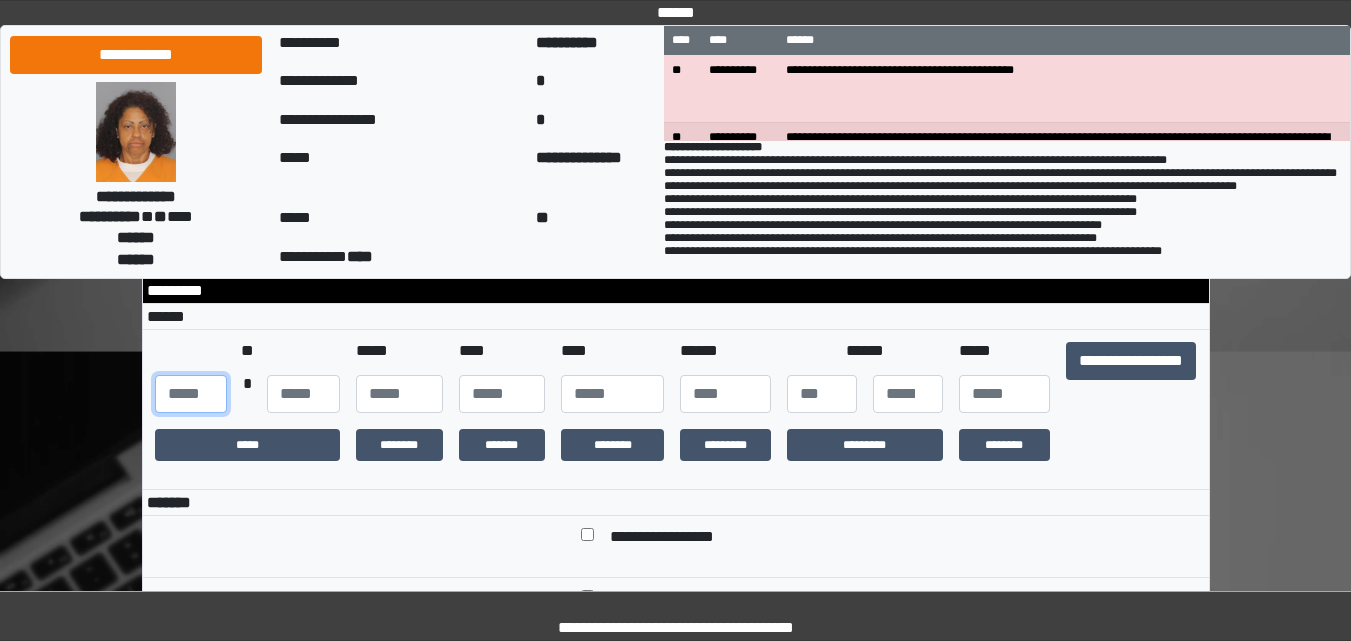 click at bounding box center (191, 394) 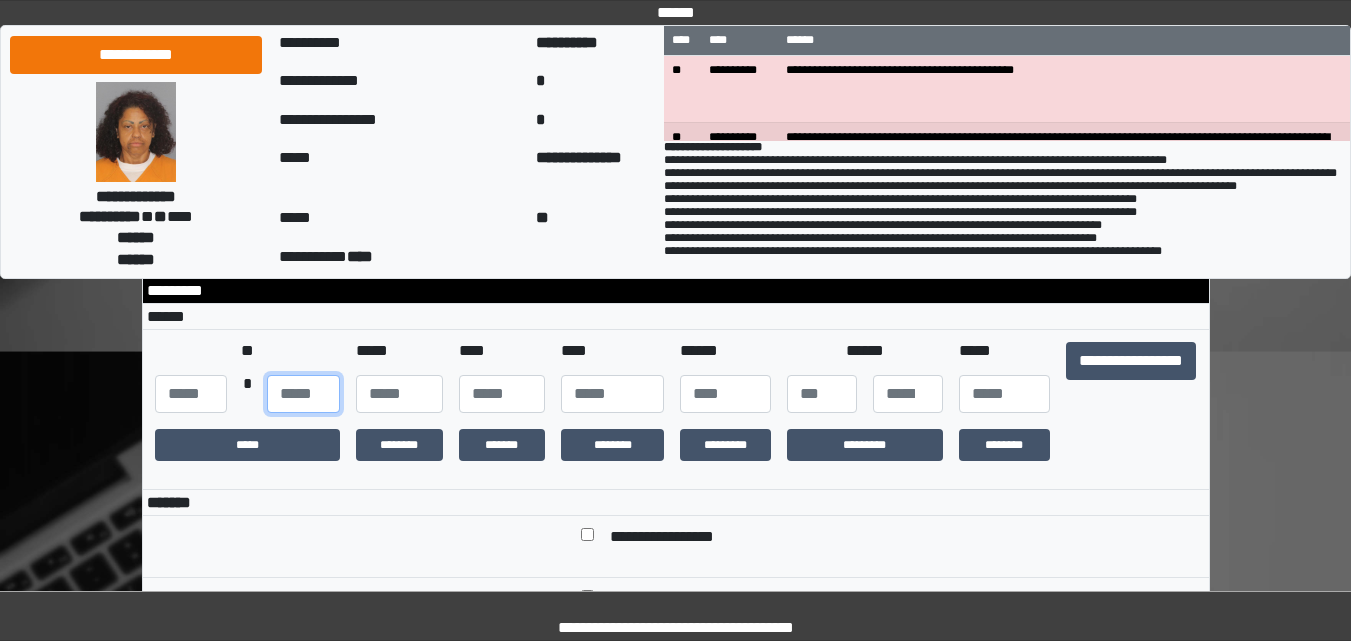 type on "*" 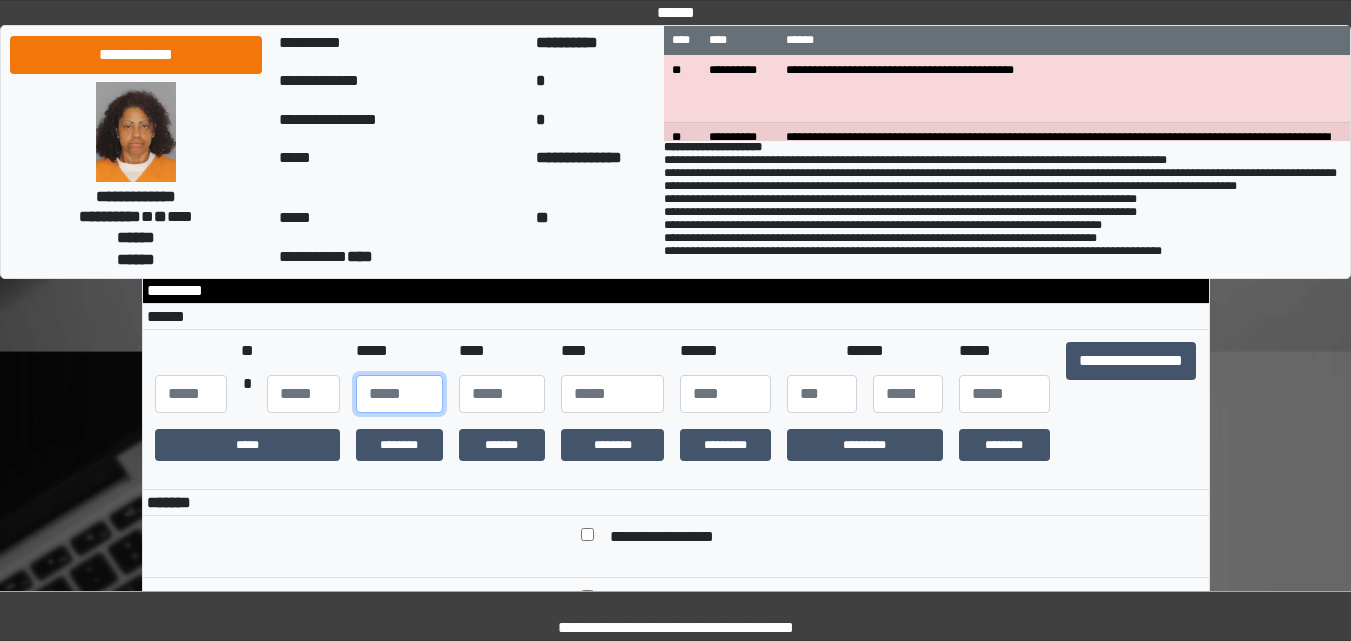 type on "**" 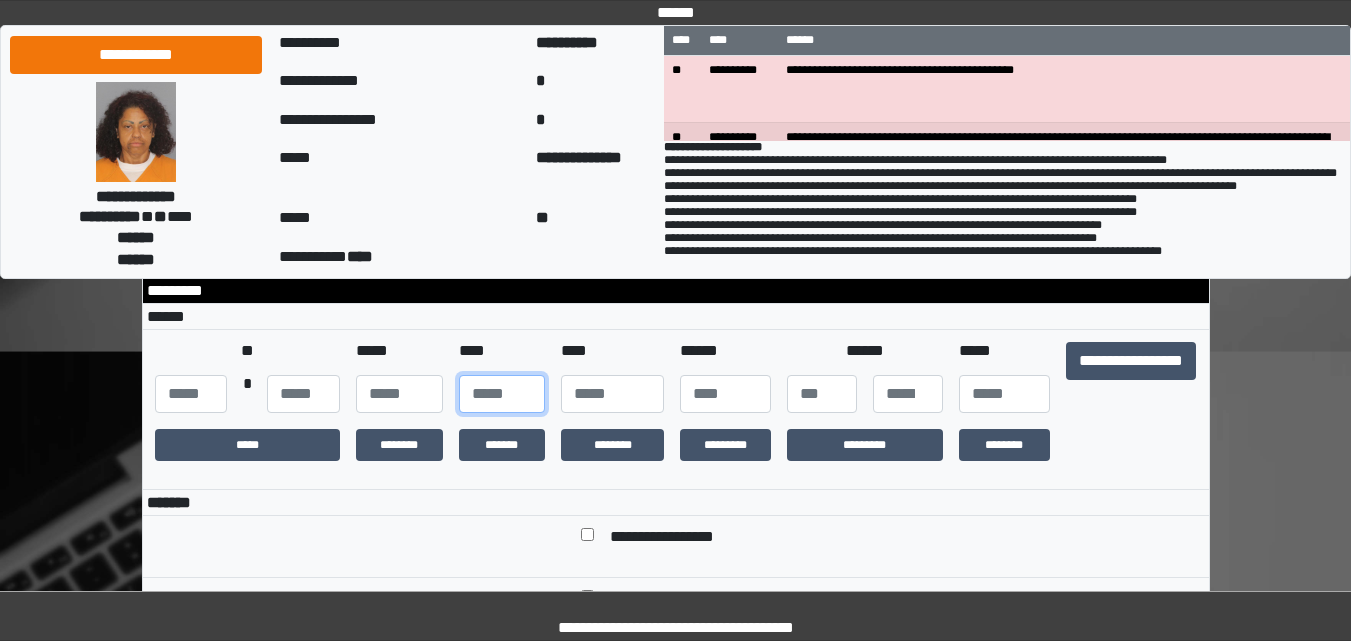type on "**" 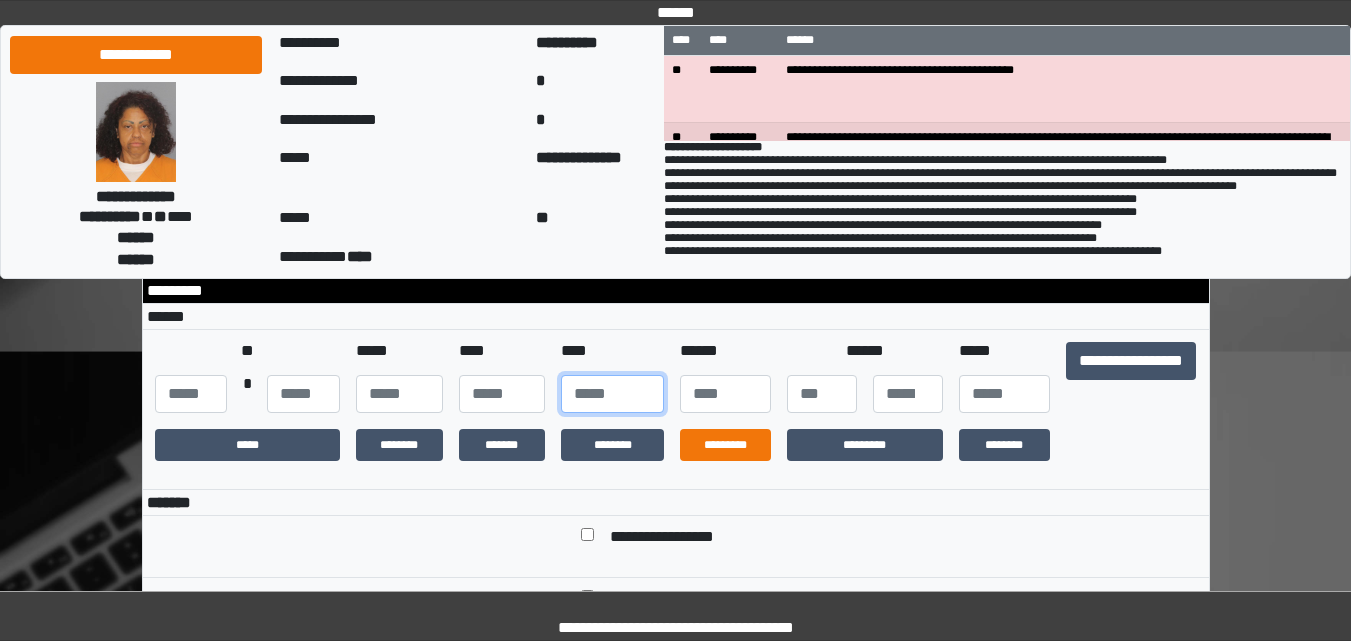type on "****" 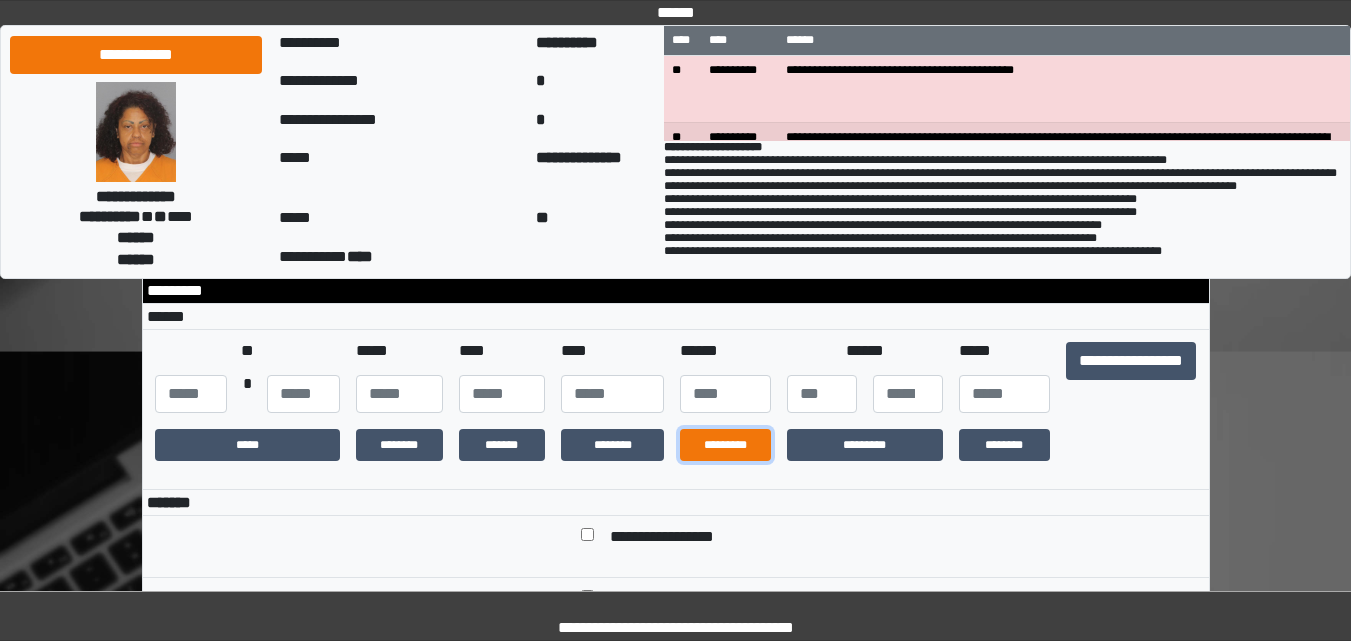click on "*********" at bounding box center [725, 445] 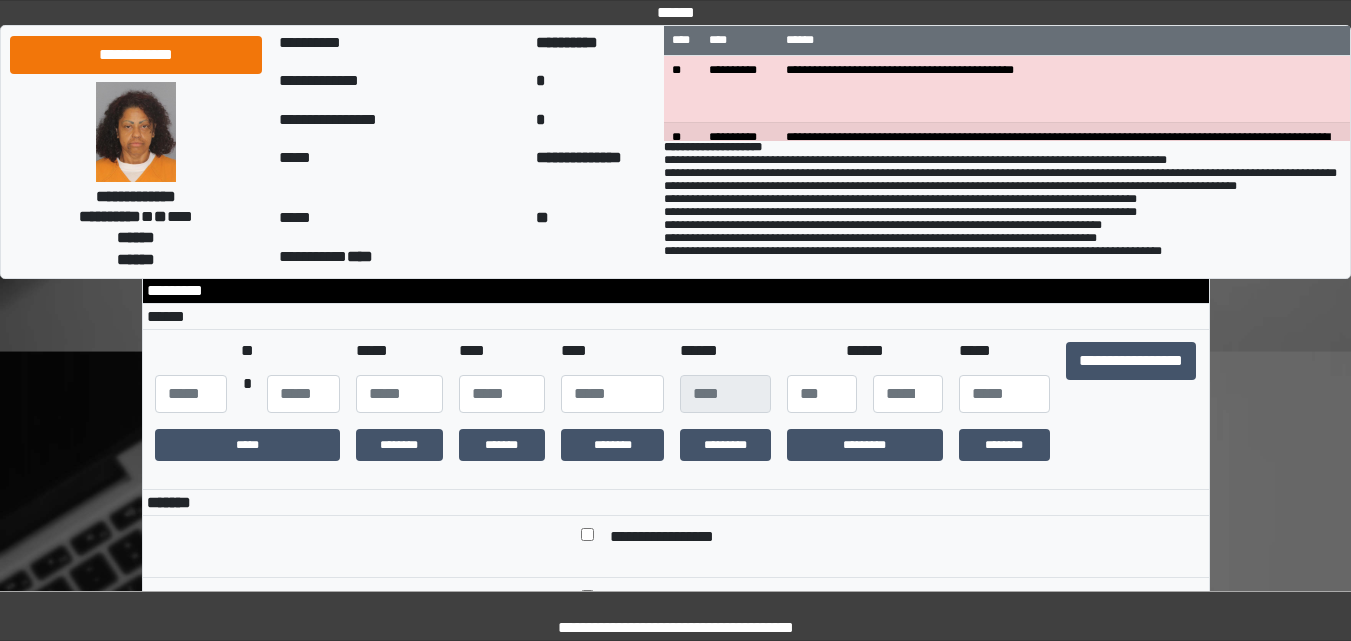 click on "**********" at bounding box center (676, 410) 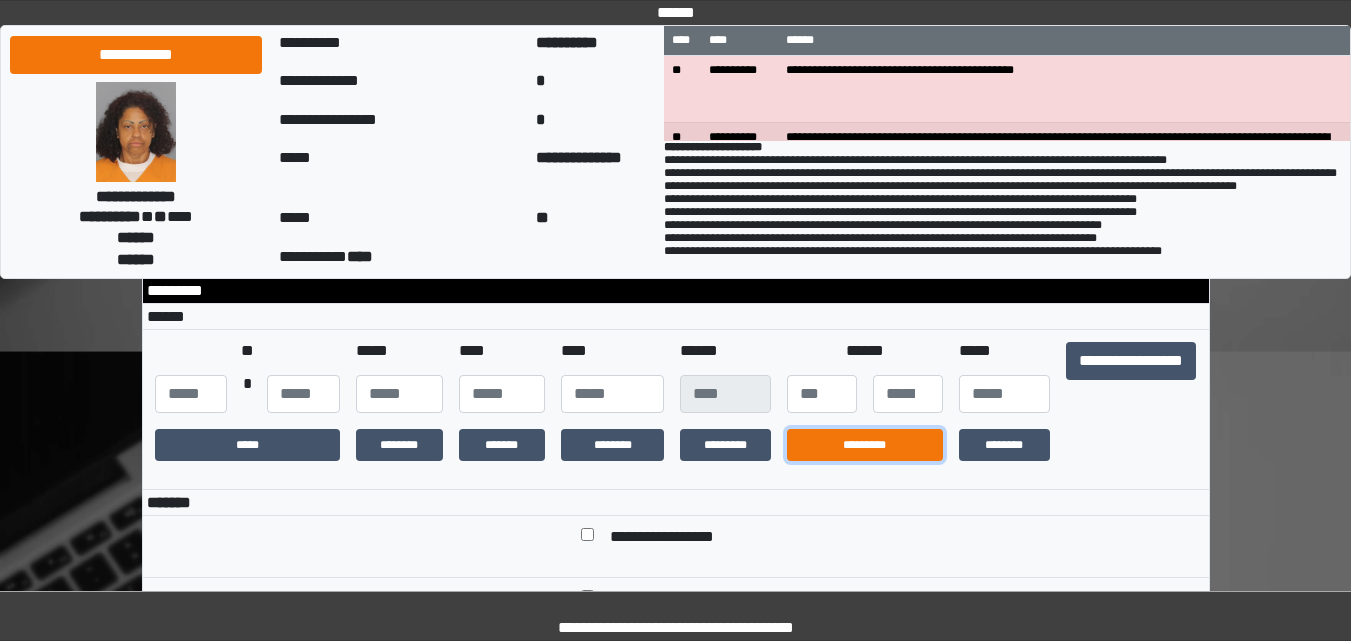 click on "*********" at bounding box center [865, 445] 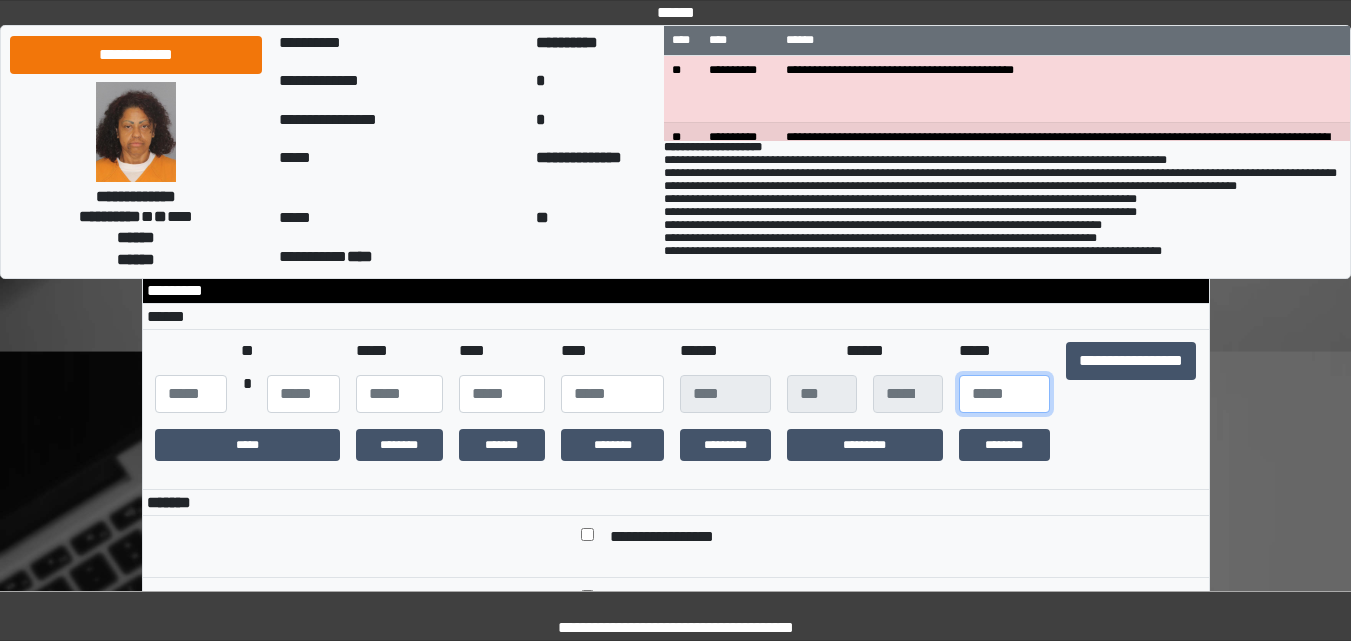 click at bounding box center [1004, 394] 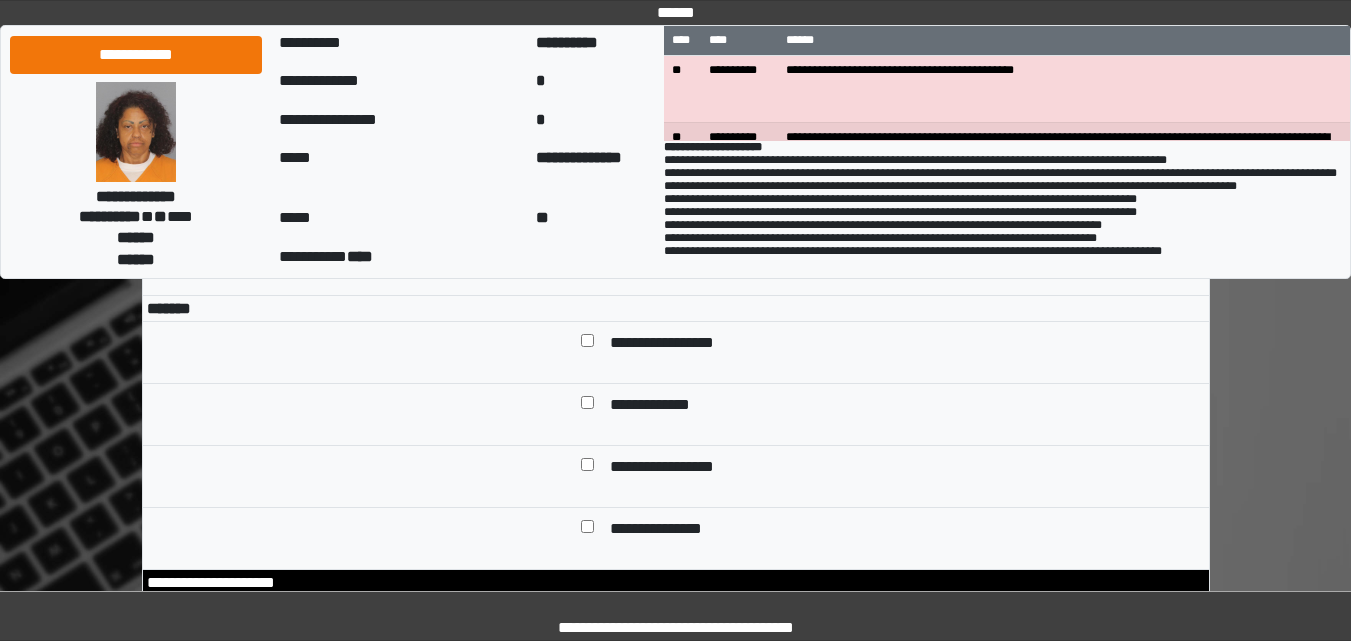 scroll, scrollTop: 600, scrollLeft: 0, axis: vertical 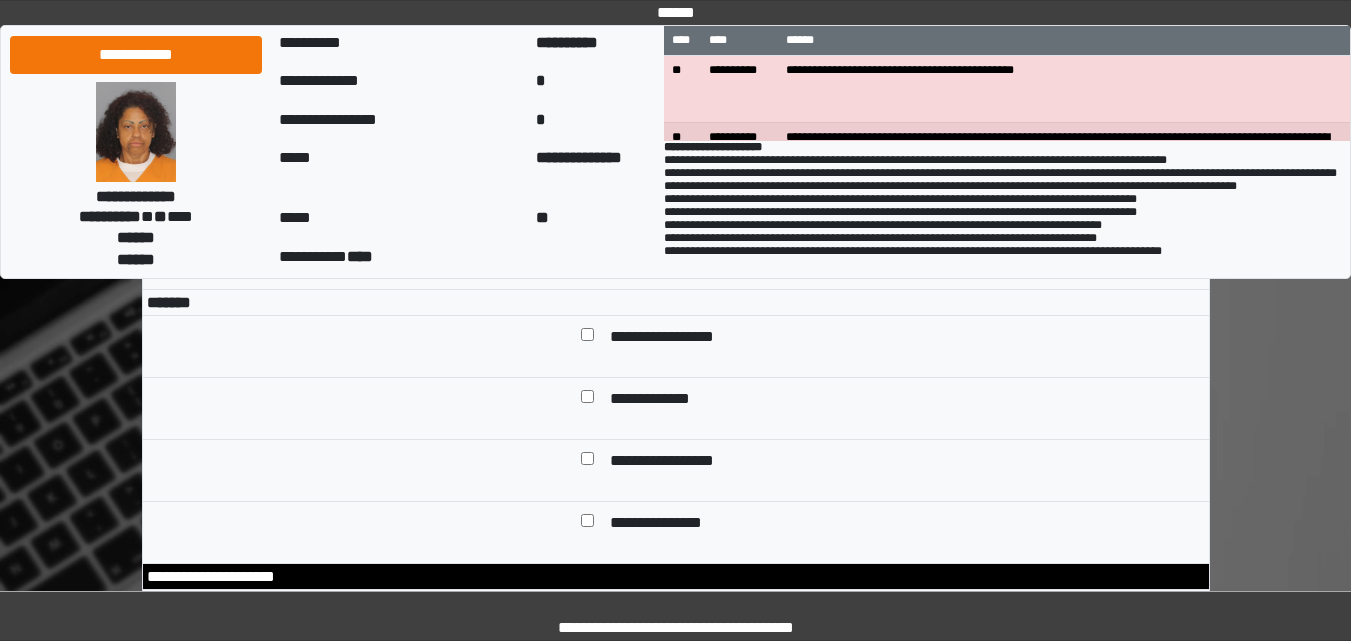type on "**" 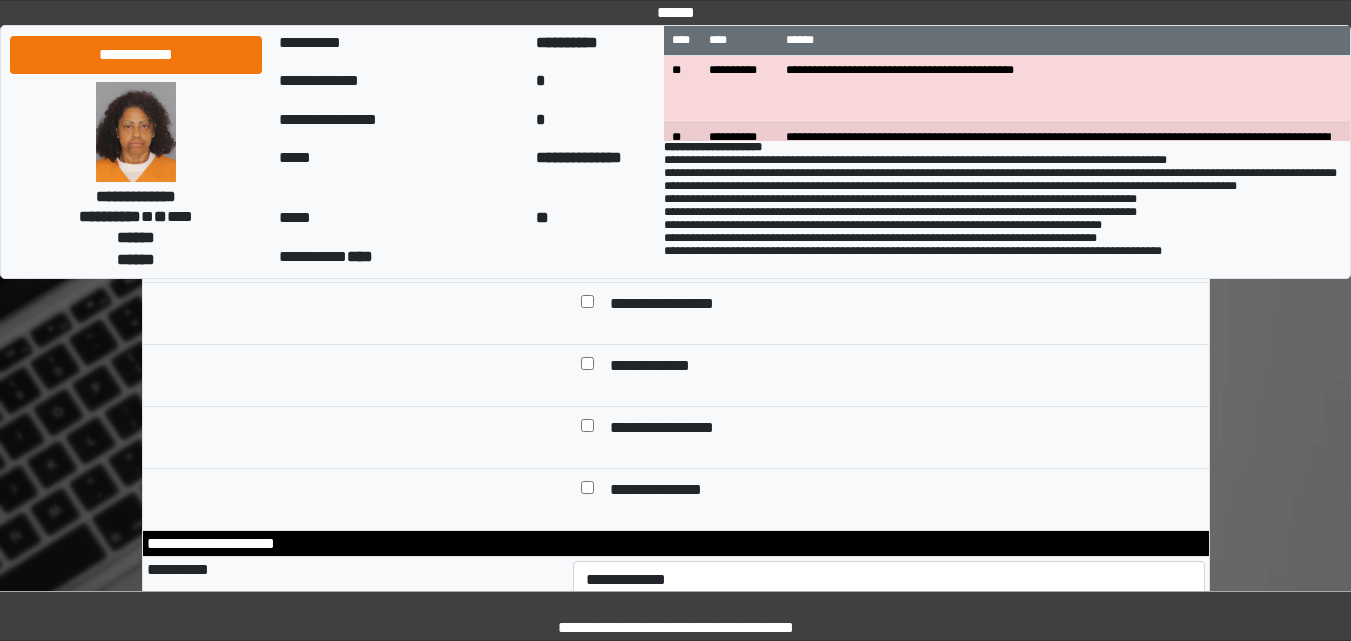 scroll, scrollTop: 500, scrollLeft: 0, axis: vertical 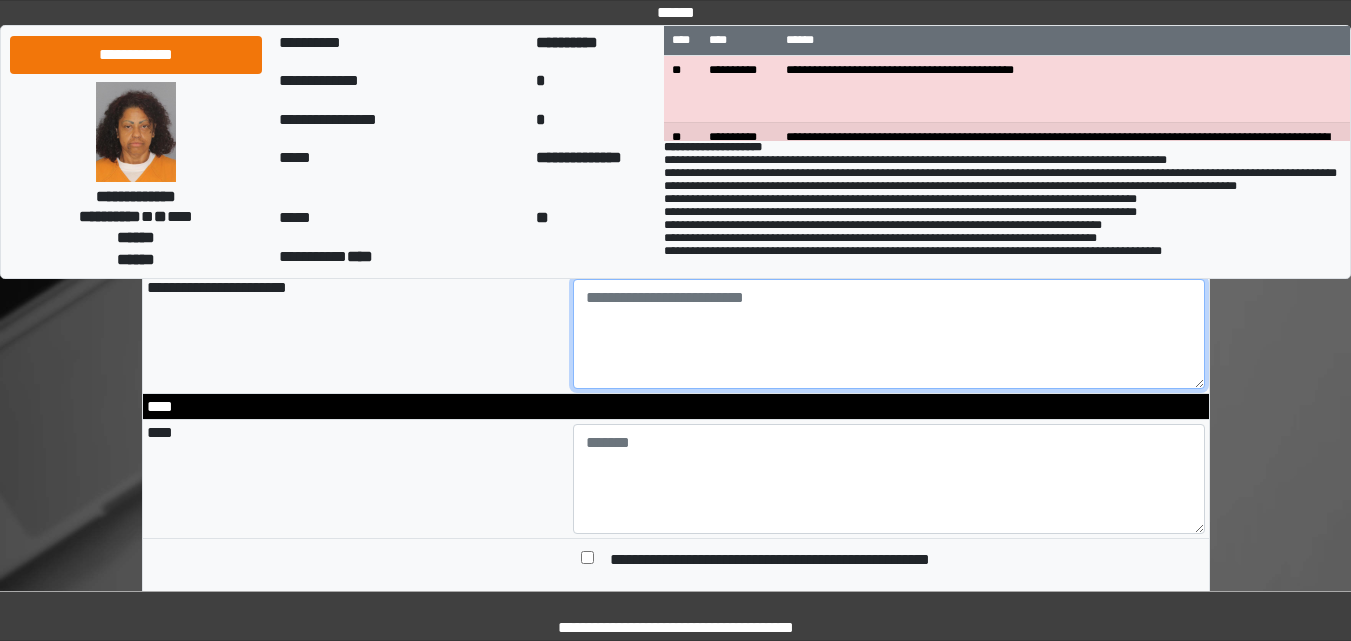 click at bounding box center (889, 334) 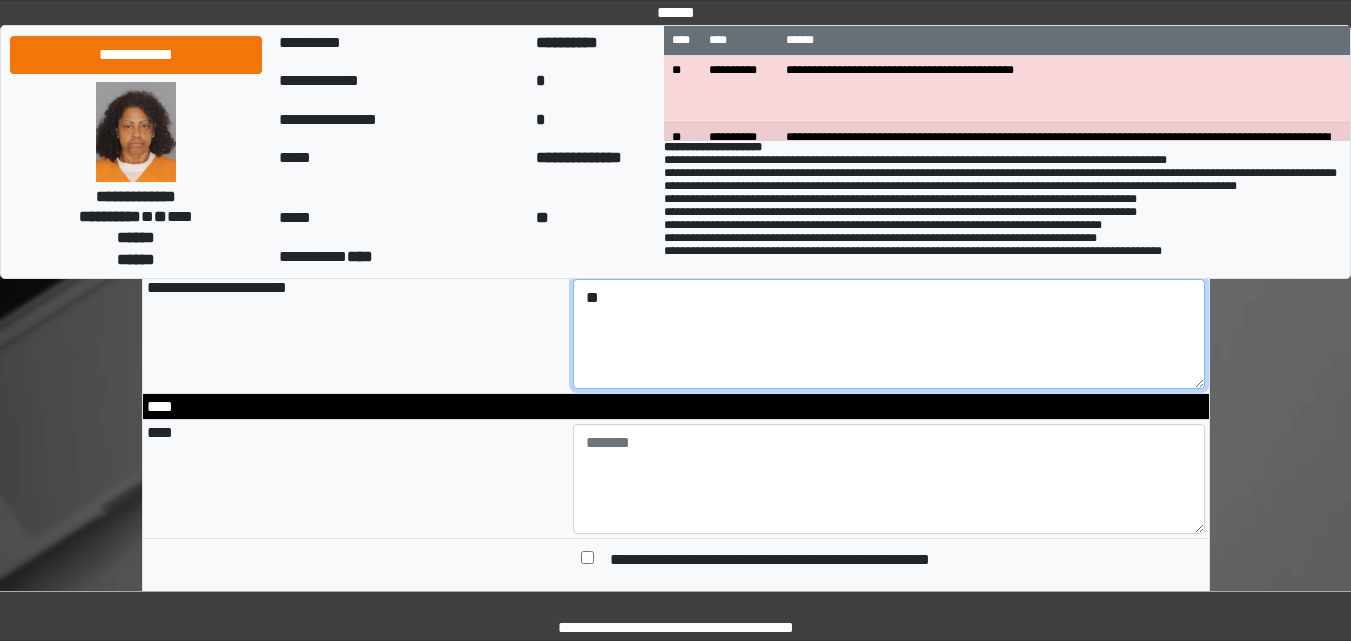 type on "*" 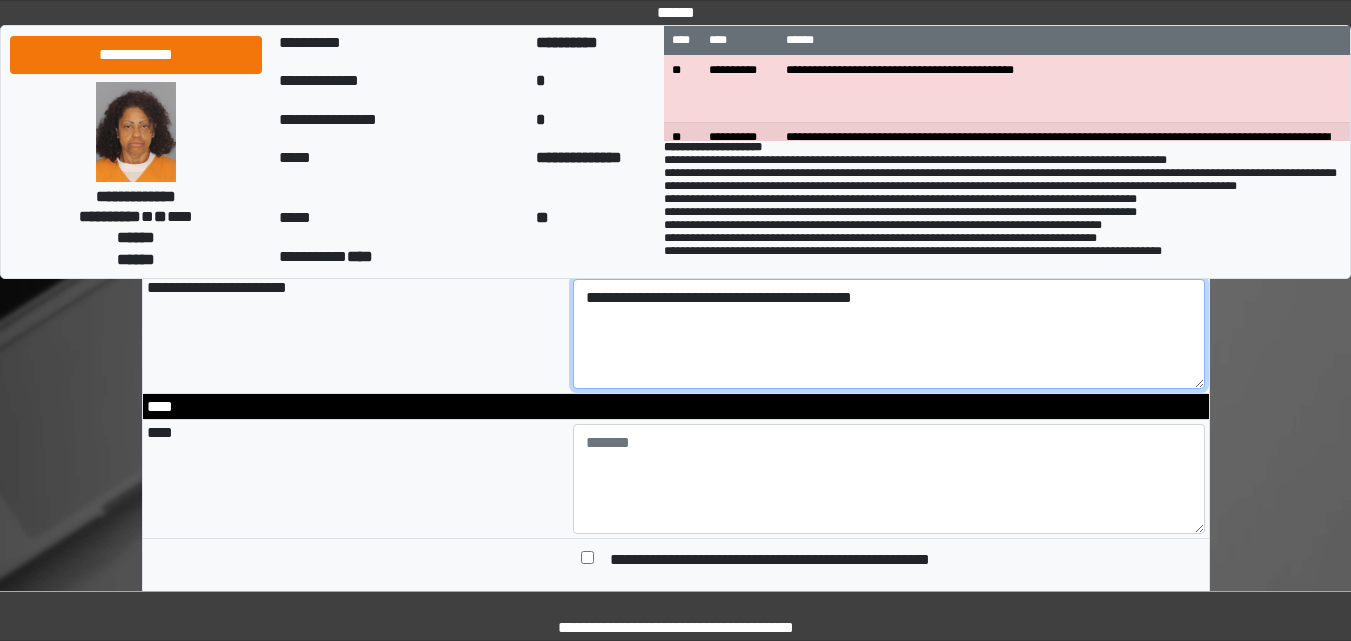 type on "**********" 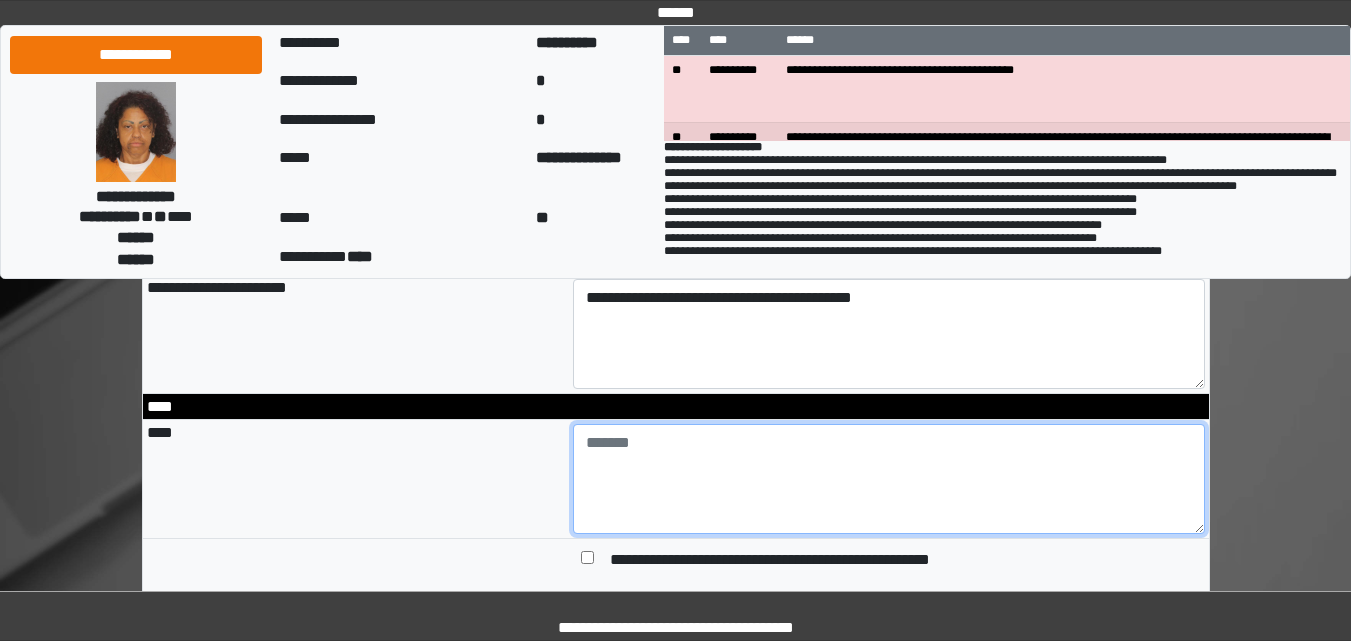 click at bounding box center (889, 479) 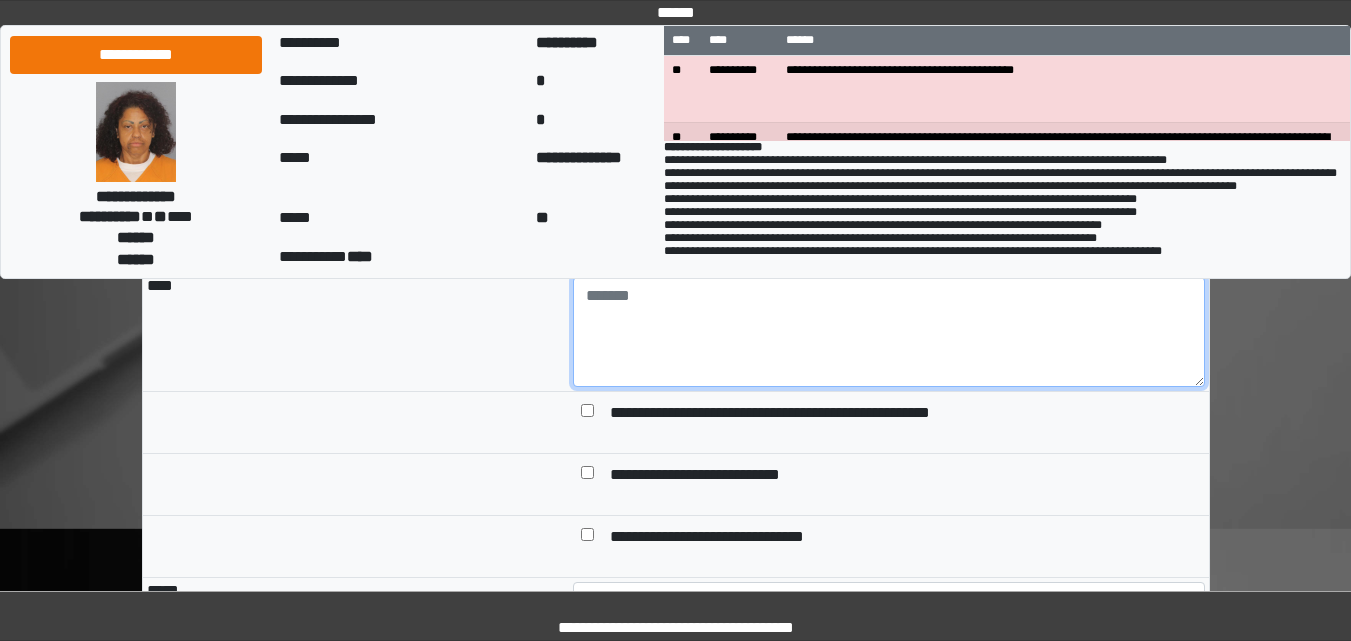 scroll, scrollTop: 1900, scrollLeft: 0, axis: vertical 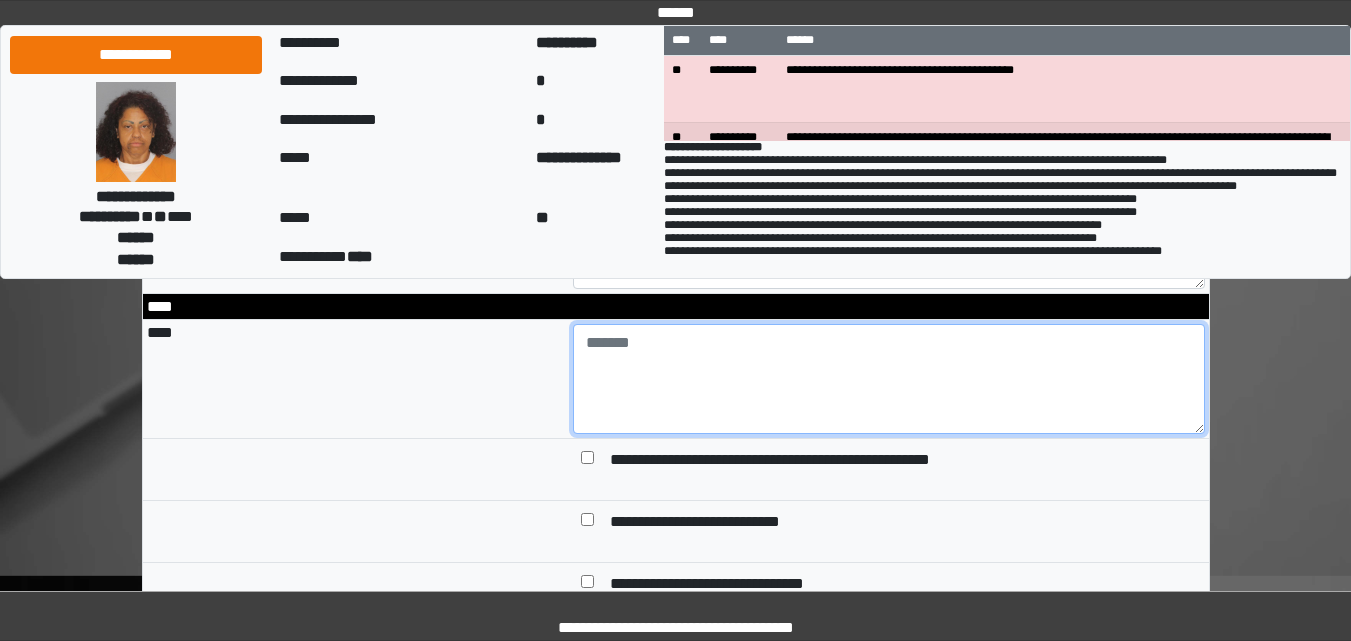 click at bounding box center [889, 379] 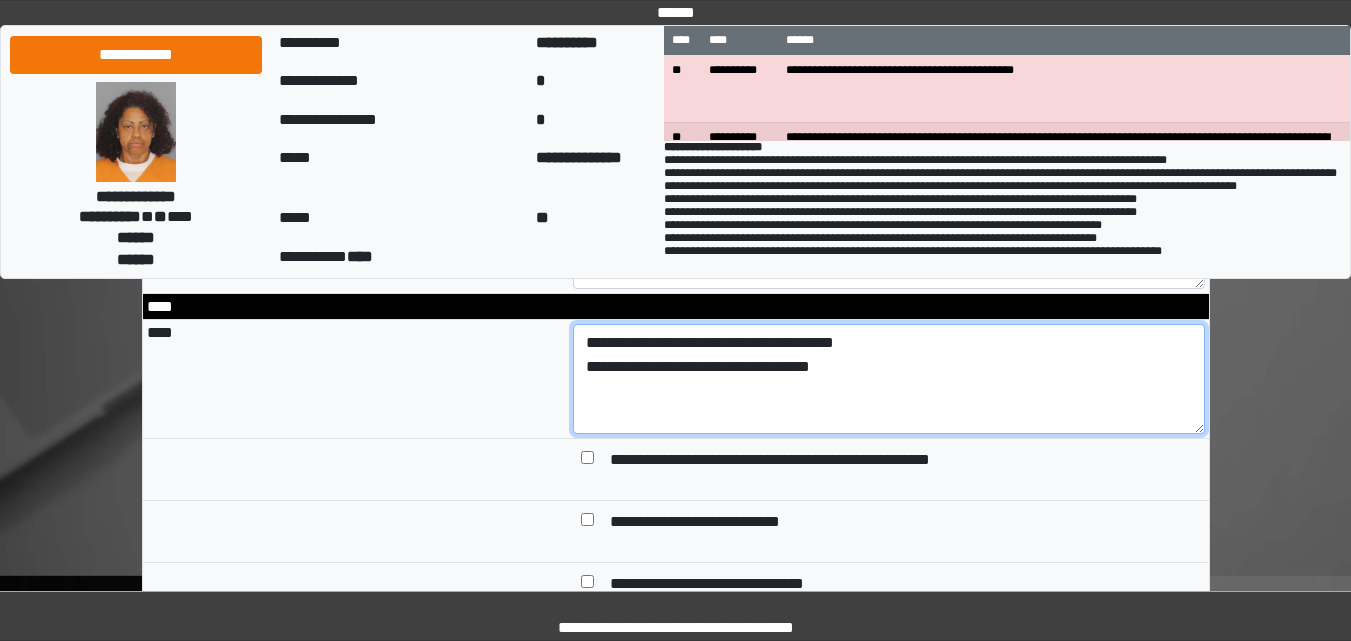 type on "**********" 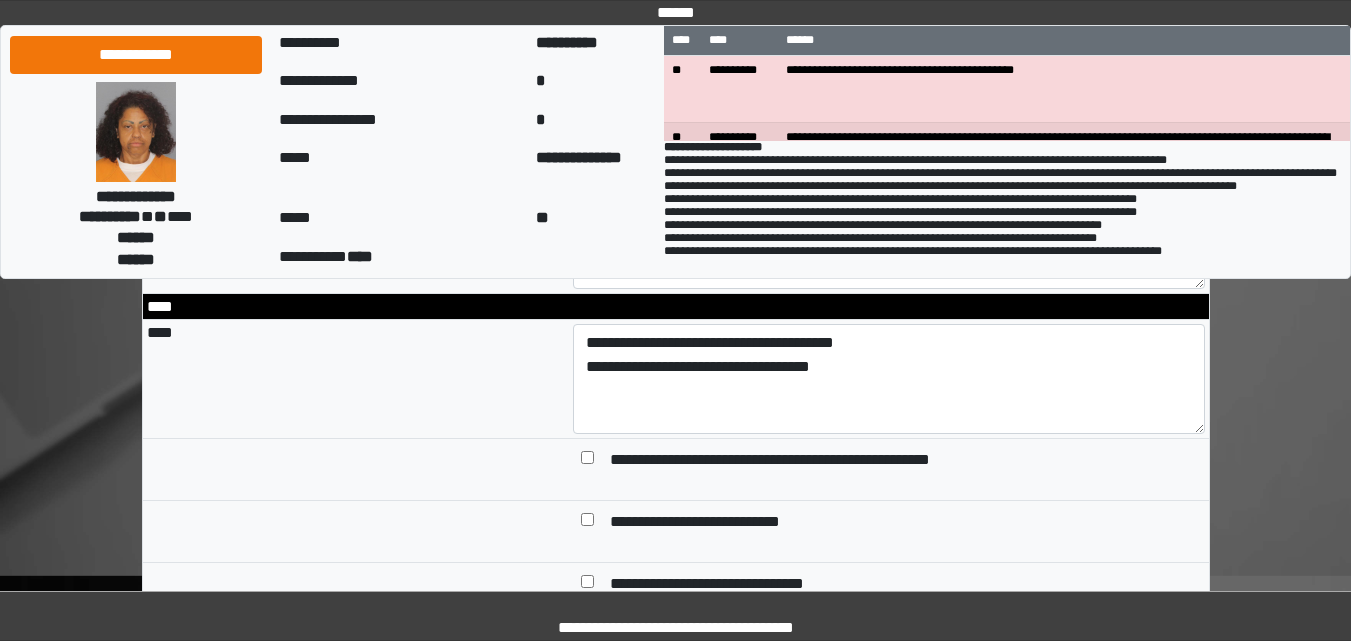 drag, startPoint x: 585, startPoint y: 497, endPoint x: 638, endPoint y: 514, distance: 55.65968 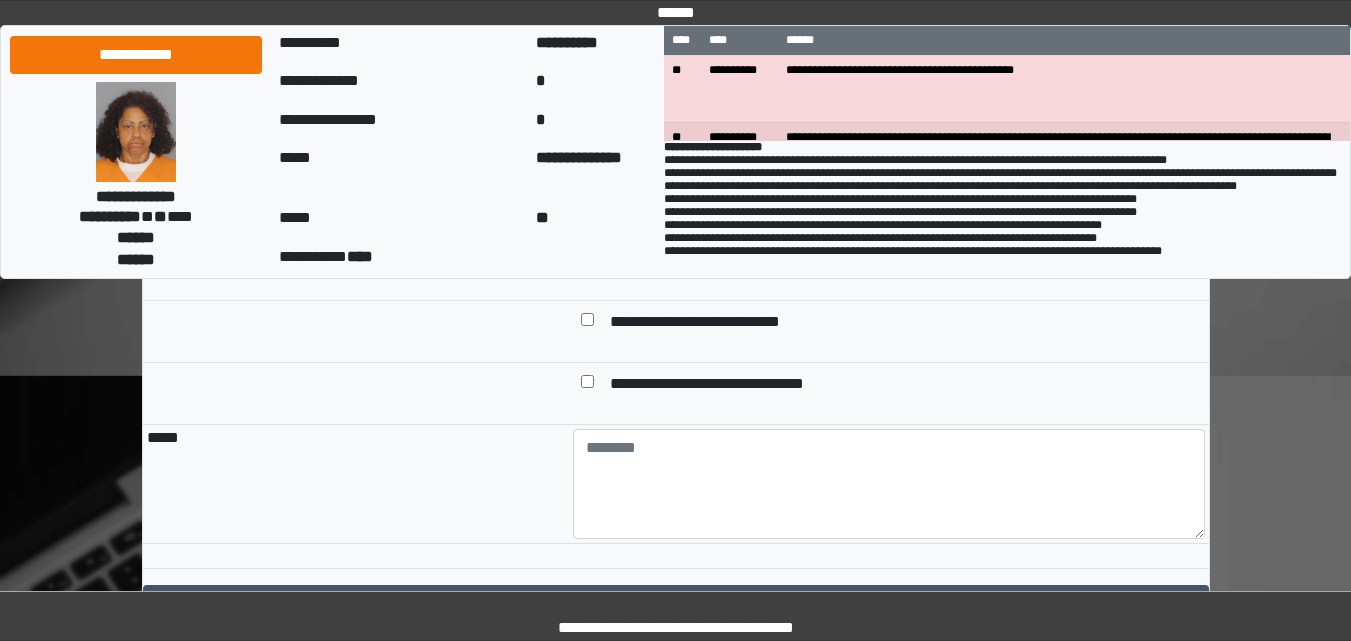 scroll, scrollTop: 2200, scrollLeft: 0, axis: vertical 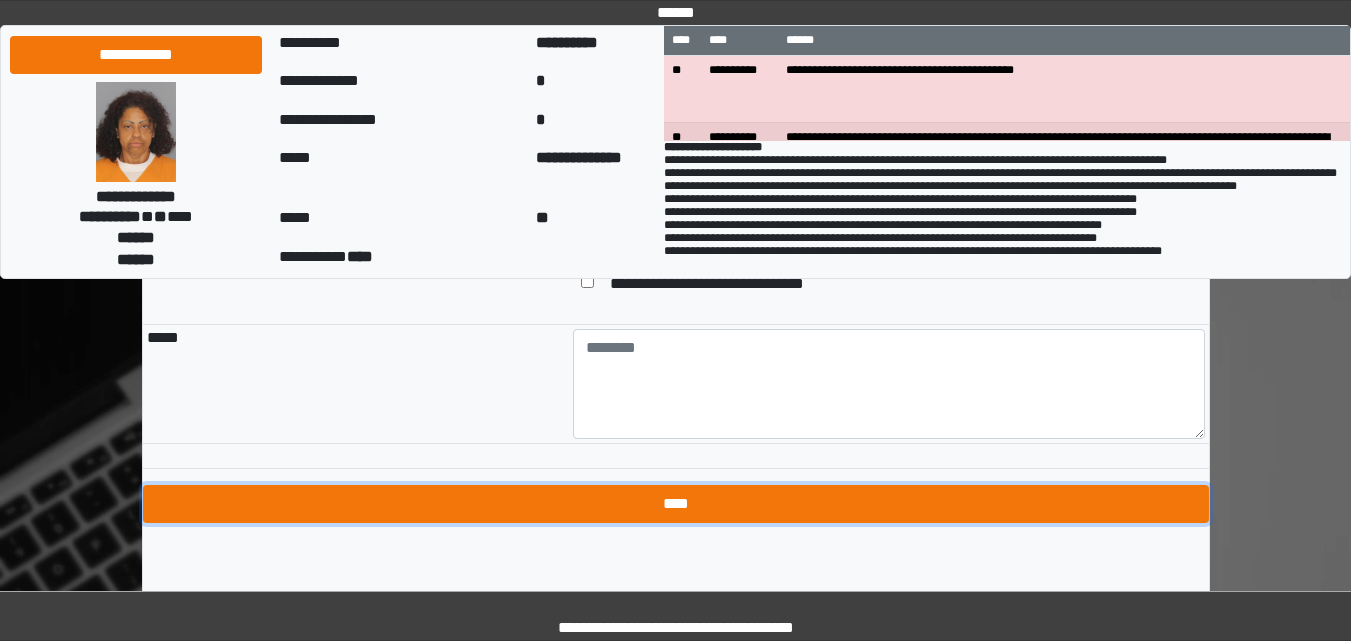 click on "****" at bounding box center [676, 504] 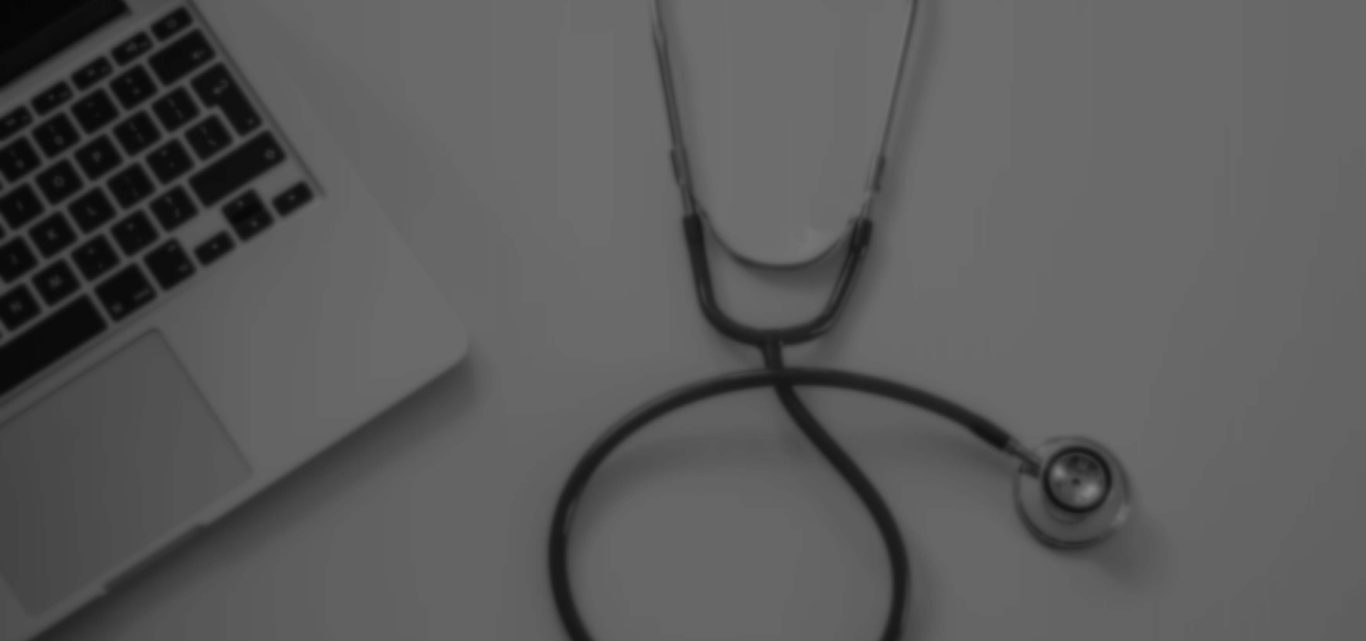 scroll, scrollTop: 0, scrollLeft: 0, axis: both 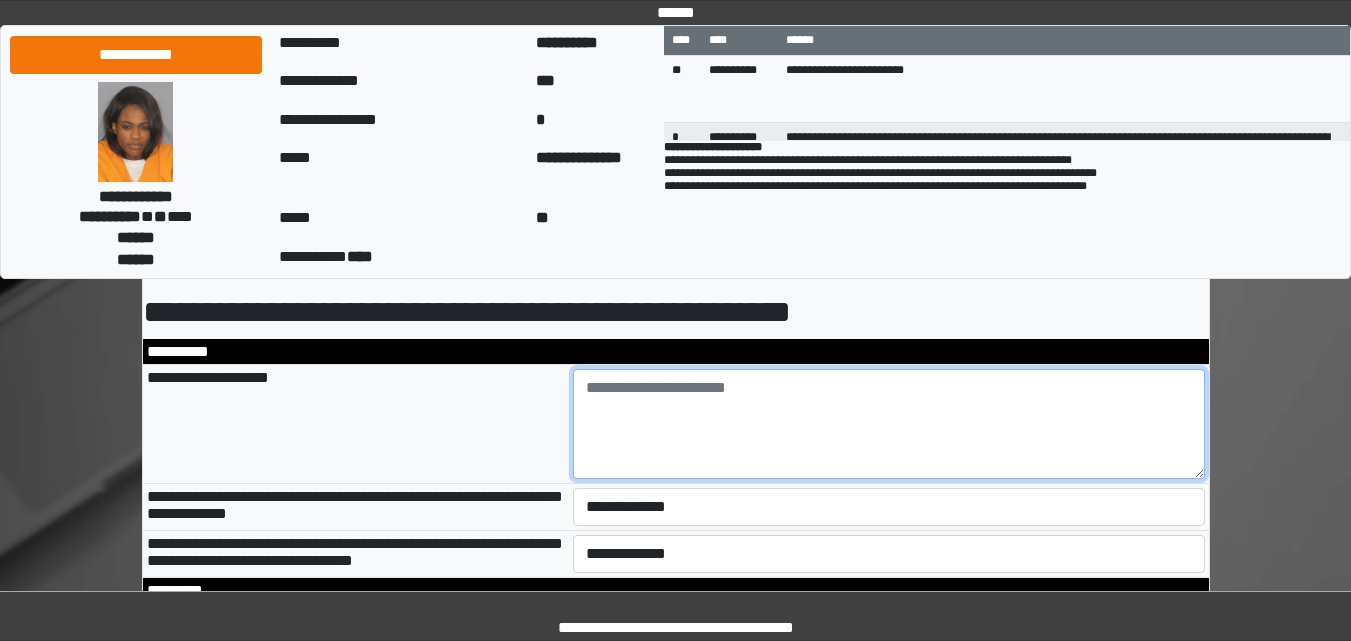 click at bounding box center [889, 424] 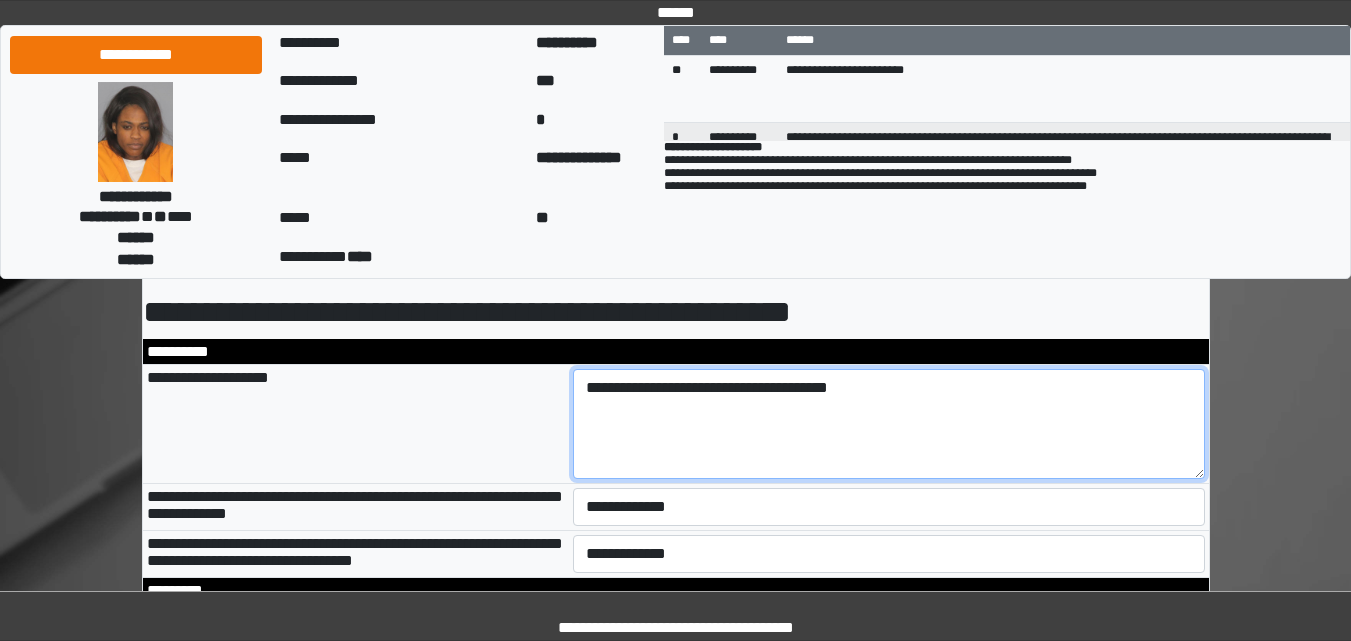 type on "**********" 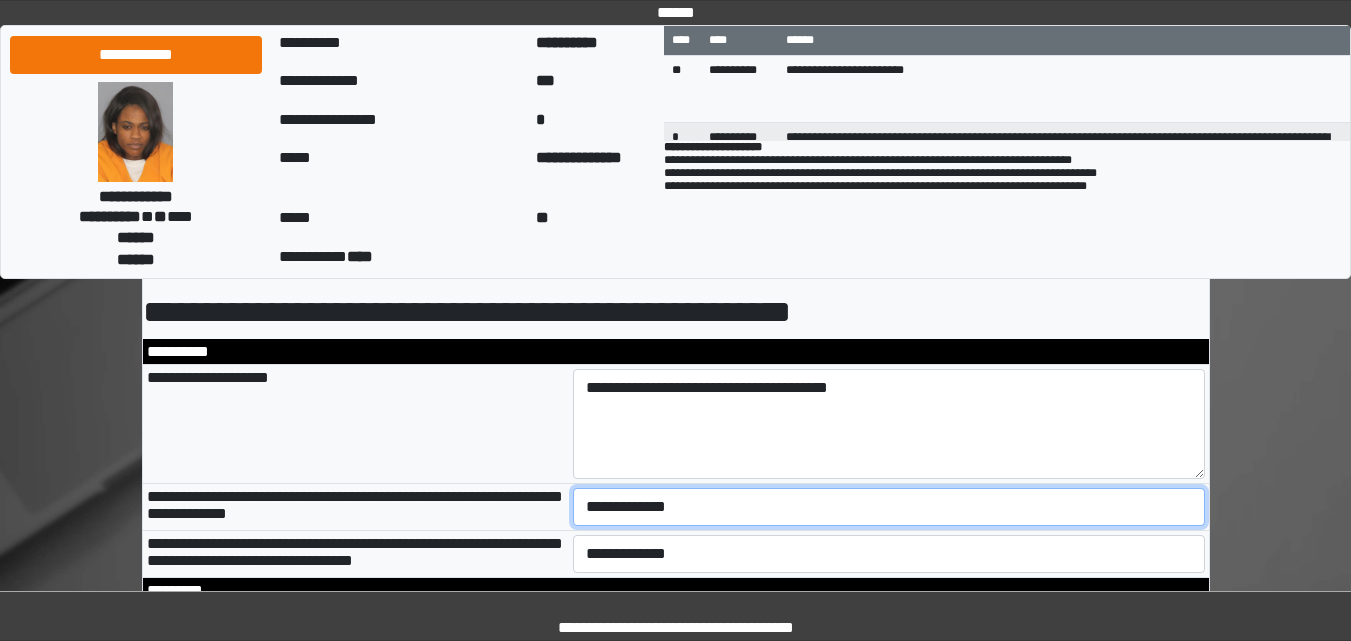 click on "**********" at bounding box center [889, 507] 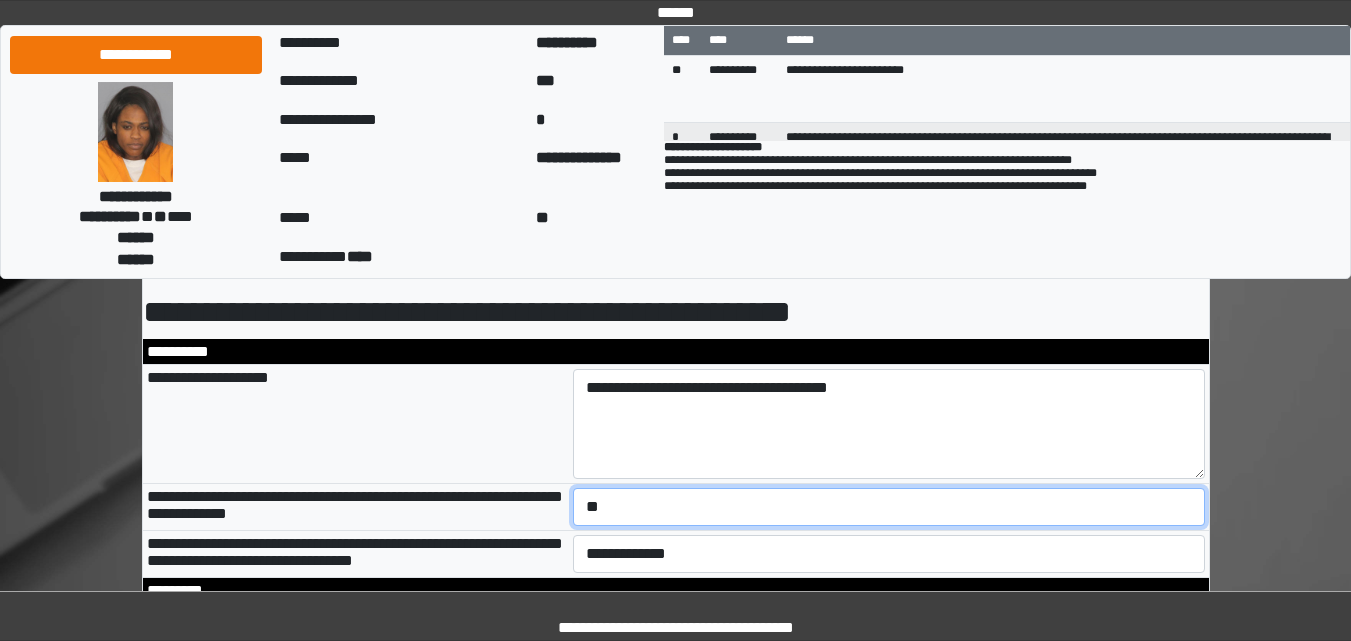 click on "**********" at bounding box center [889, 507] 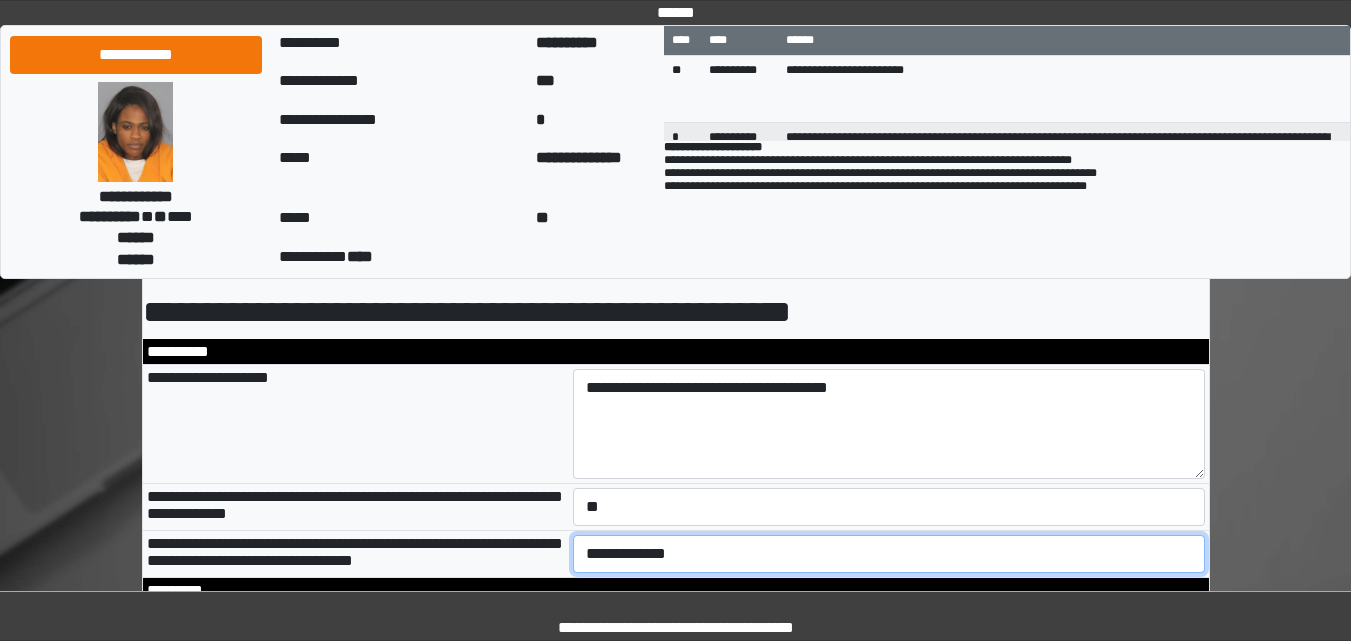 click on "**********" at bounding box center (889, 554) 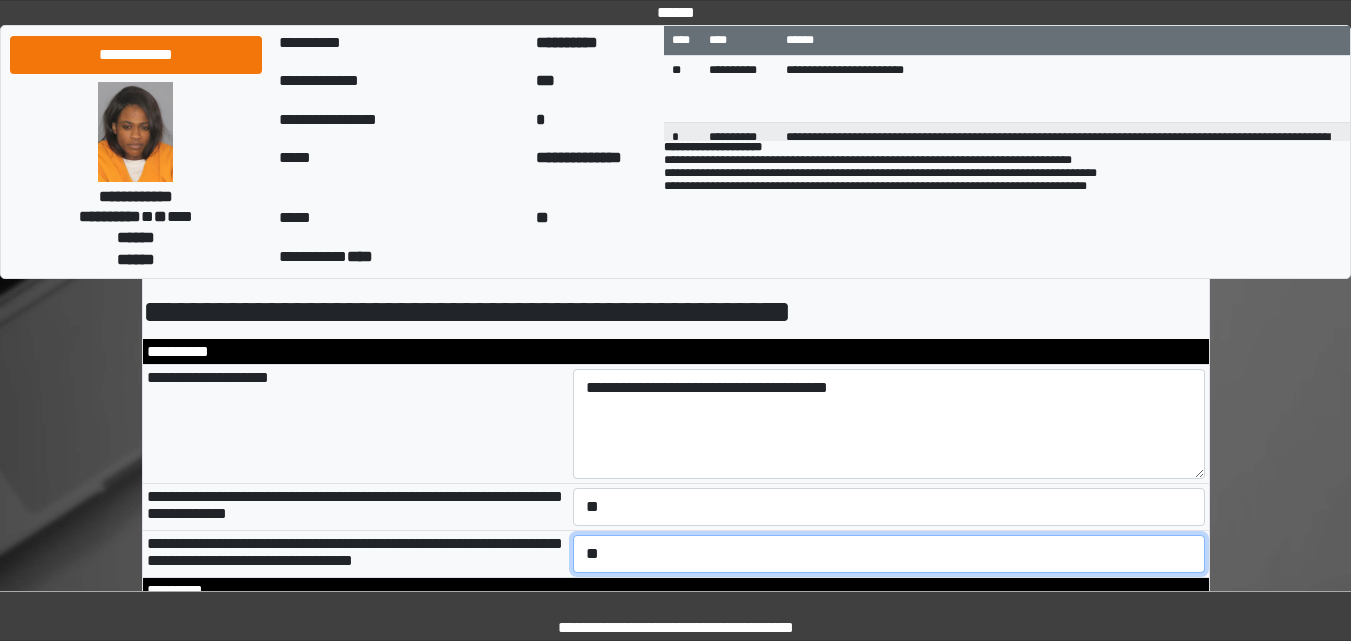 click on "**********" at bounding box center [889, 554] 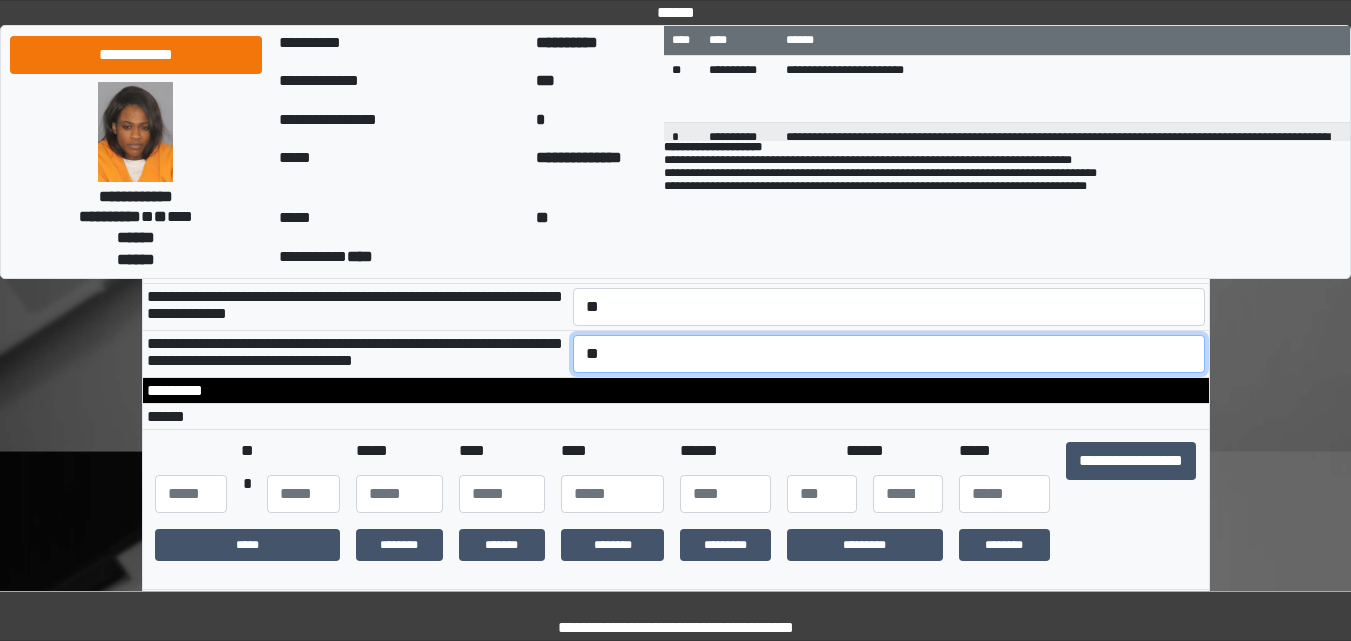 scroll, scrollTop: 400, scrollLeft: 0, axis: vertical 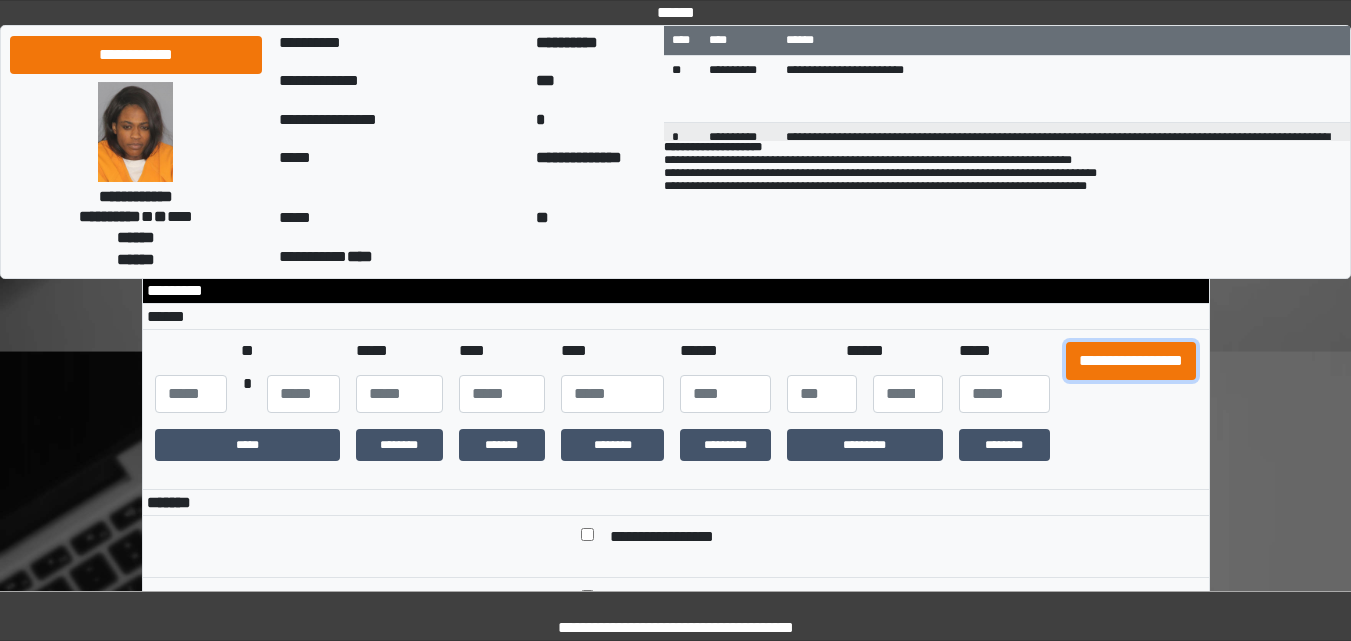click on "**********" at bounding box center [1131, 361] 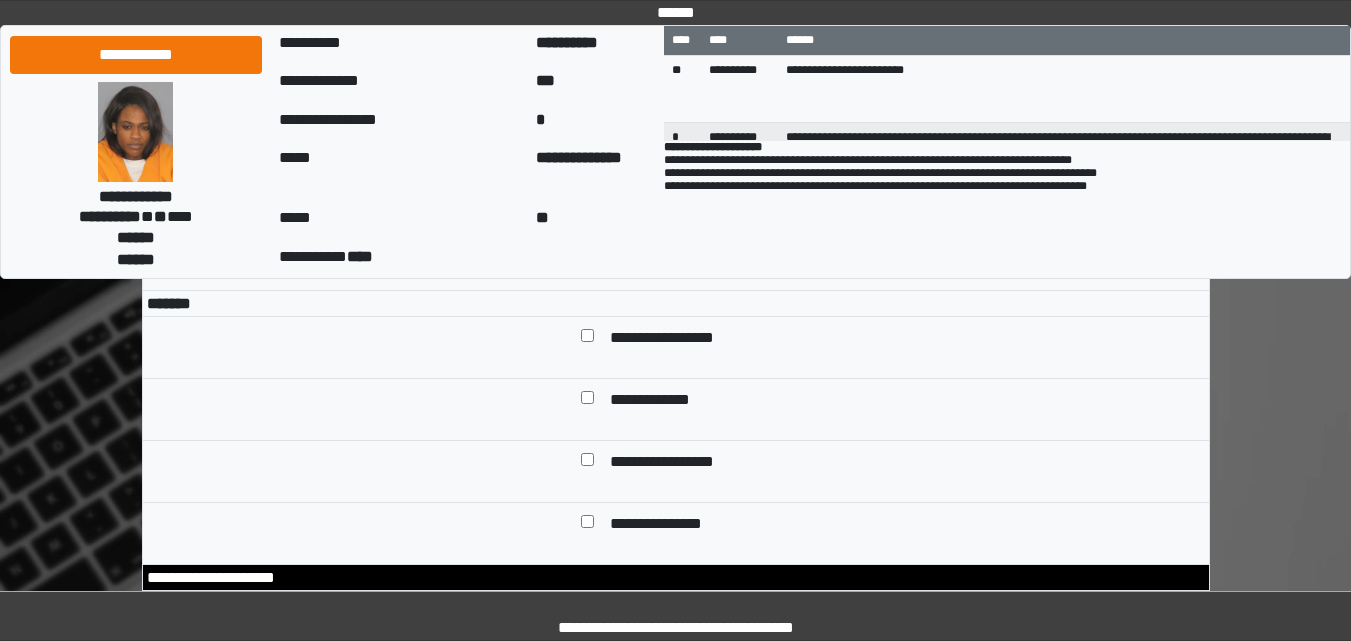 scroll, scrollTop: 600, scrollLeft: 0, axis: vertical 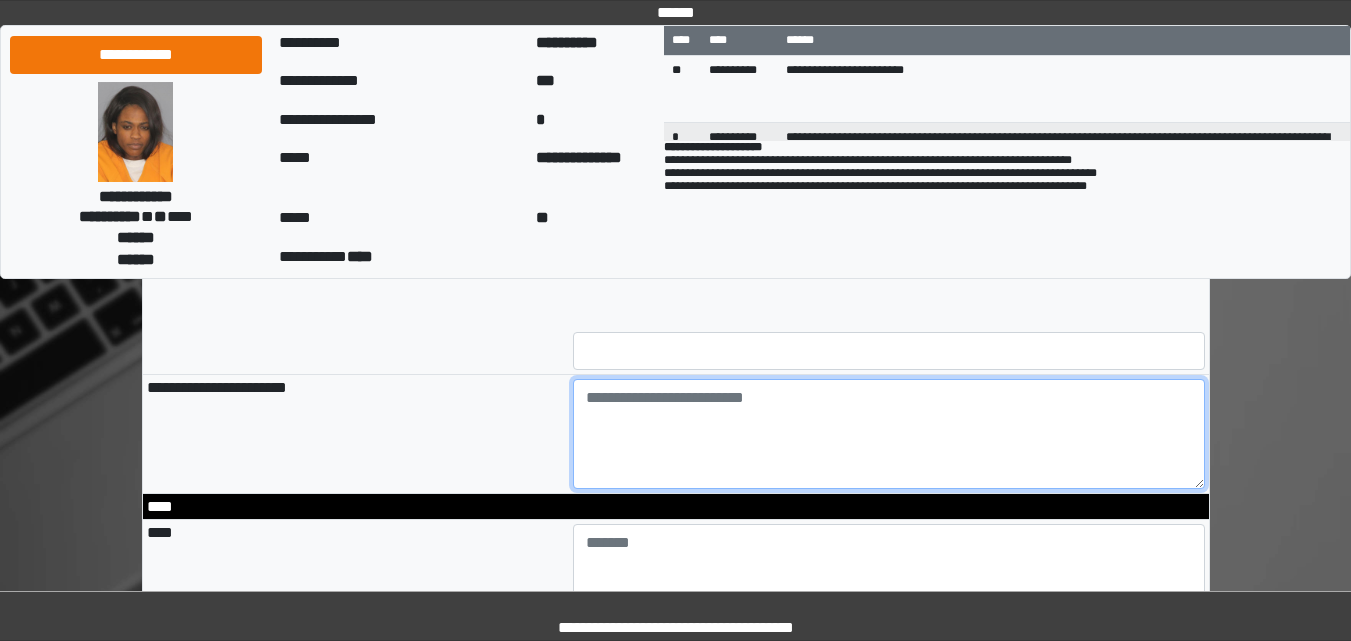 click at bounding box center (889, 434) 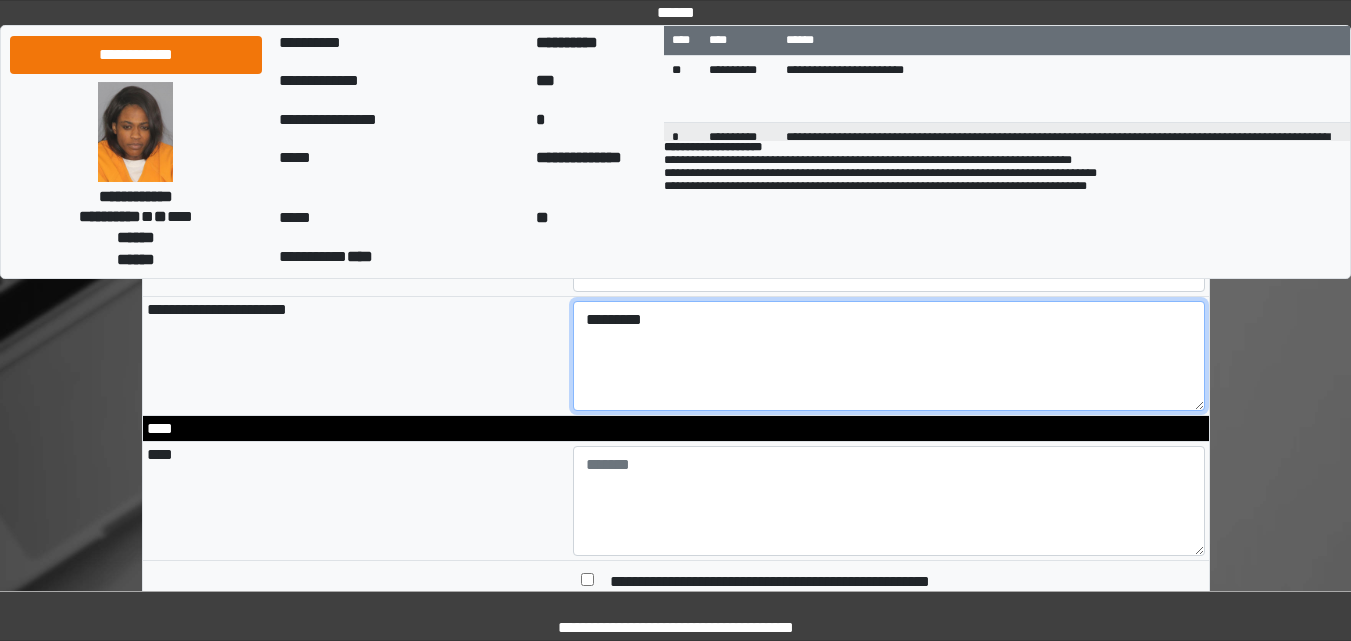 scroll, scrollTop: 1900, scrollLeft: 0, axis: vertical 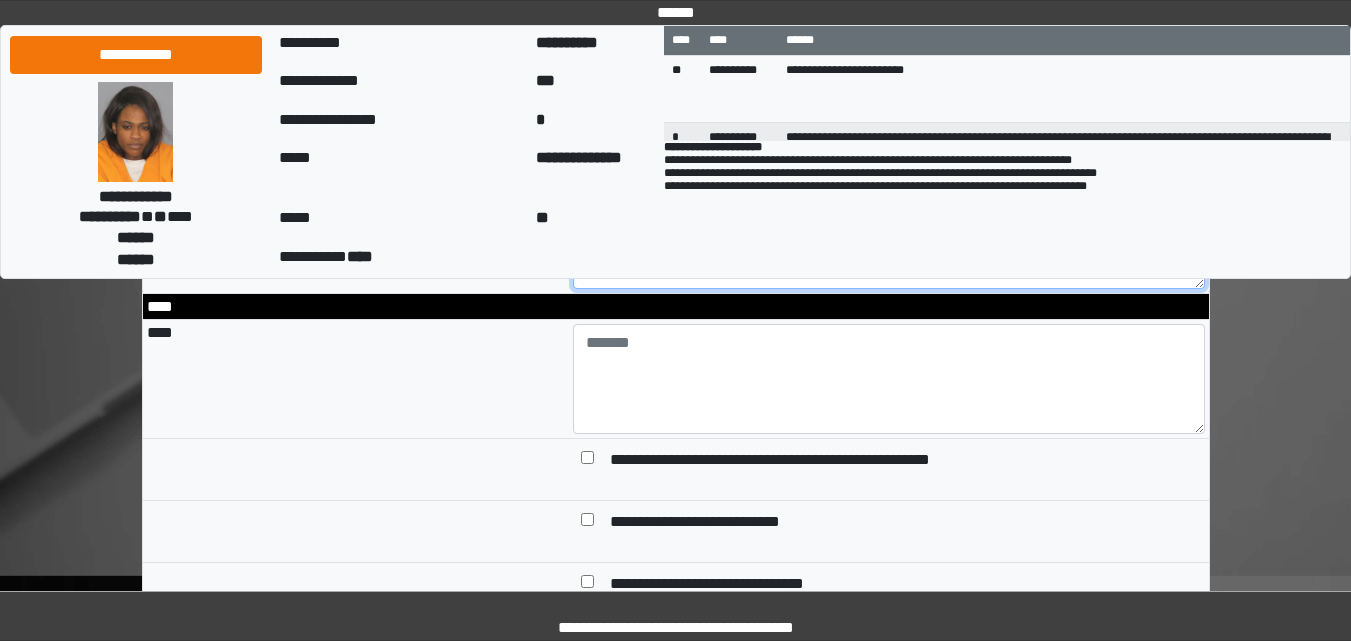 type on "*********" 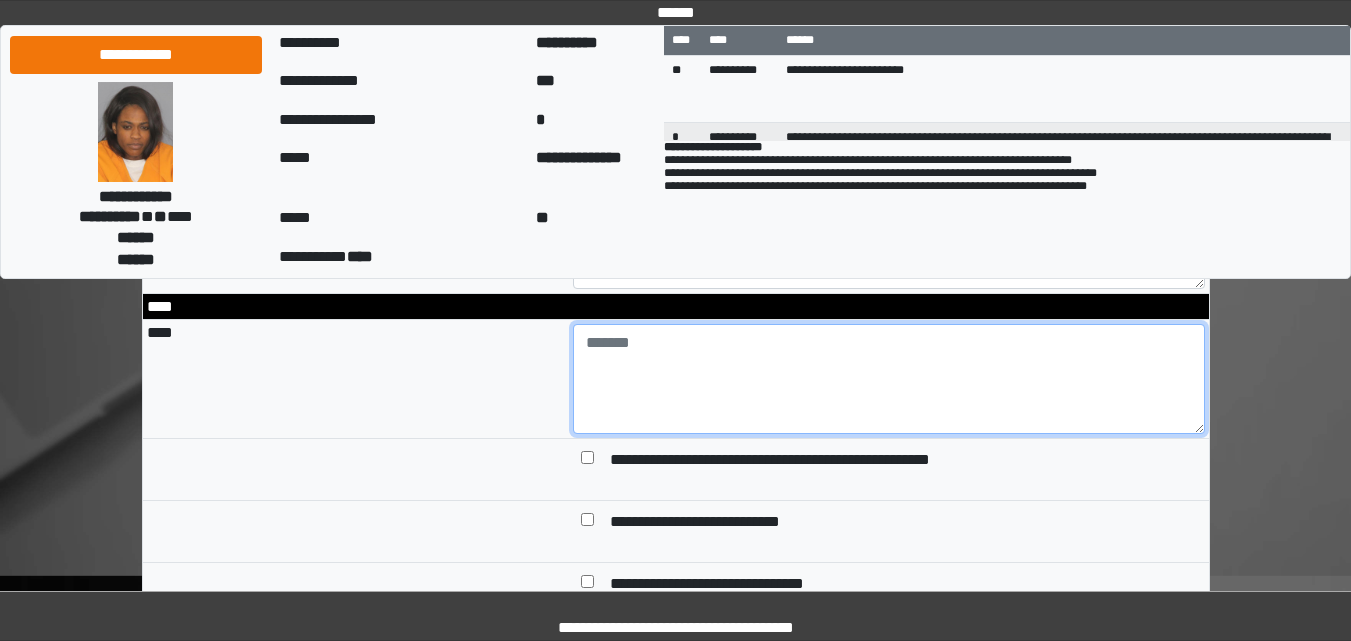 click at bounding box center [889, 379] 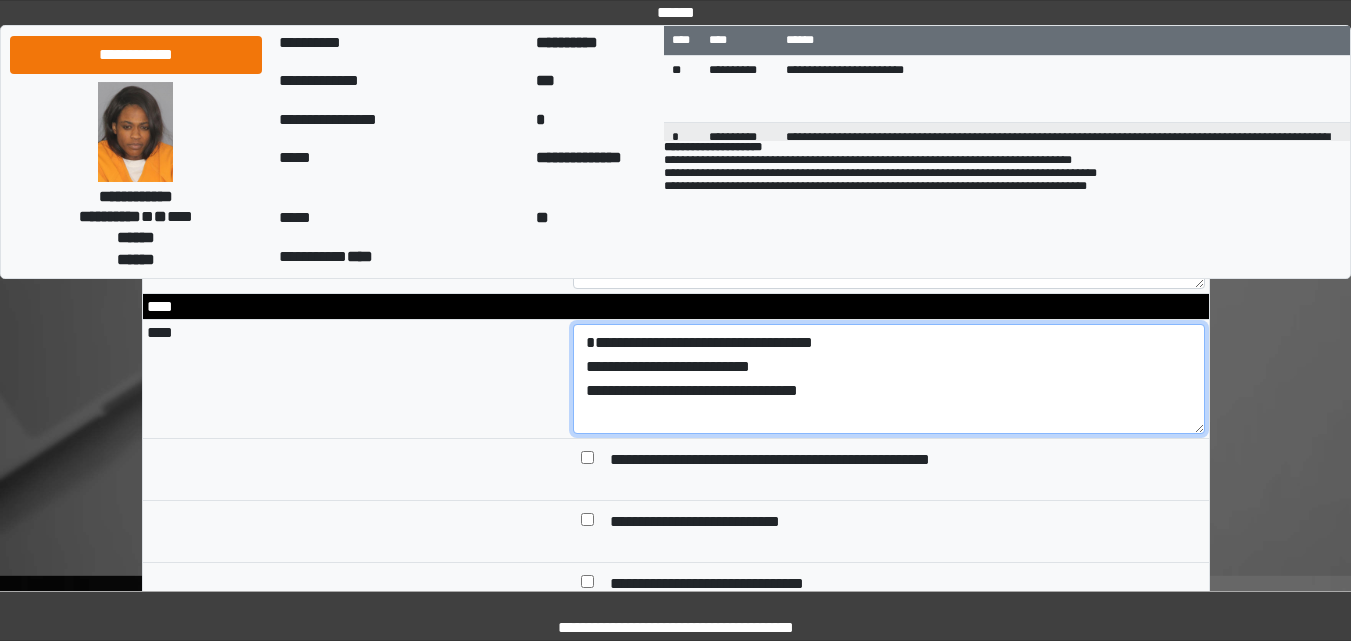 scroll, scrollTop: 24, scrollLeft: 0, axis: vertical 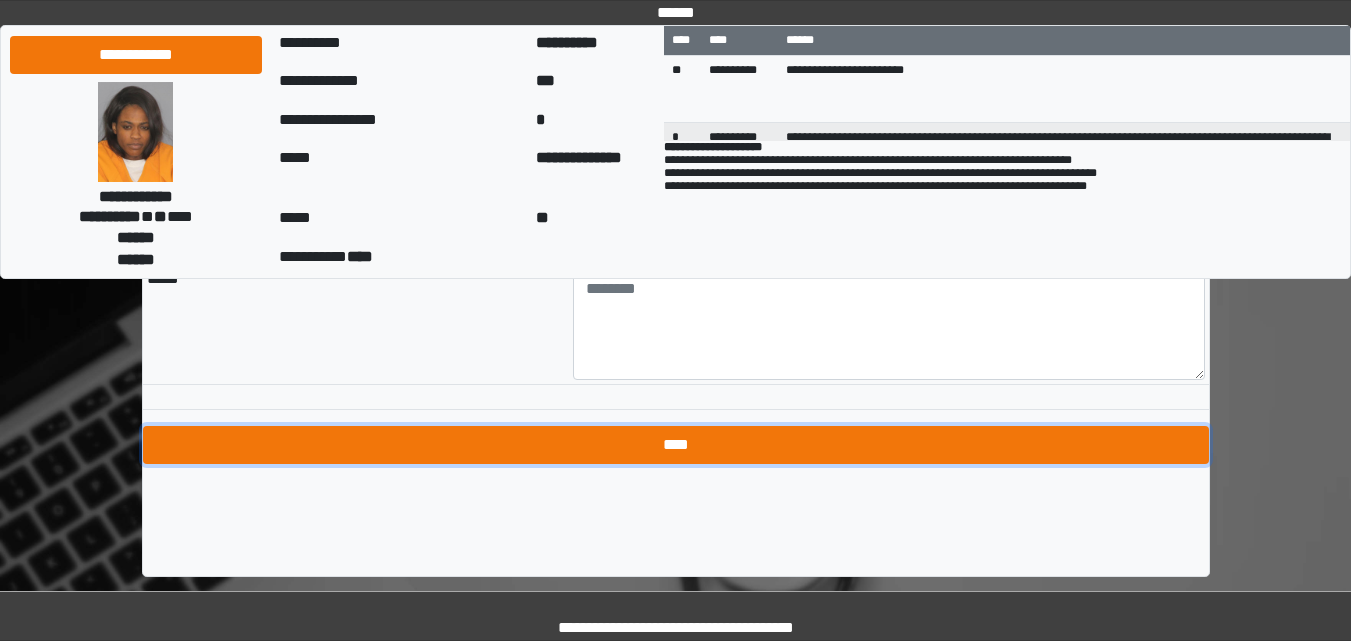 click on "****" at bounding box center (676, 445) 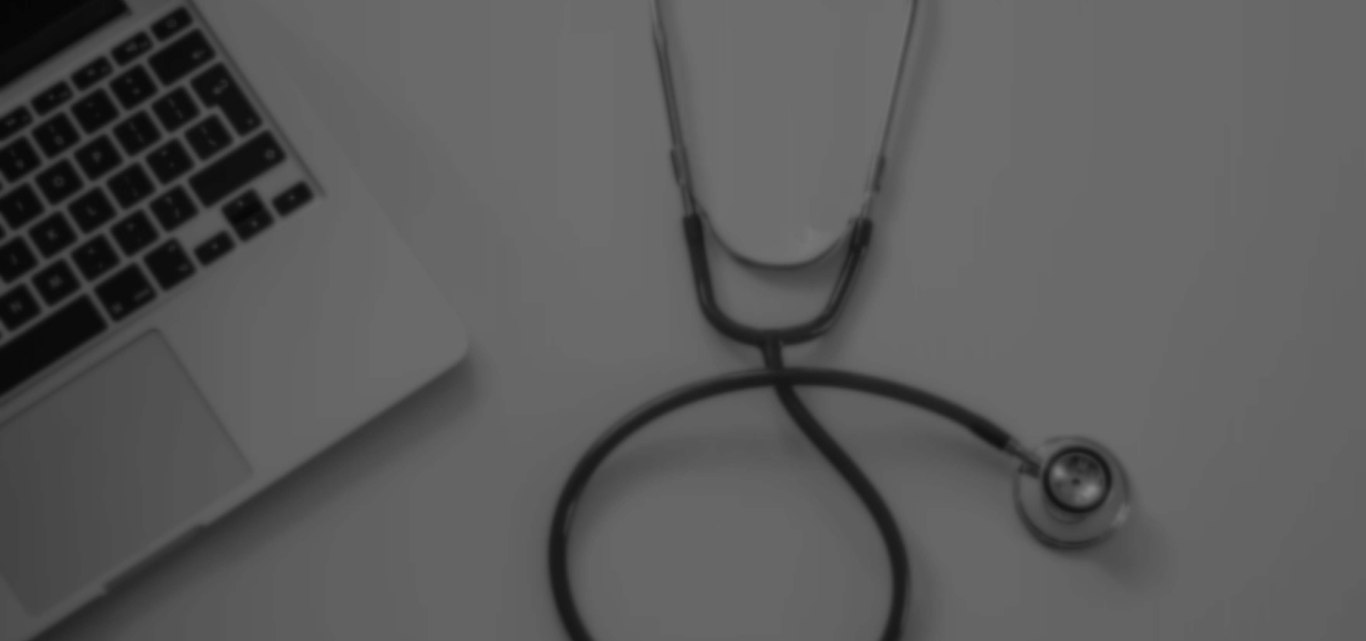 scroll, scrollTop: 0, scrollLeft: 0, axis: both 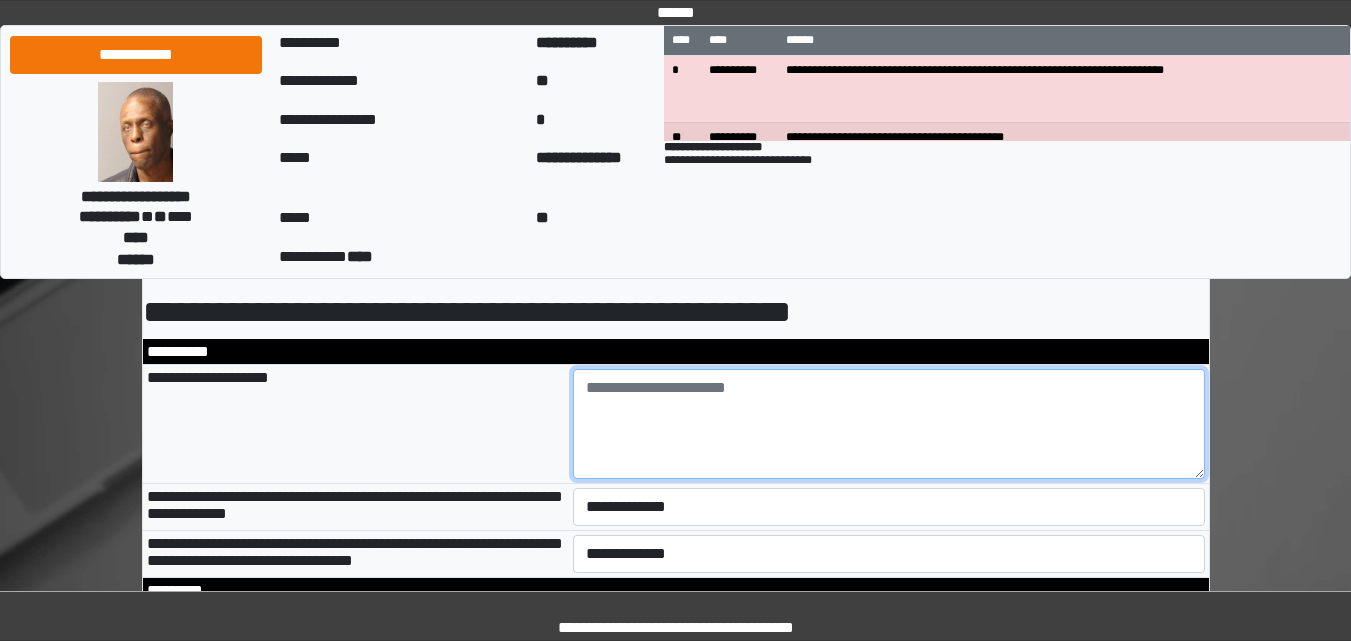 click at bounding box center (889, 424) 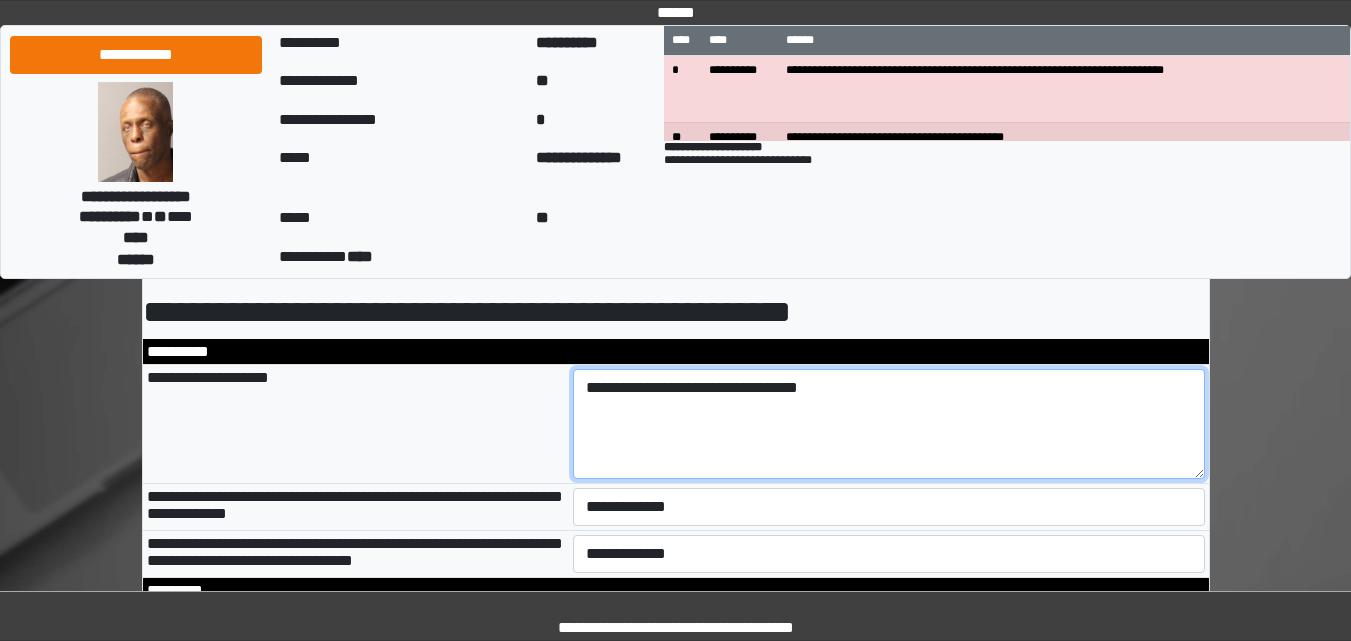 type on "**********" 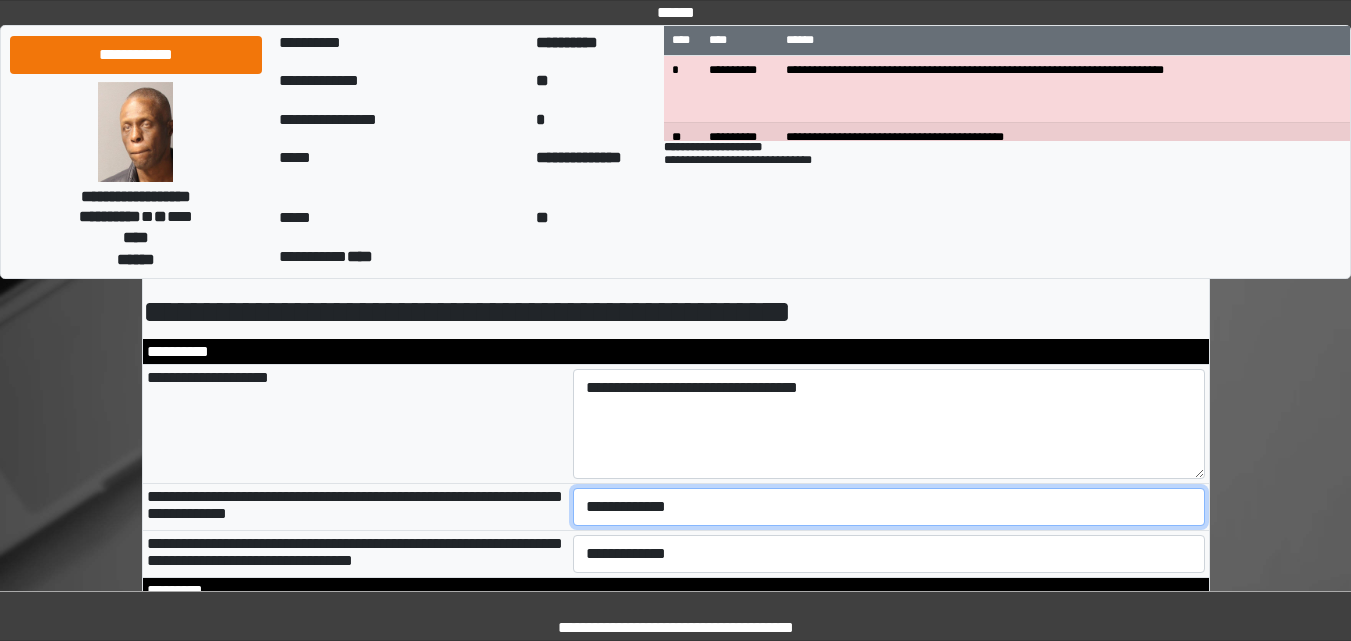 click on "**********" at bounding box center [889, 507] 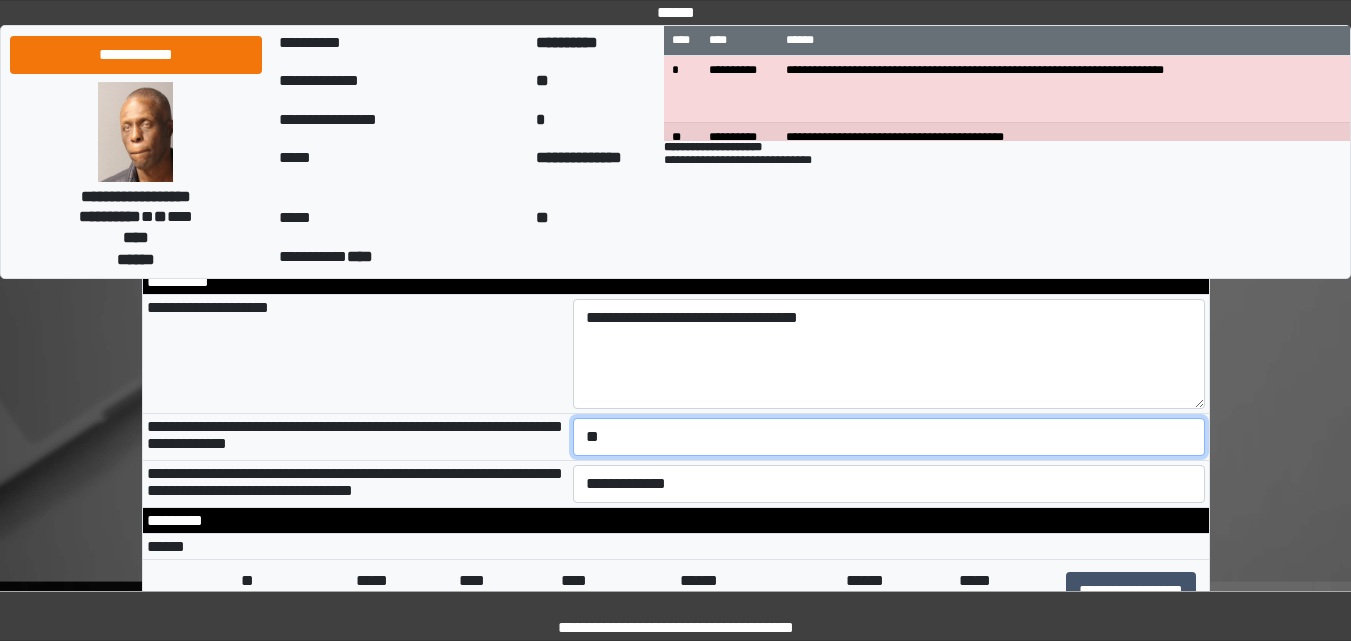 scroll, scrollTop: 200, scrollLeft: 0, axis: vertical 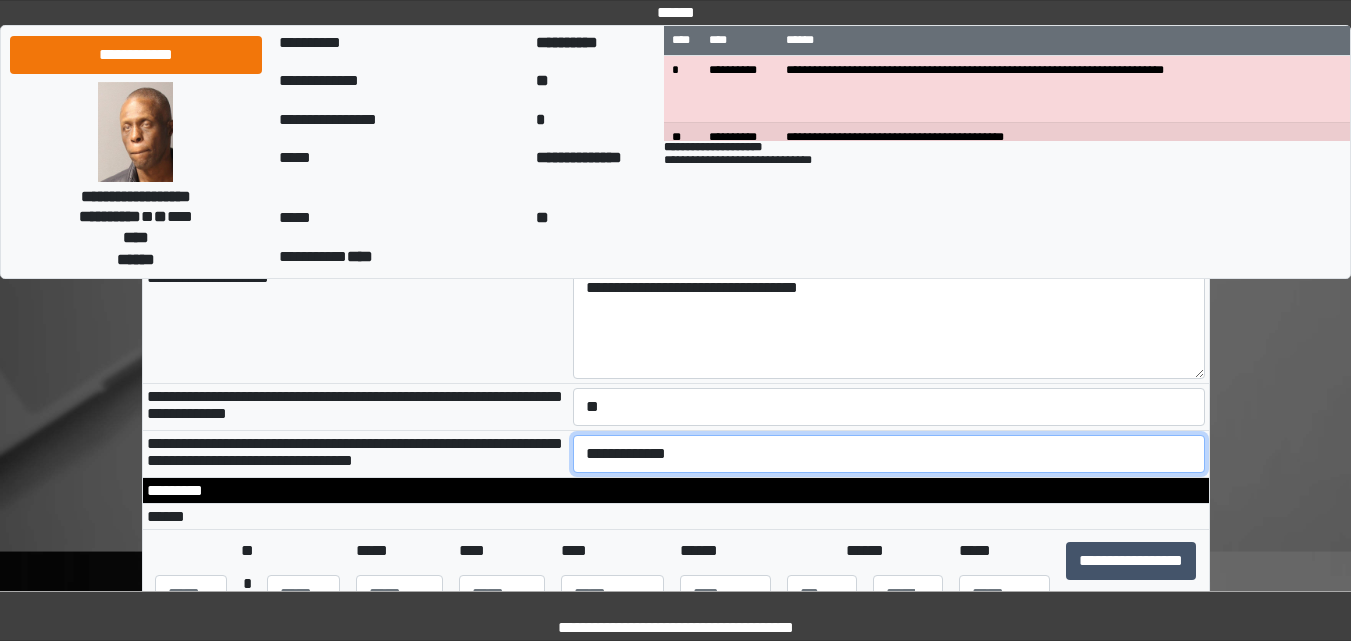 click on "**********" at bounding box center [889, 454] 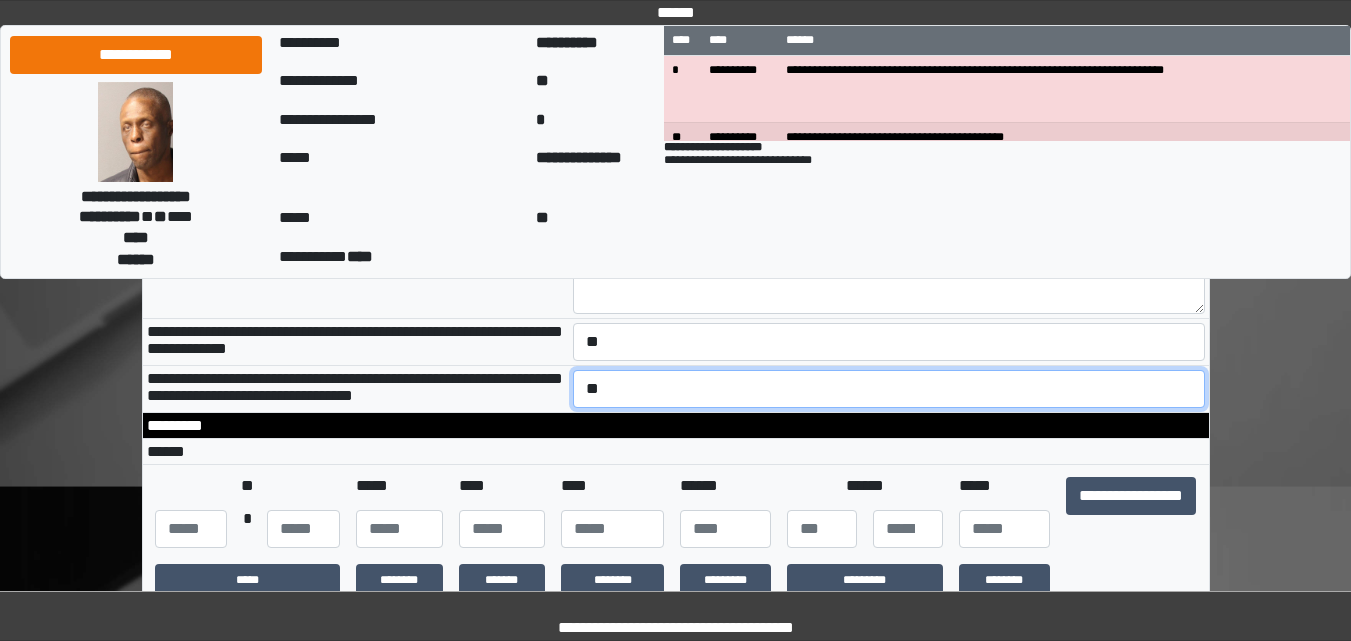 scroll, scrollTop: 300, scrollLeft: 0, axis: vertical 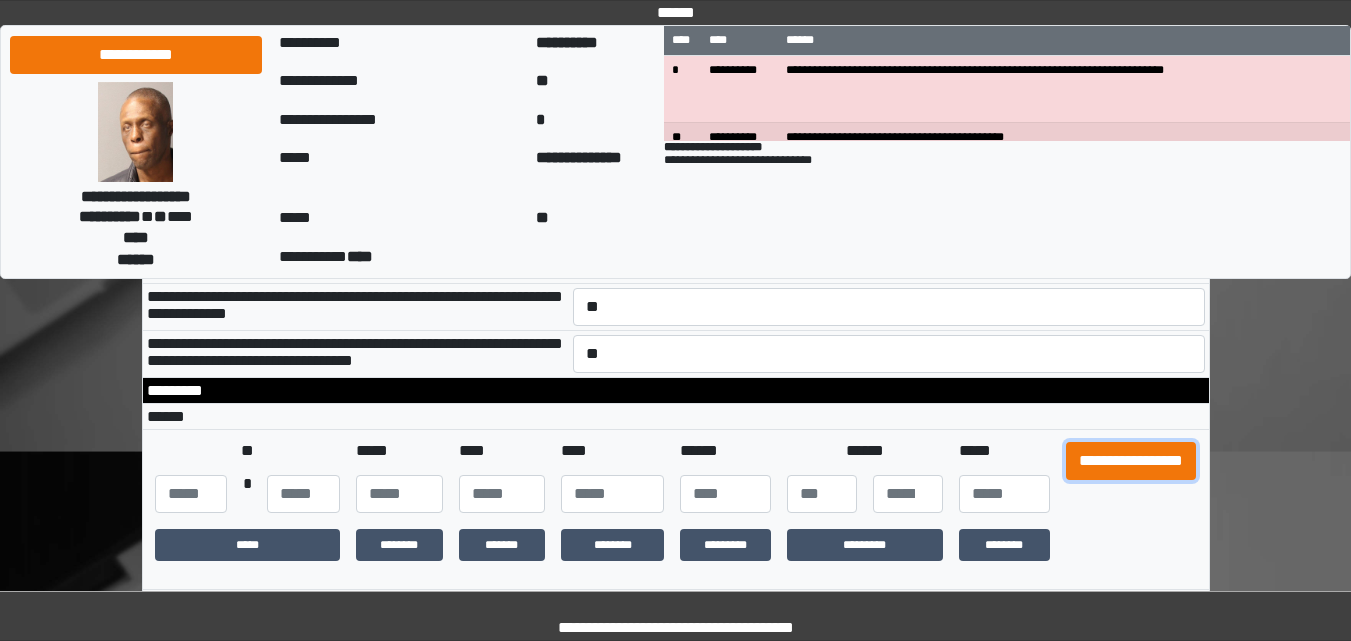 click on "**********" at bounding box center [1131, 461] 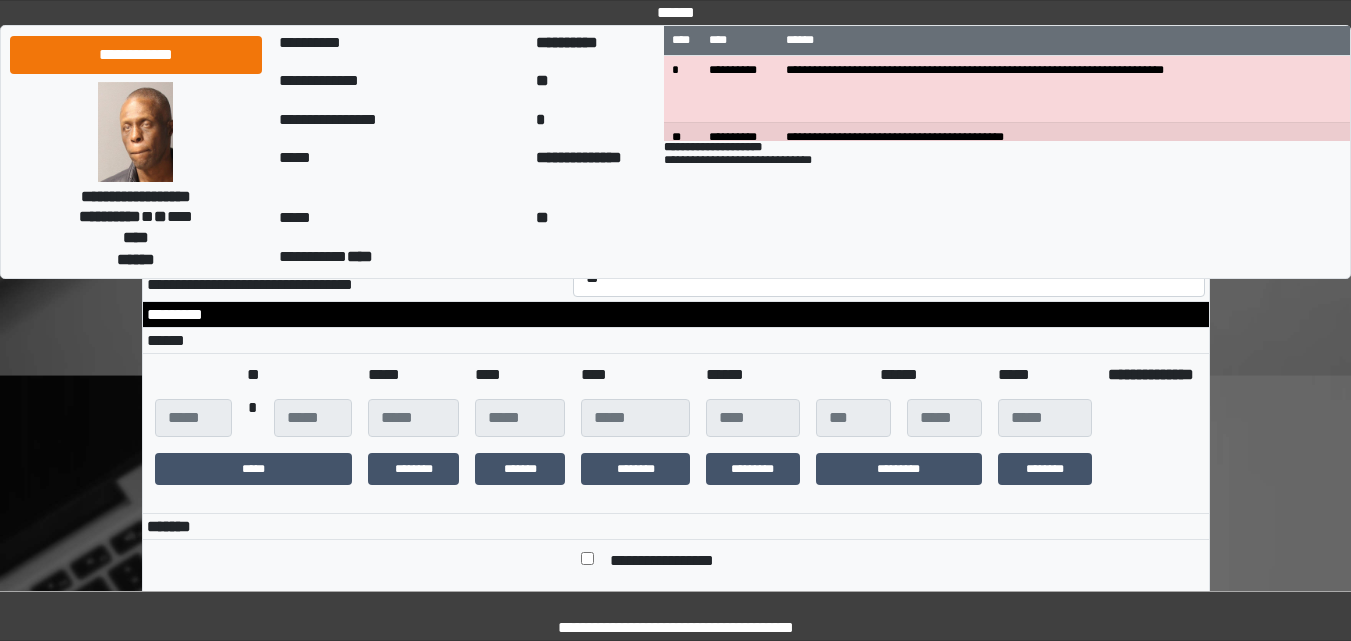 scroll, scrollTop: 600, scrollLeft: 0, axis: vertical 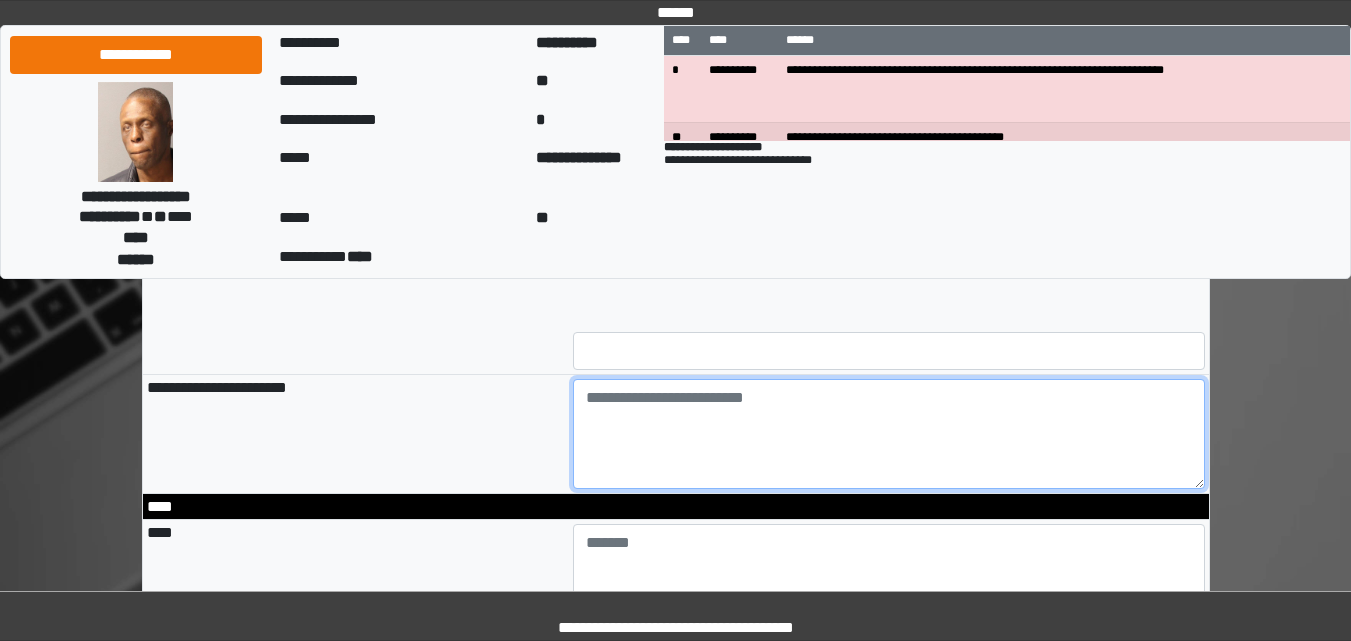 click at bounding box center [889, 434] 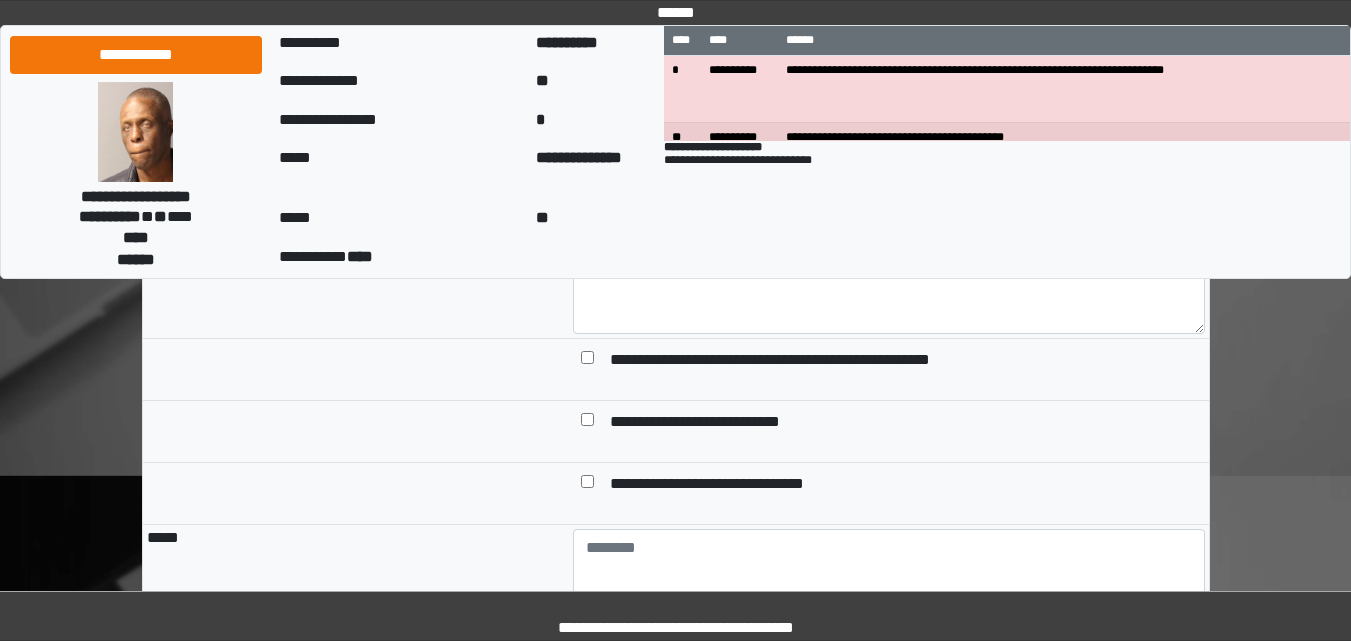 scroll, scrollTop: 1900, scrollLeft: 0, axis: vertical 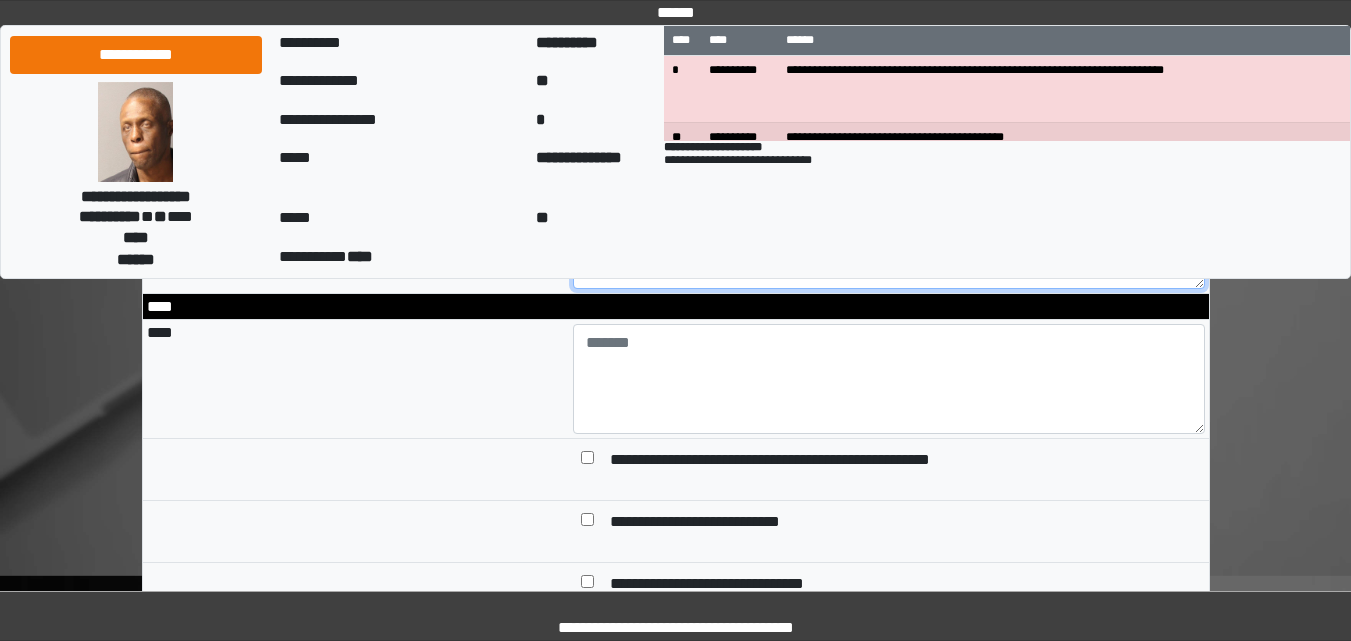 type on "*********" 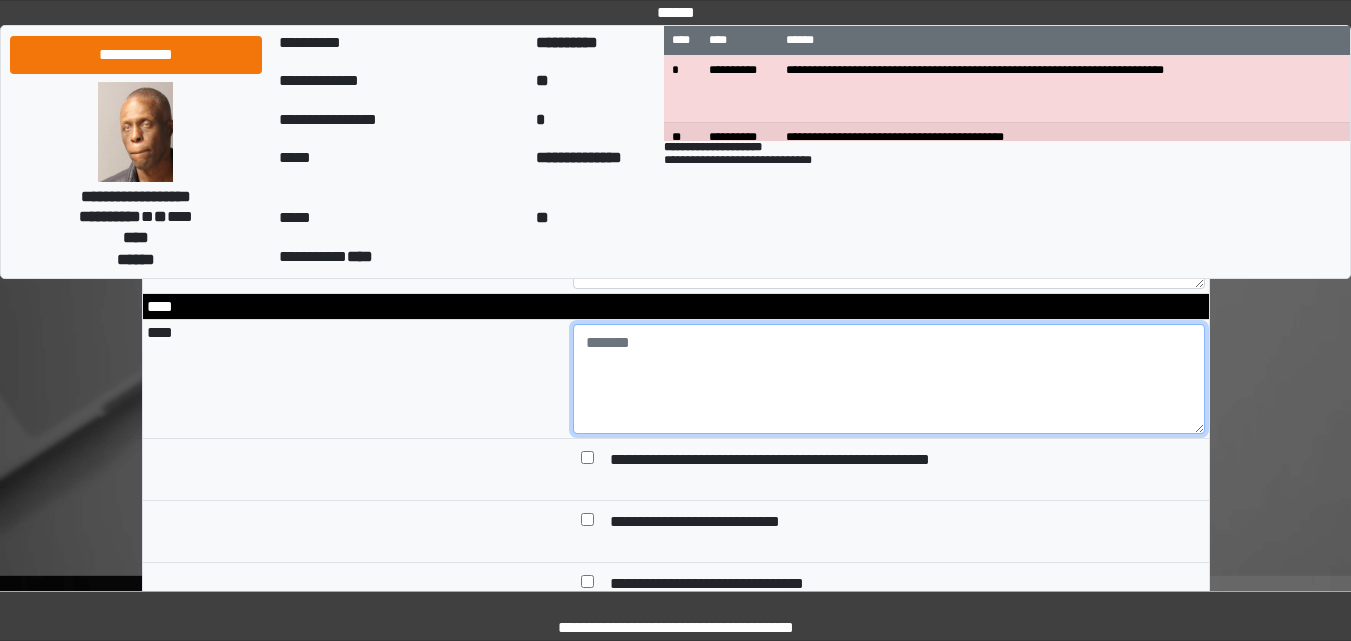 click at bounding box center [889, 379] 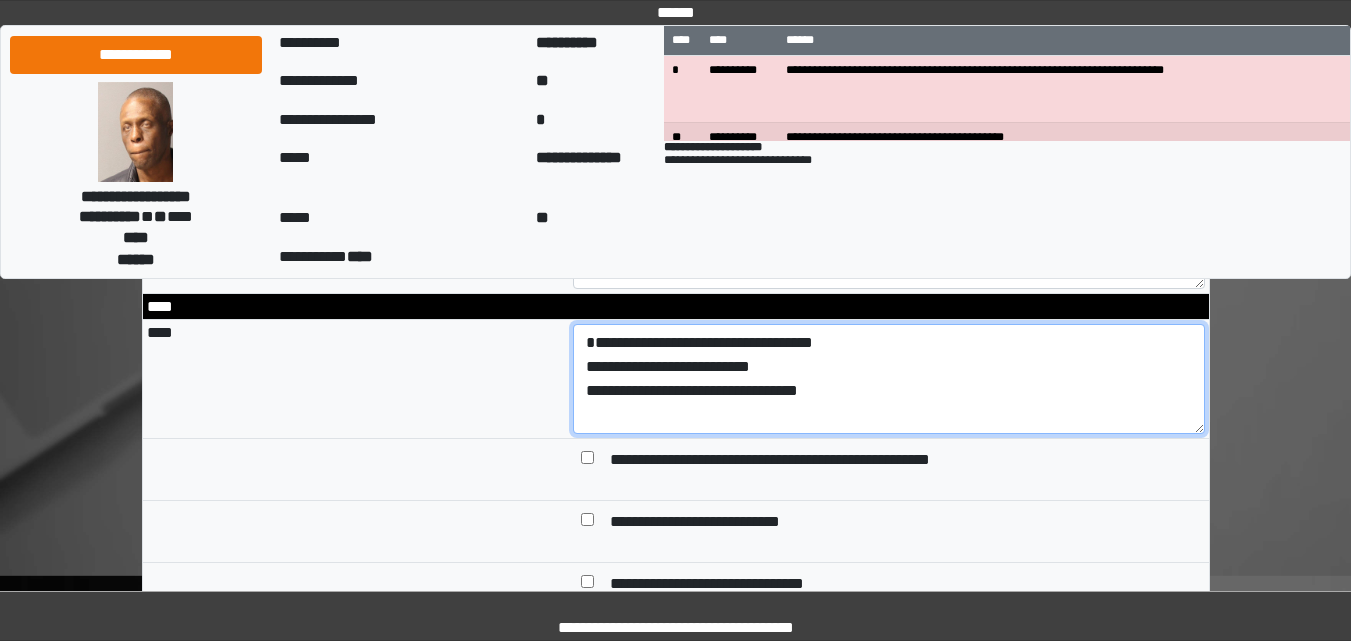 scroll, scrollTop: 17, scrollLeft: 0, axis: vertical 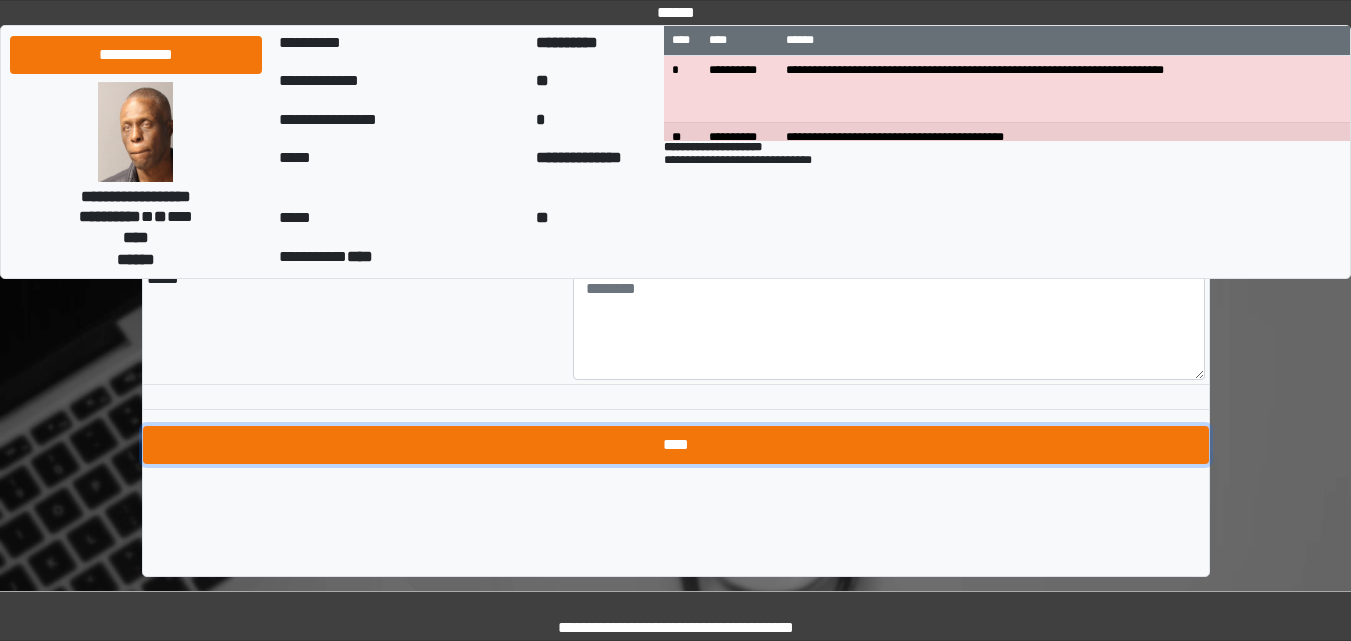 click on "****" at bounding box center [676, 445] 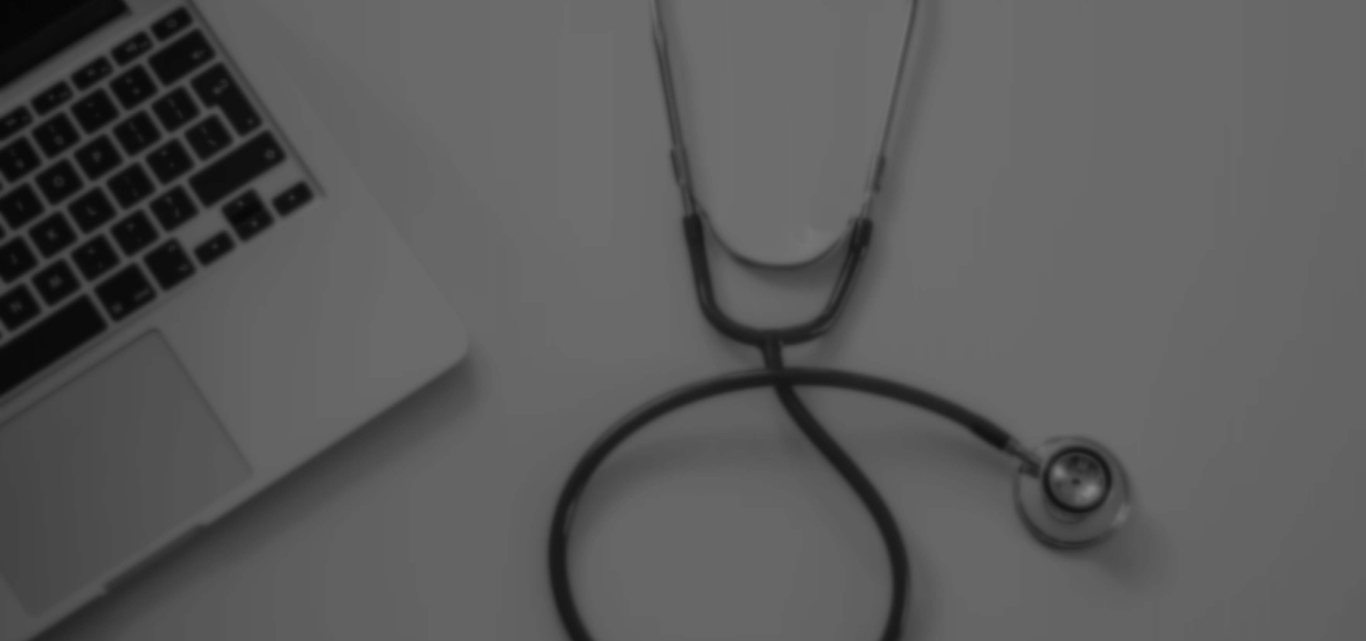 scroll, scrollTop: 0, scrollLeft: 0, axis: both 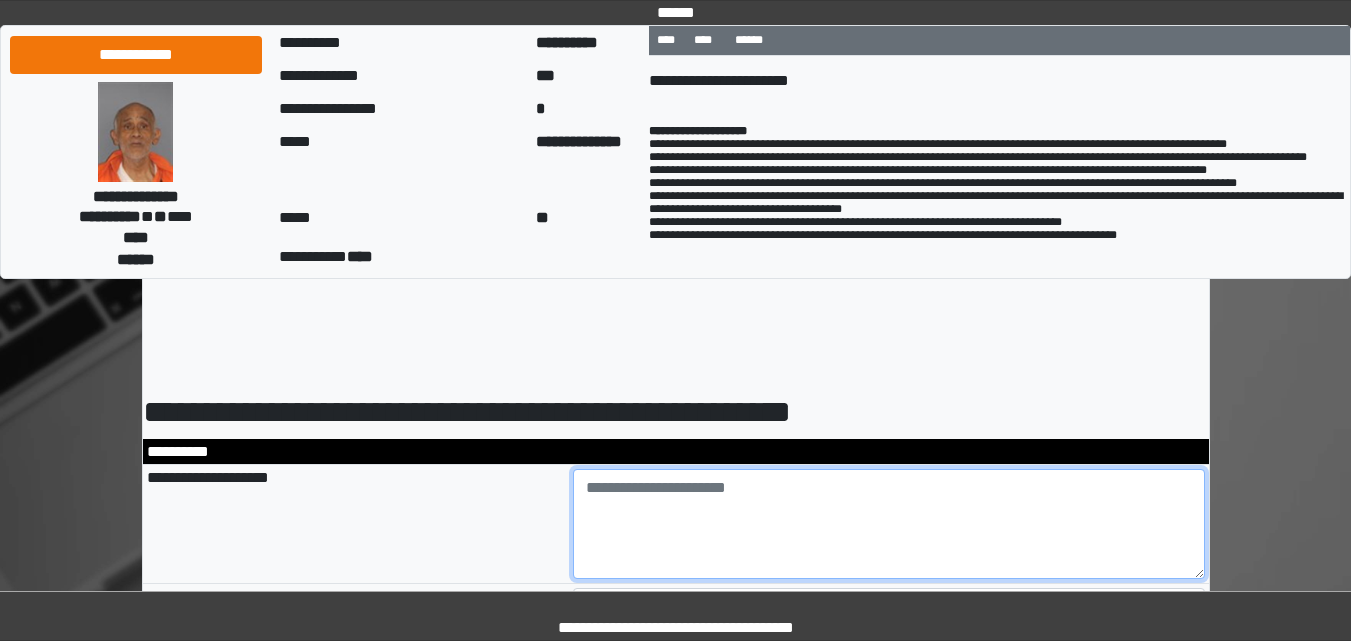 click at bounding box center (889, 524) 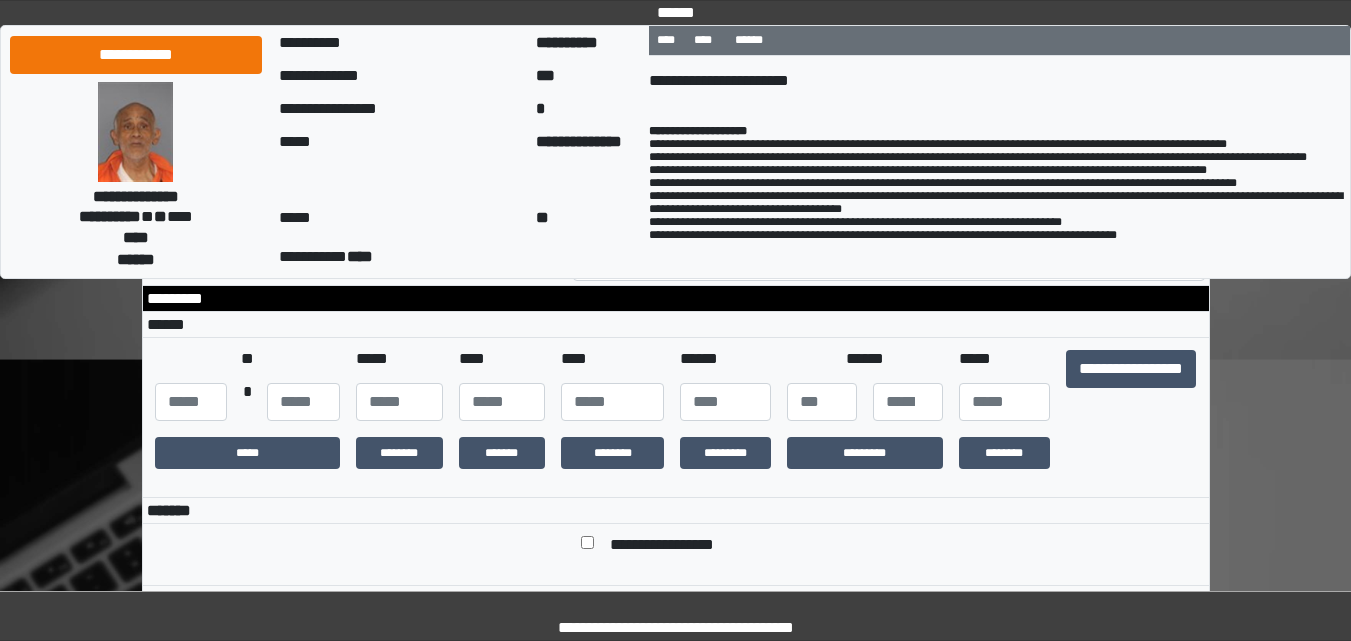 scroll, scrollTop: 400, scrollLeft: 0, axis: vertical 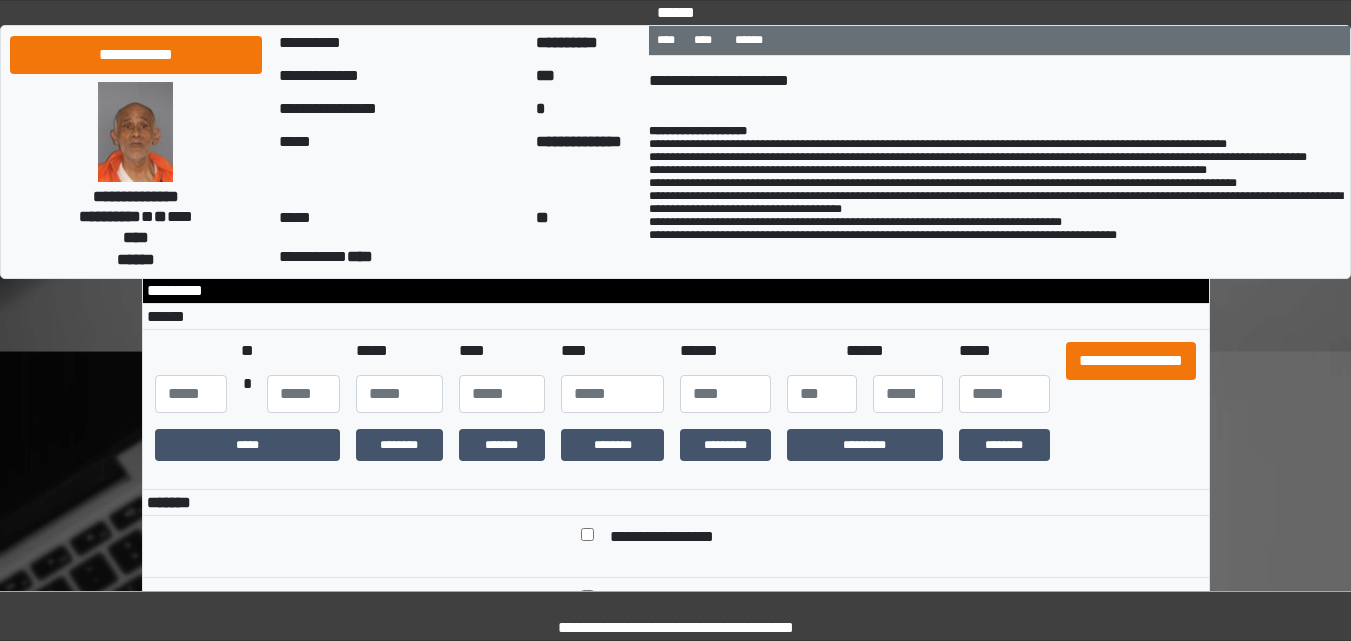 type on "**********" 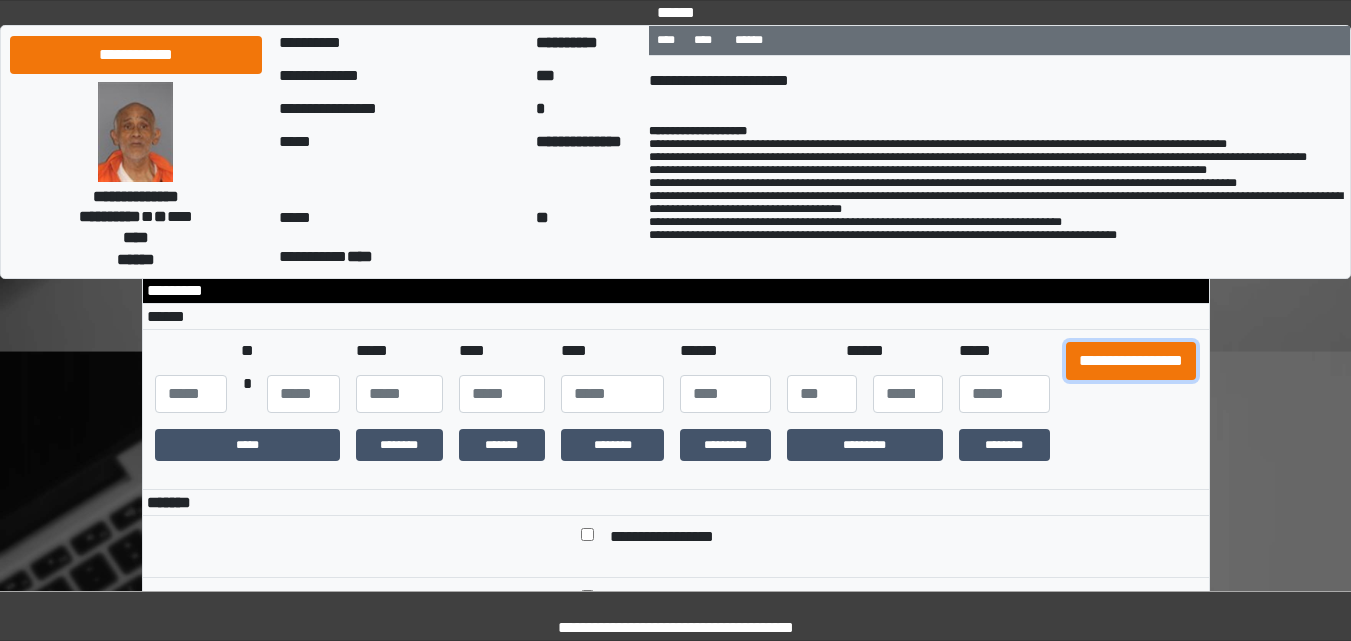 click on "**********" at bounding box center (1131, 361) 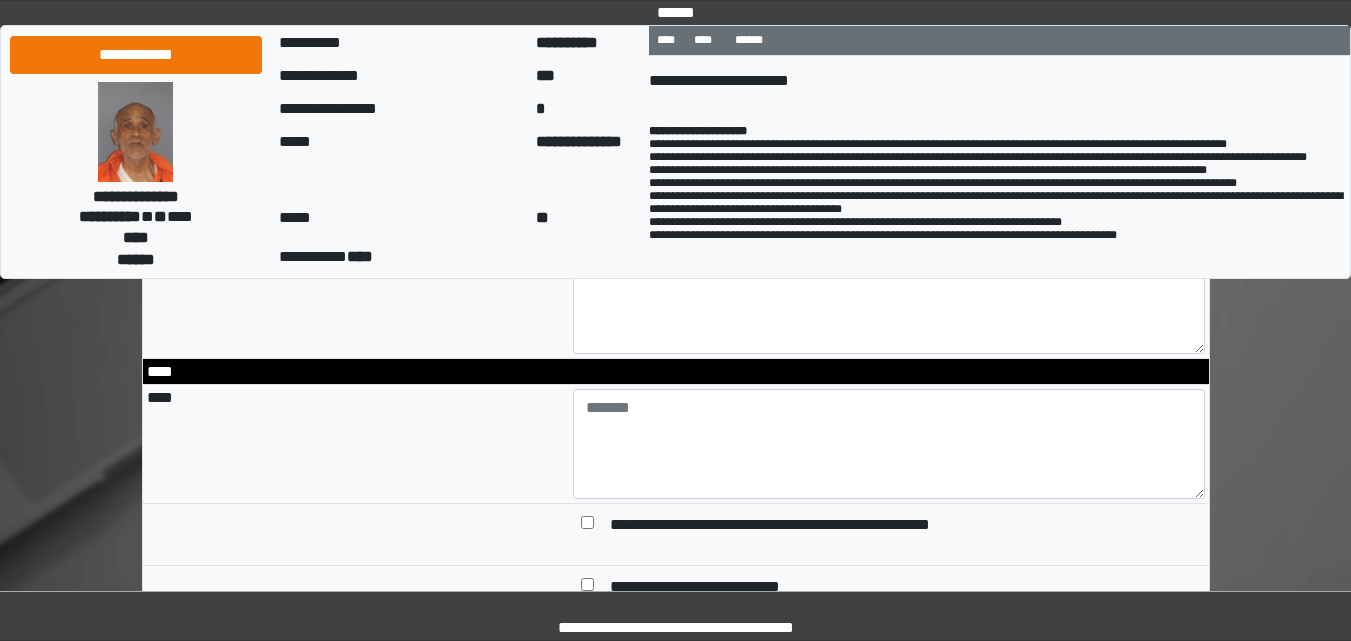 scroll, scrollTop: 1800, scrollLeft: 0, axis: vertical 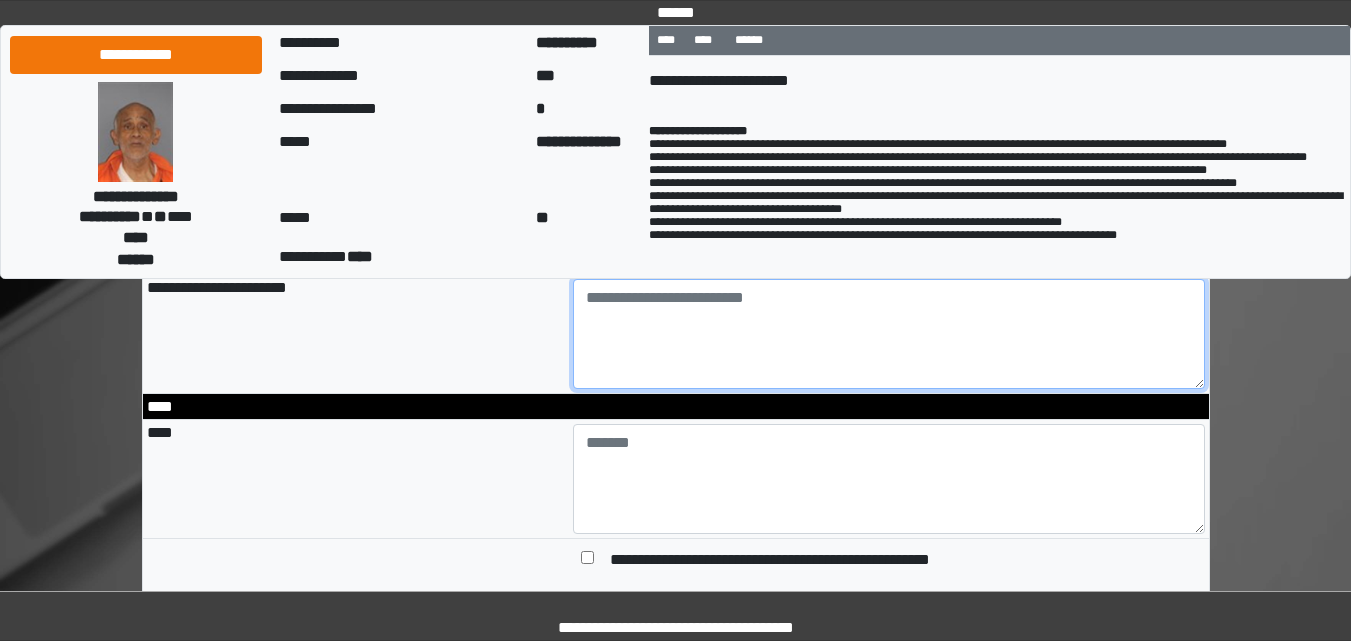 click at bounding box center (889, 334) 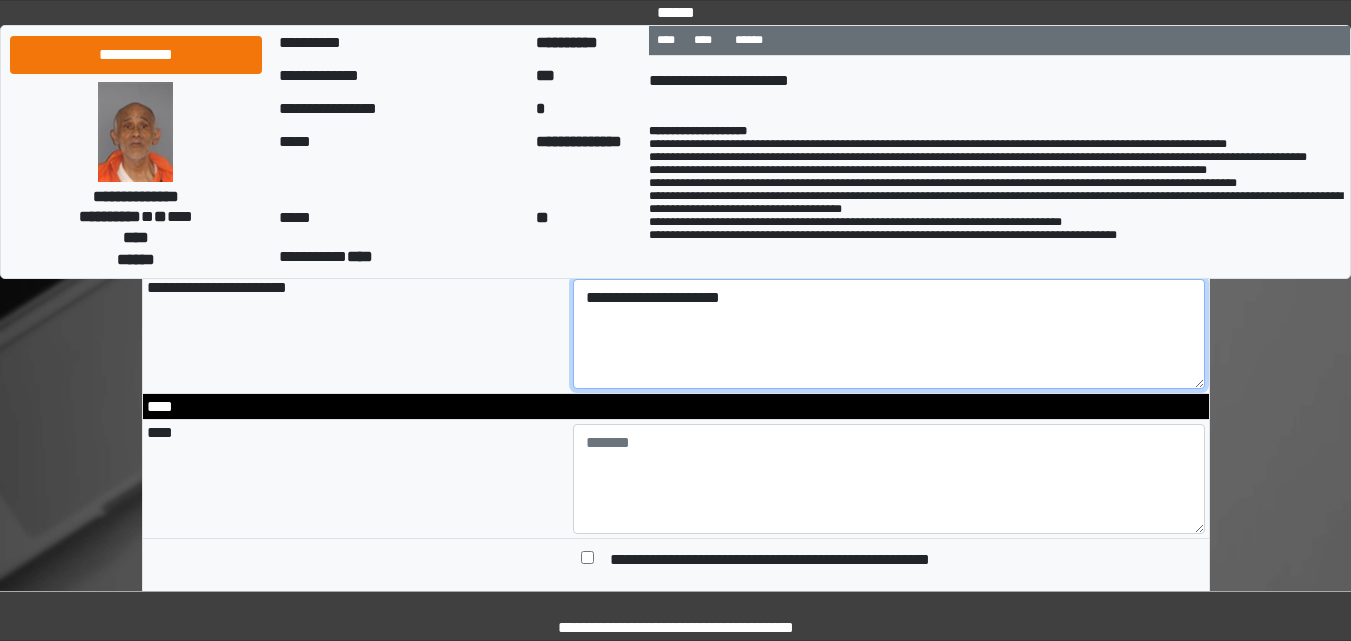 type on "**********" 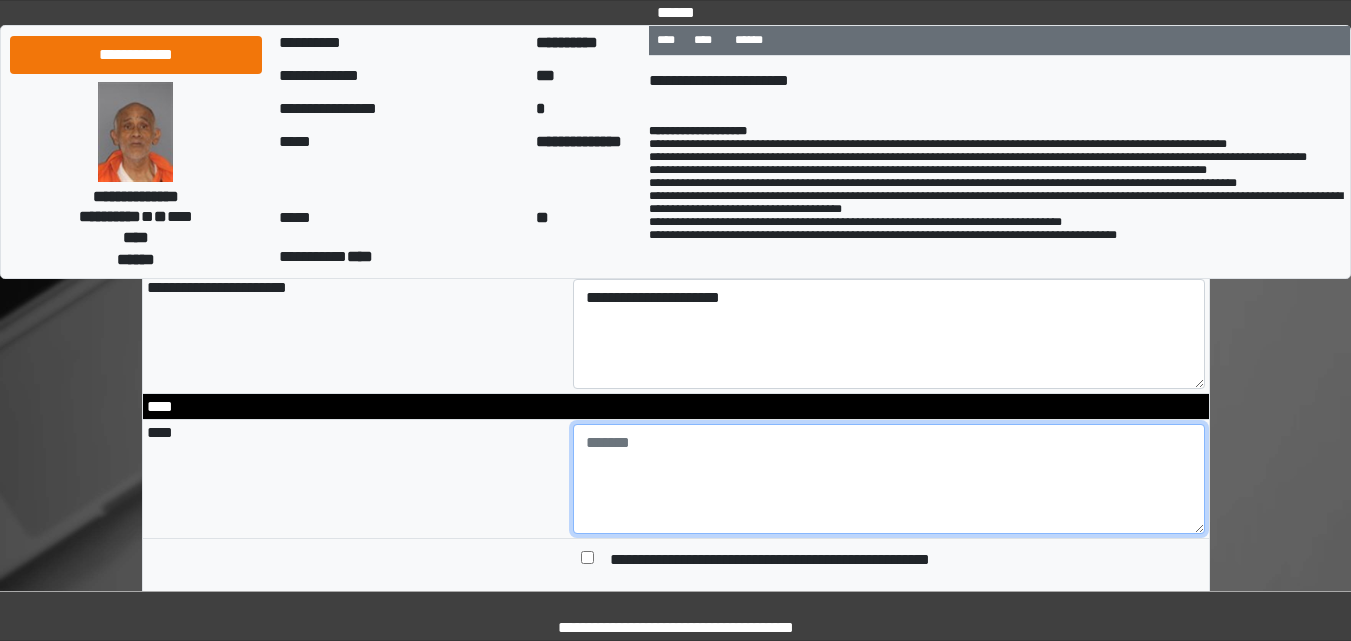 click at bounding box center [889, 479] 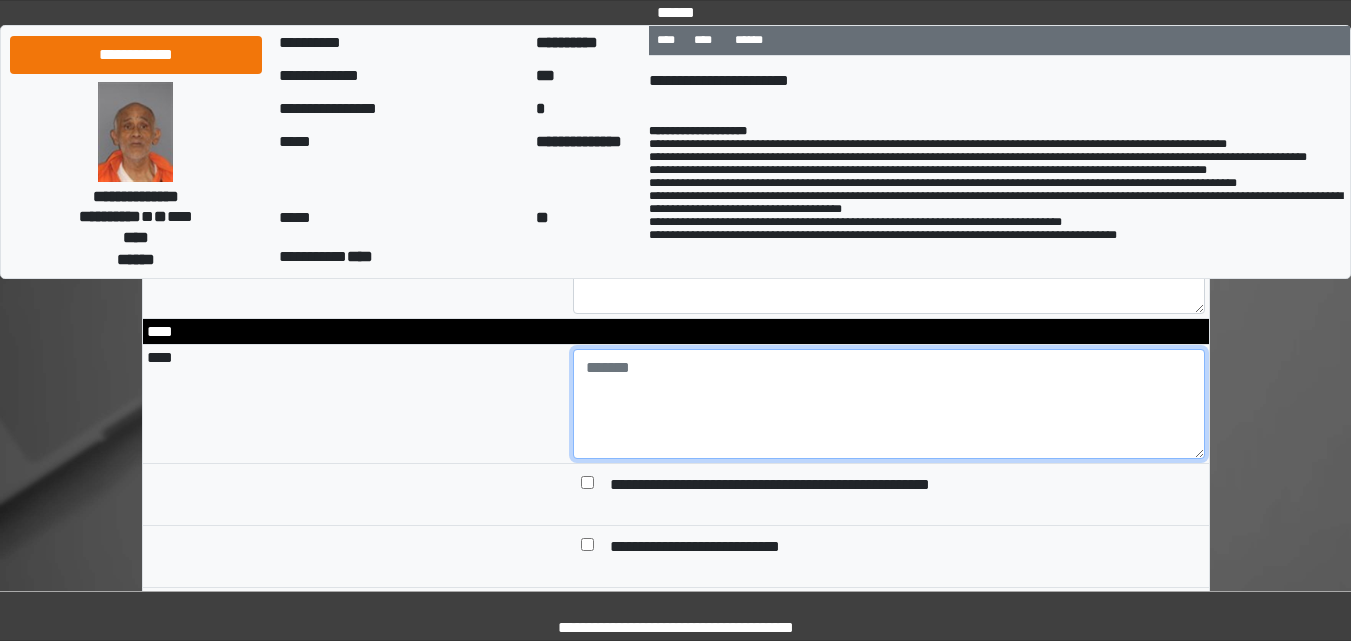 scroll, scrollTop: 2000, scrollLeft: 0, axis: vertical 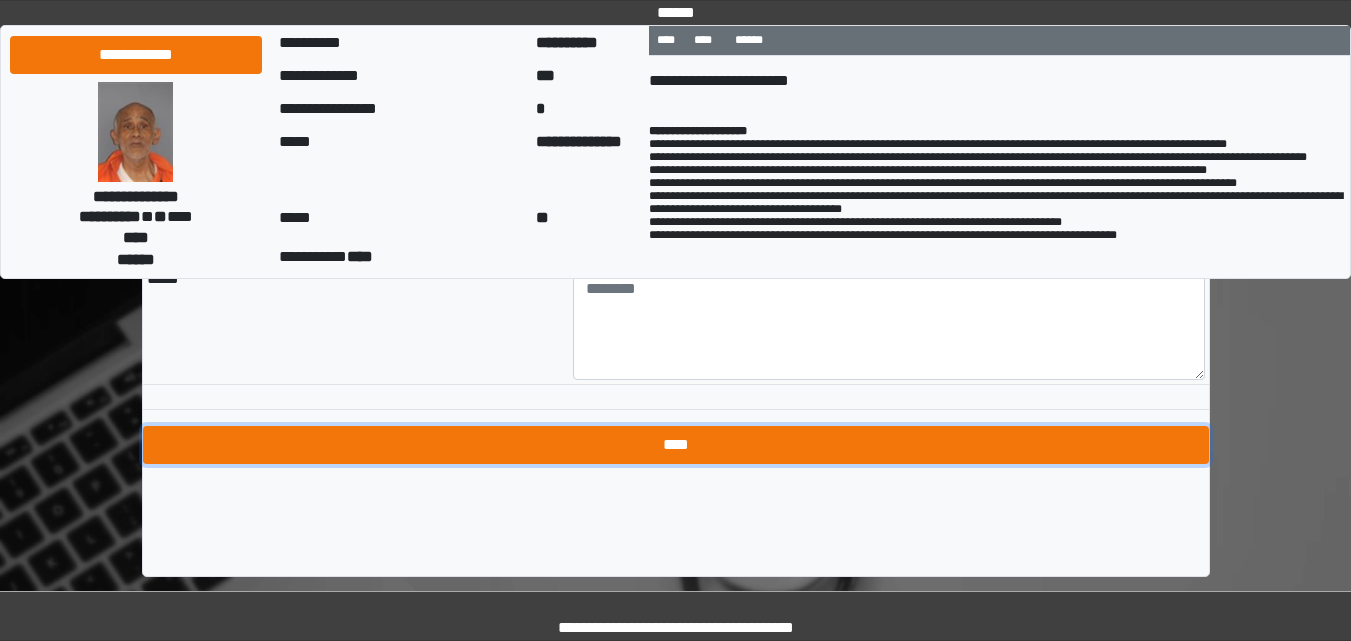 click on "****" at bounding box center (676, 445) 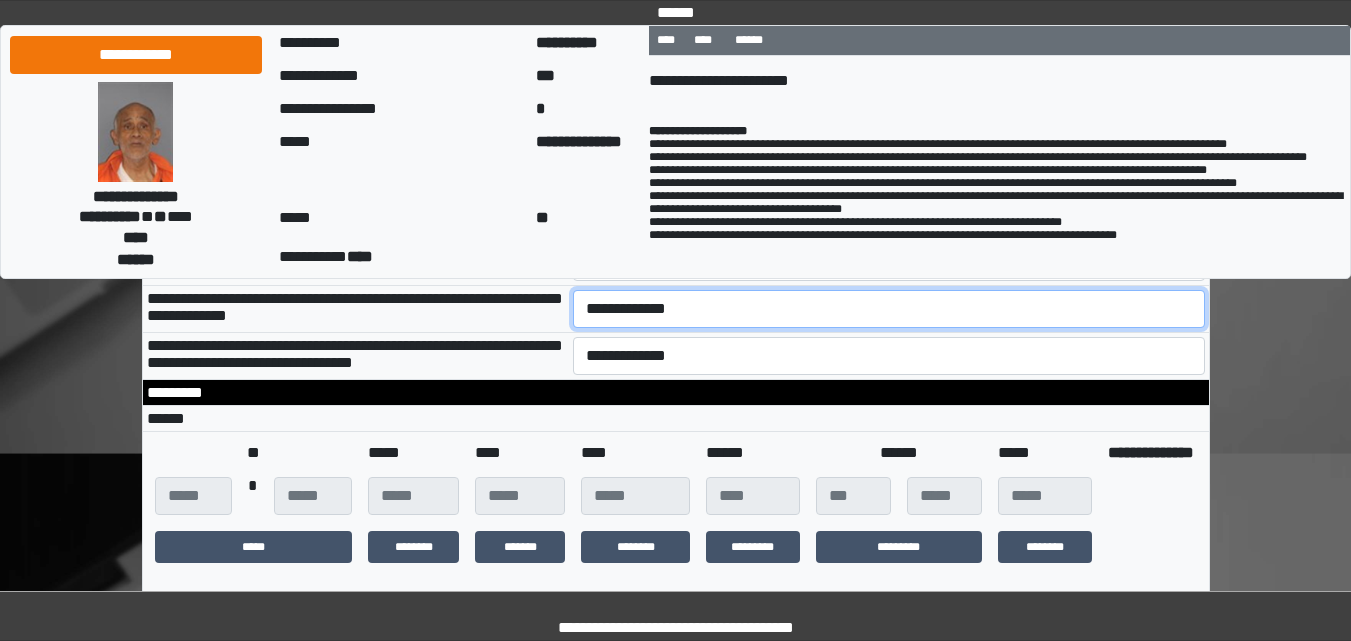 scroll, scrollTop: 291, scrollLeft: 0, axis: vertical 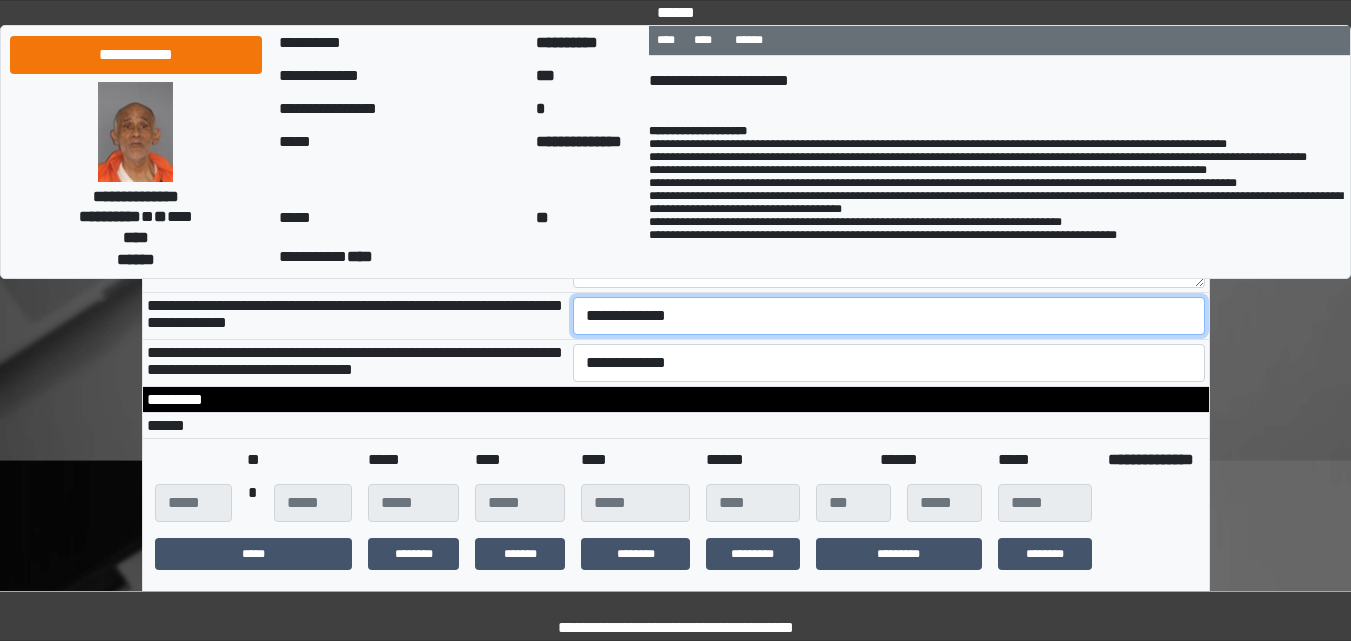 click on "**********" at bounding box center (889, 316) 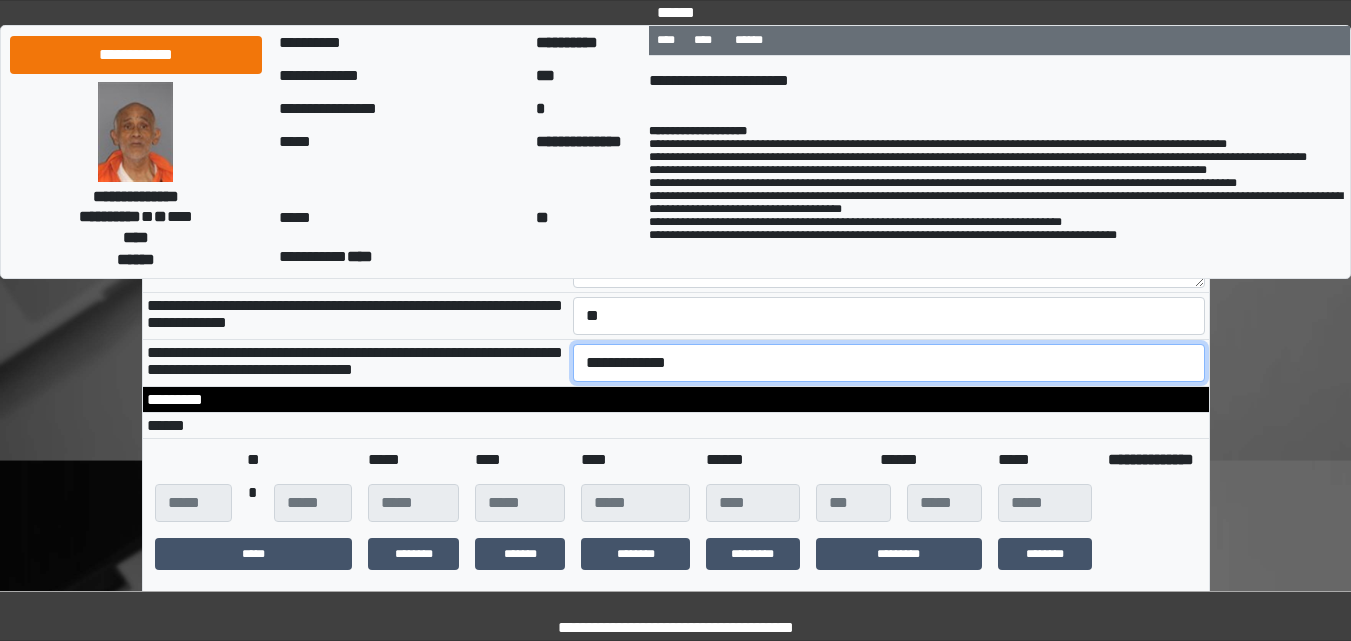click on "**********" at bounding box center (889, 363) 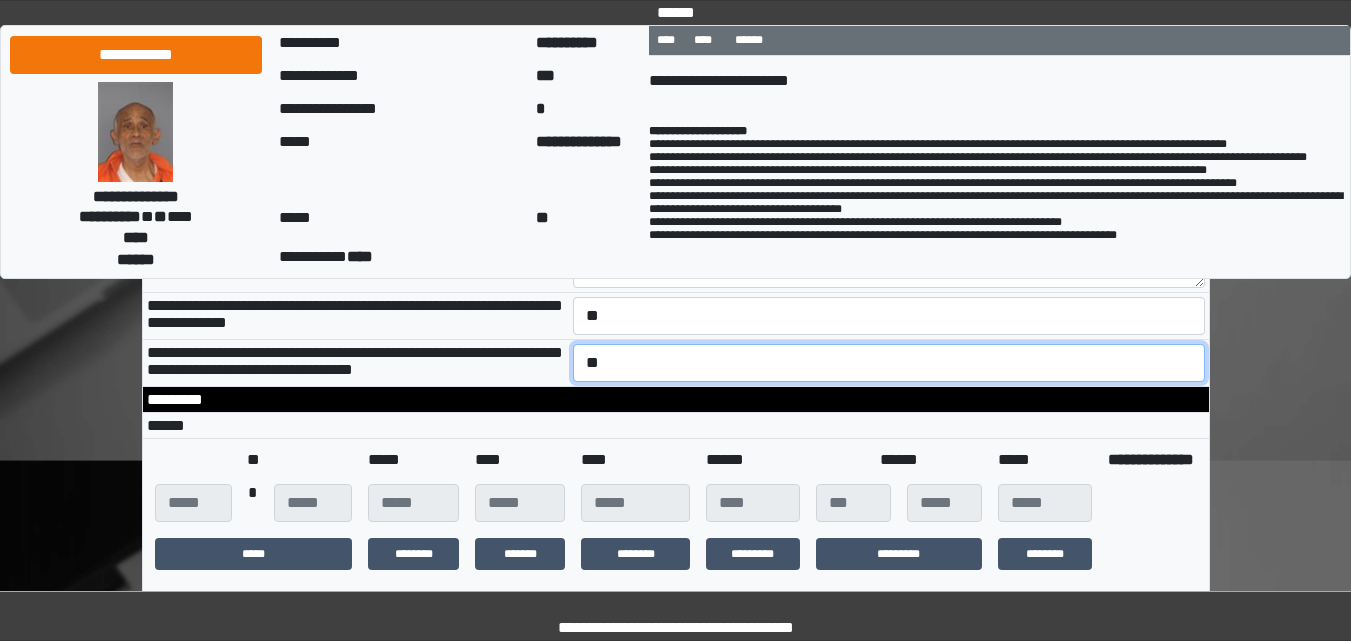 click on "**********" at bounding box center (889, 363) 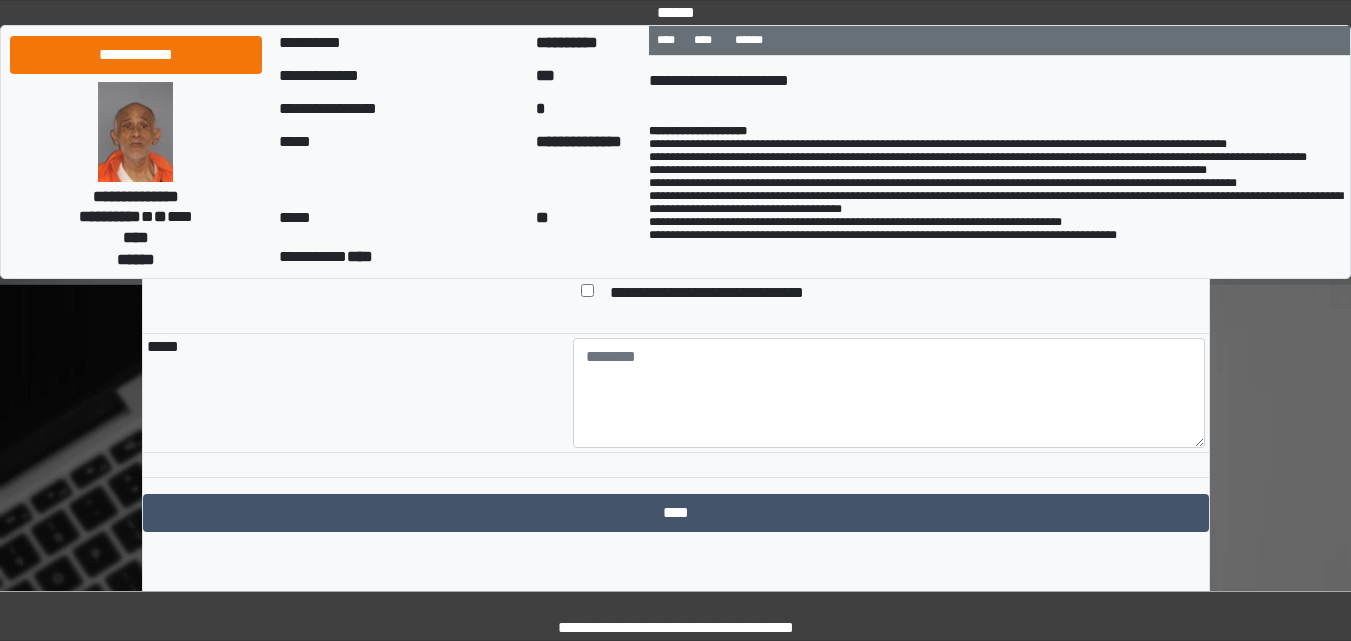 scroll, scrollTop: 2259, scrollLeft: 0, axis: vertical 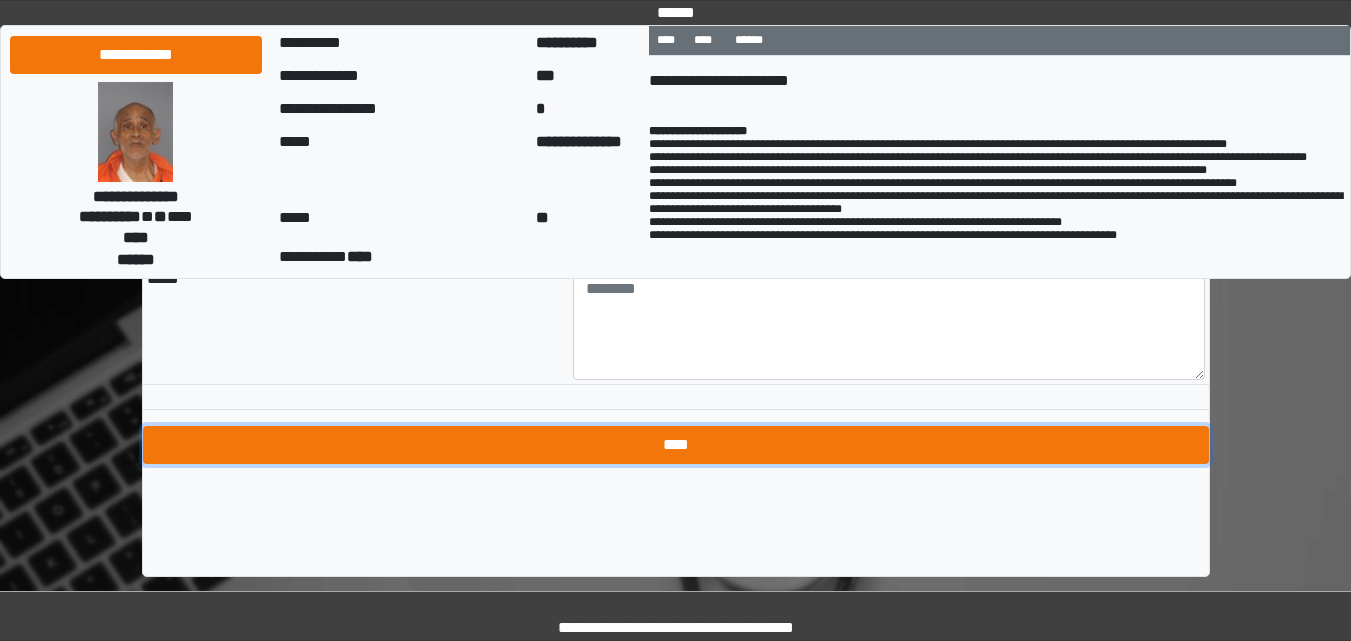 click on "****" at bounding box center [676, 445] 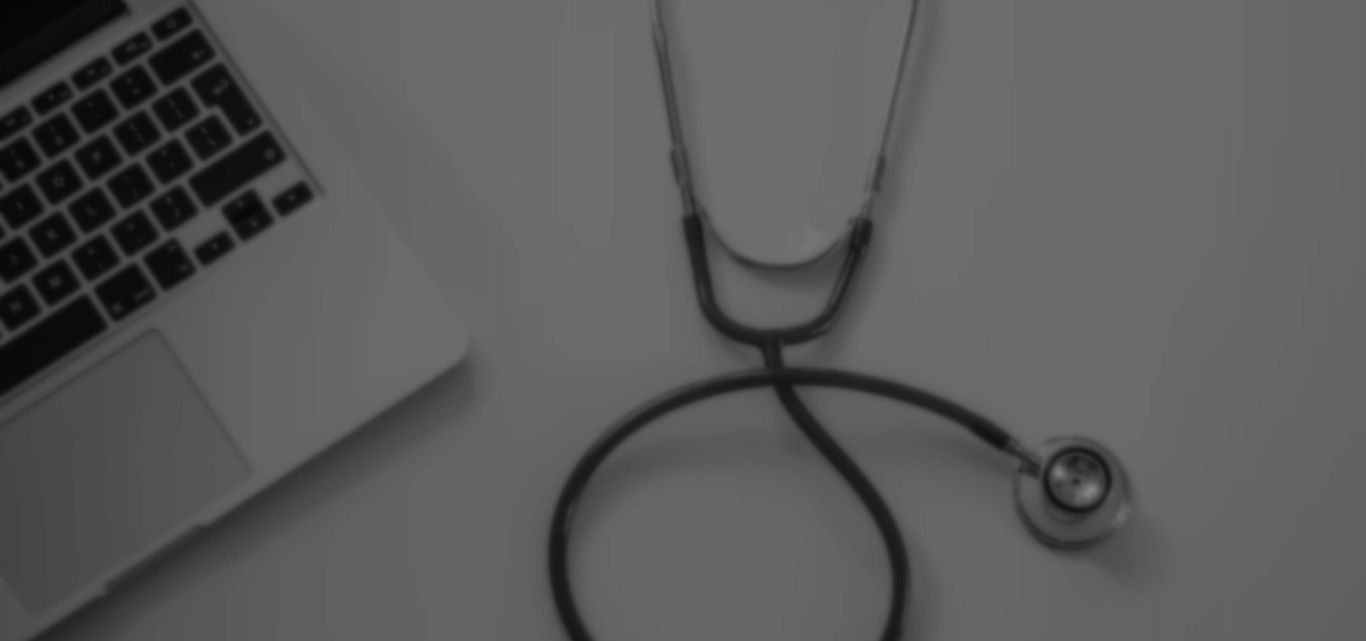 scroll, scrollTop: 0, scrollLeft: 0, axis: both 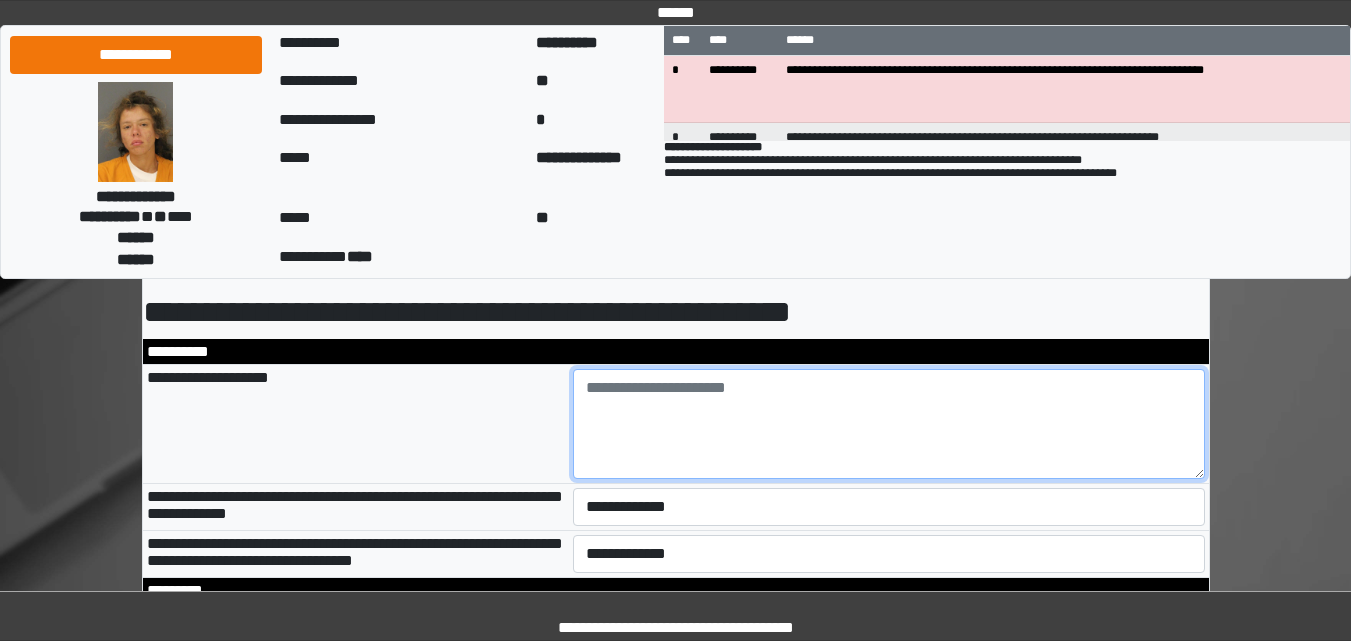 click at bounding box center (889, 424) 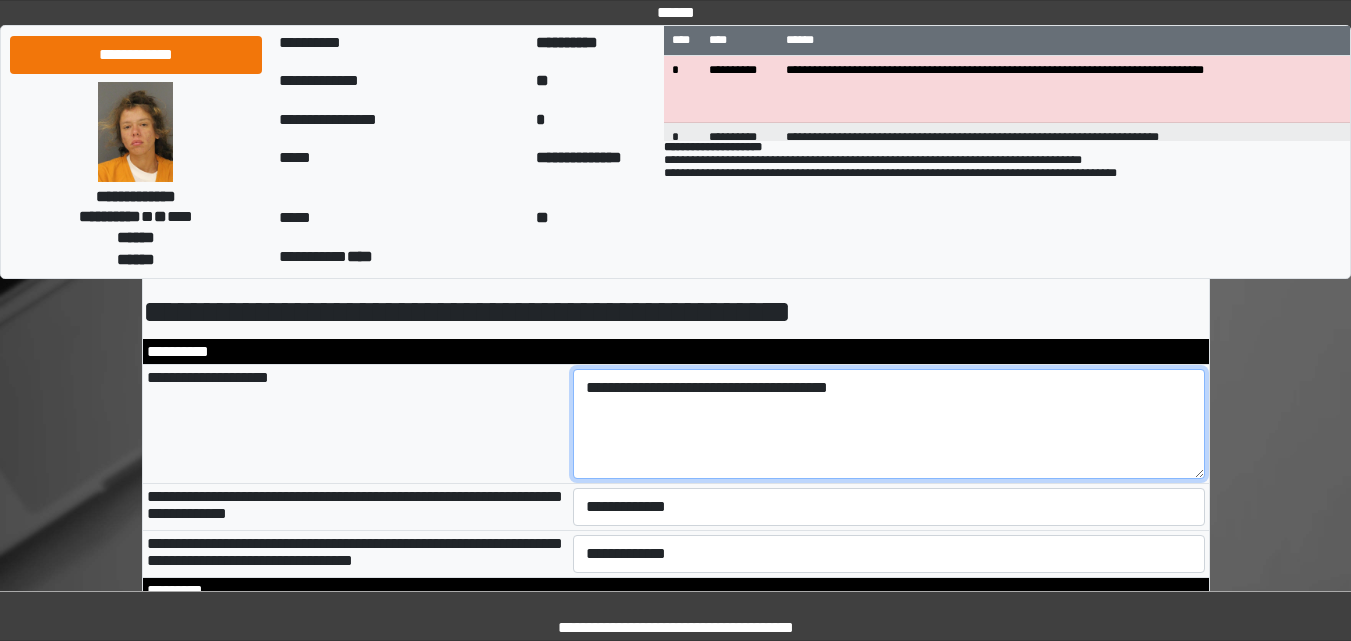 type on "**********" 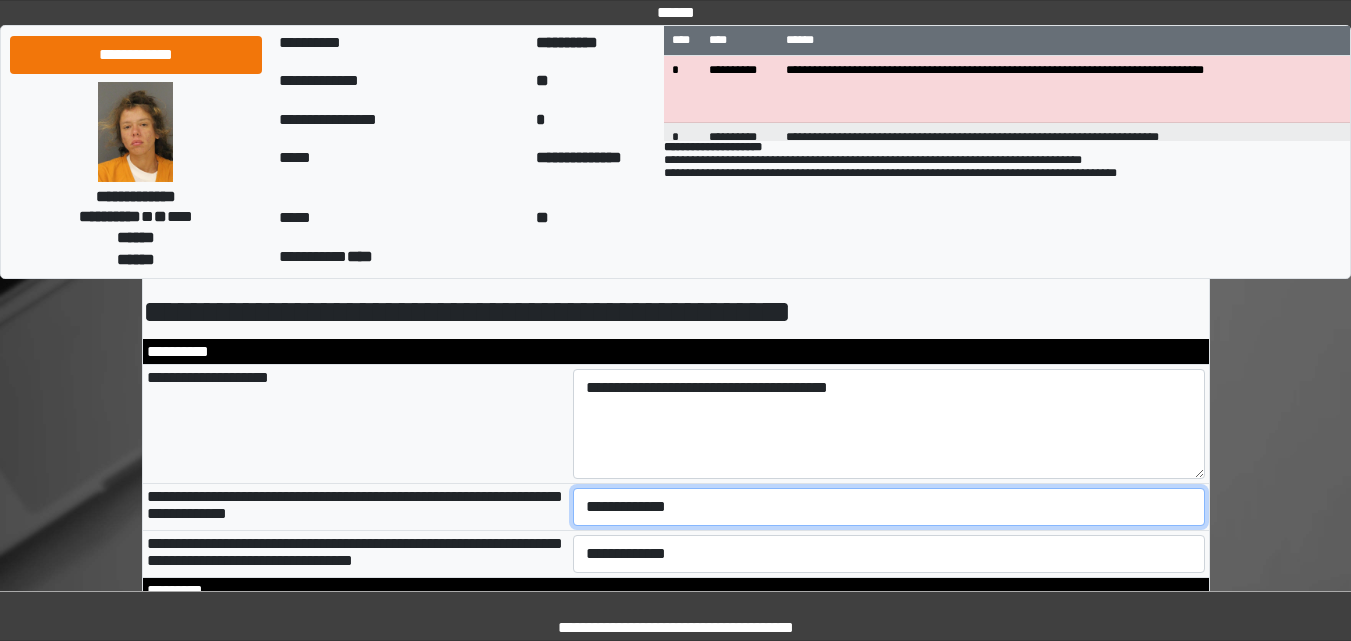 click on "**********" at bounding box center (889, 507) 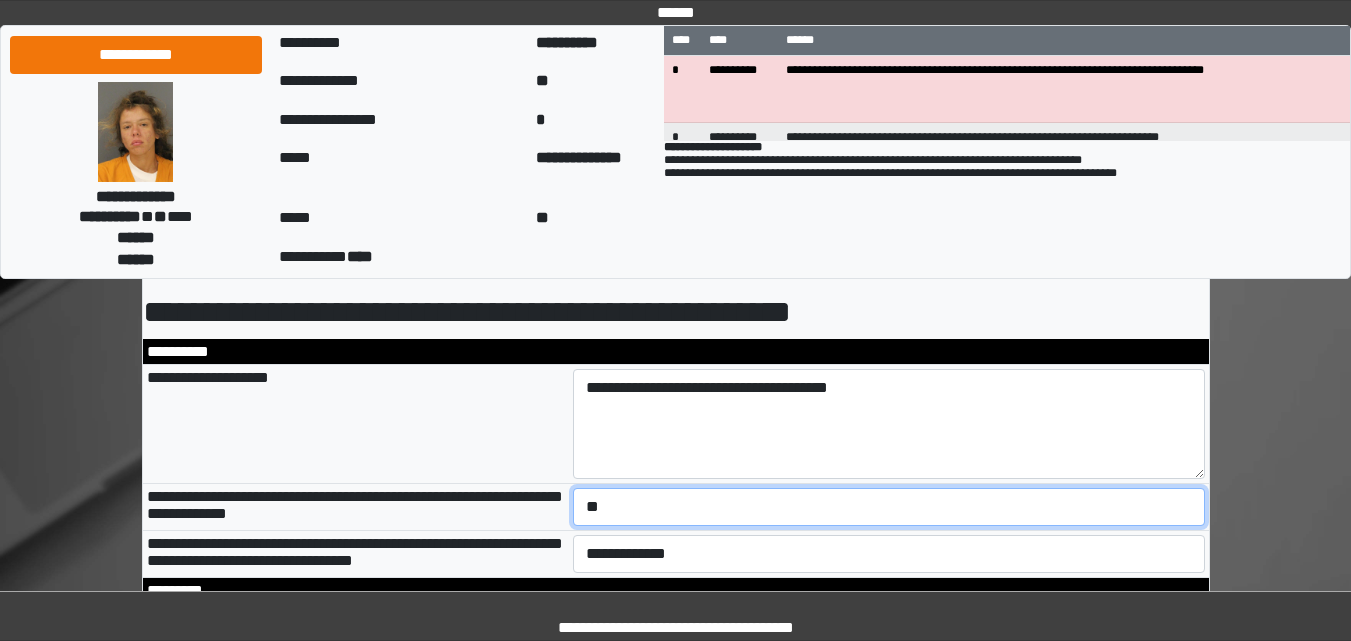 click on "**********" at bounding box center (889, 507) 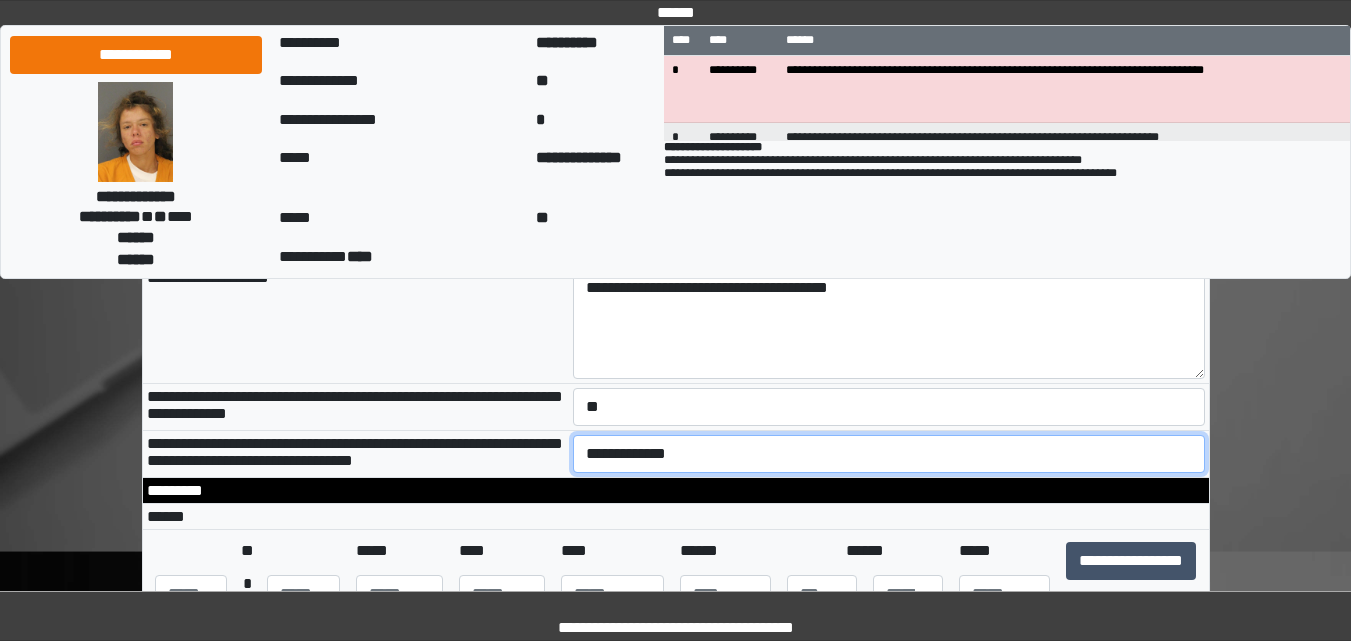 click on "**********" at bounding box center (889, 454) 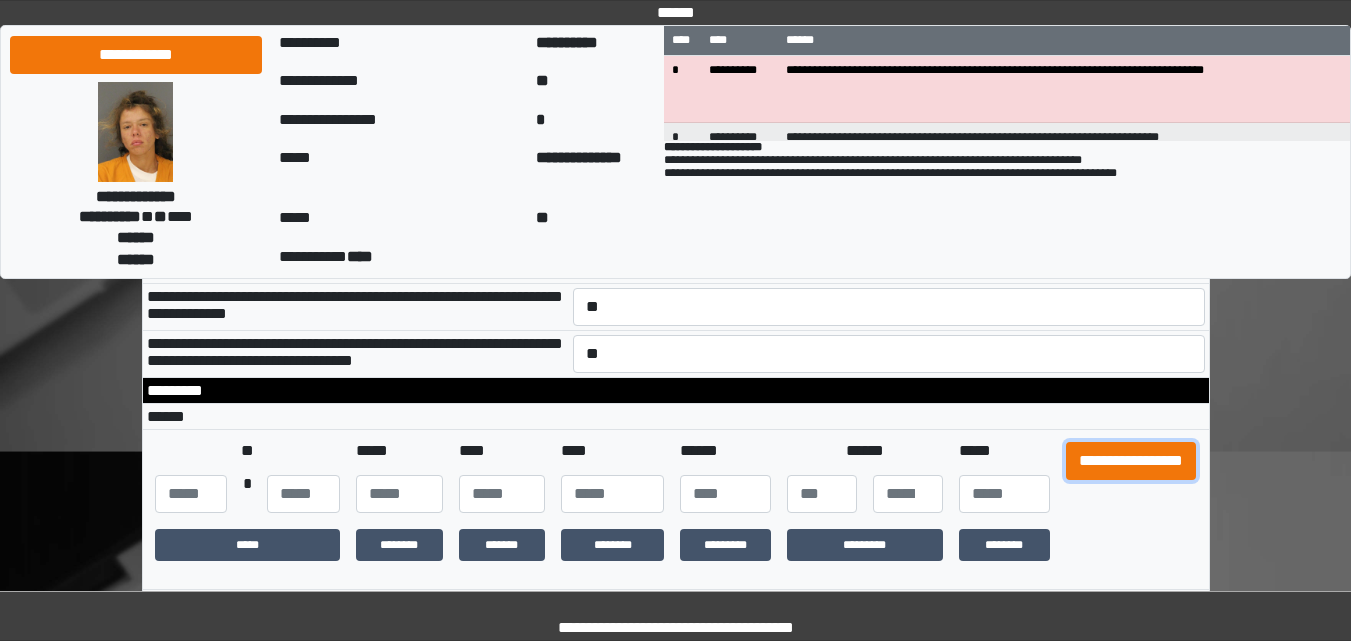 click on "**********" at bounding box center [1131, 461] 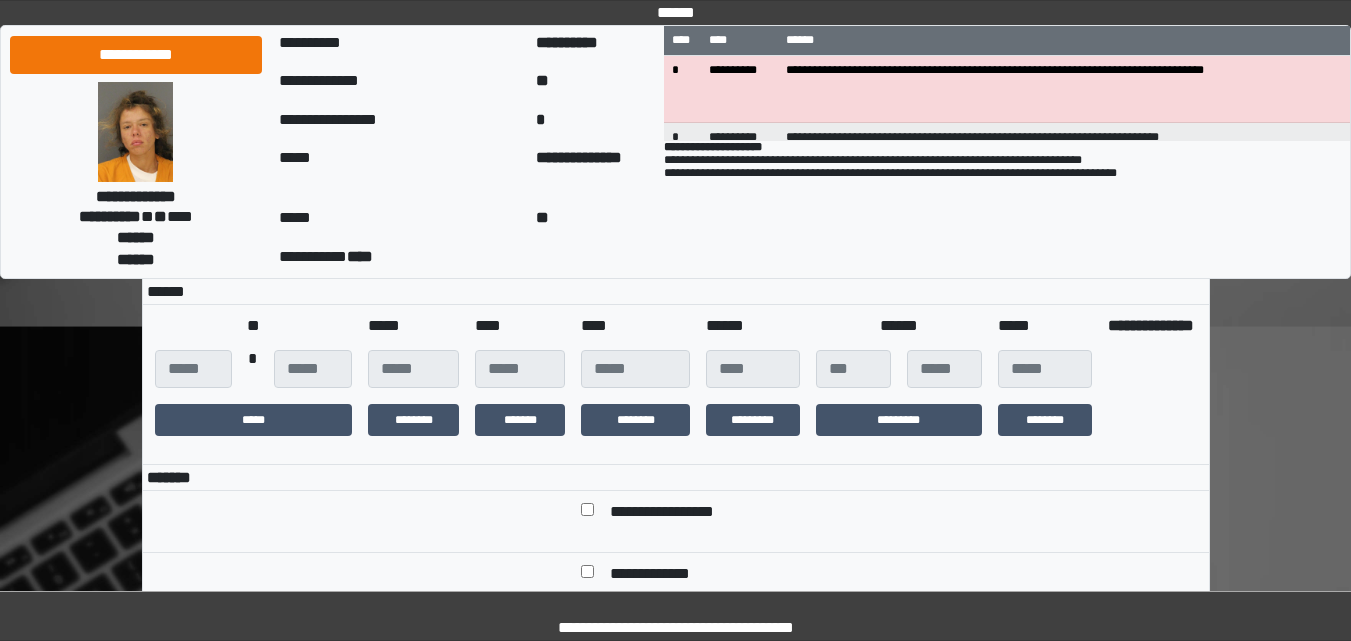 scroll, scrollTop: 600, scrollLeft: 0, axis: vertical 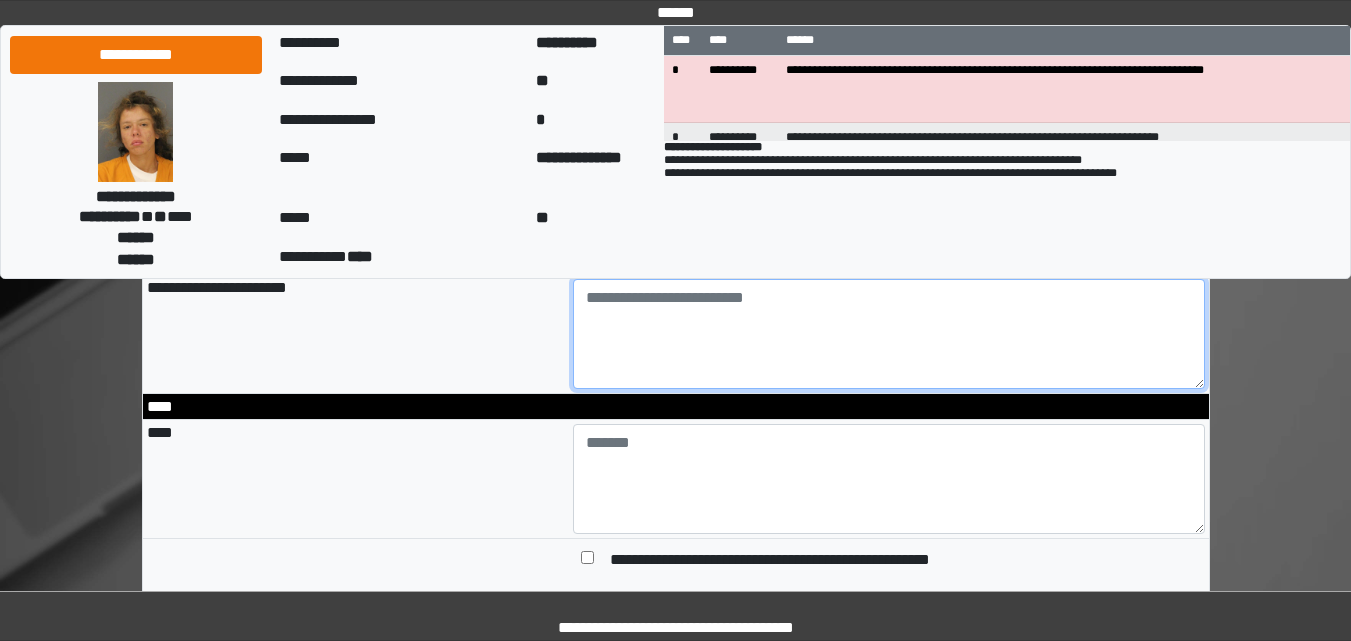 click at bounding box center [889, 334] 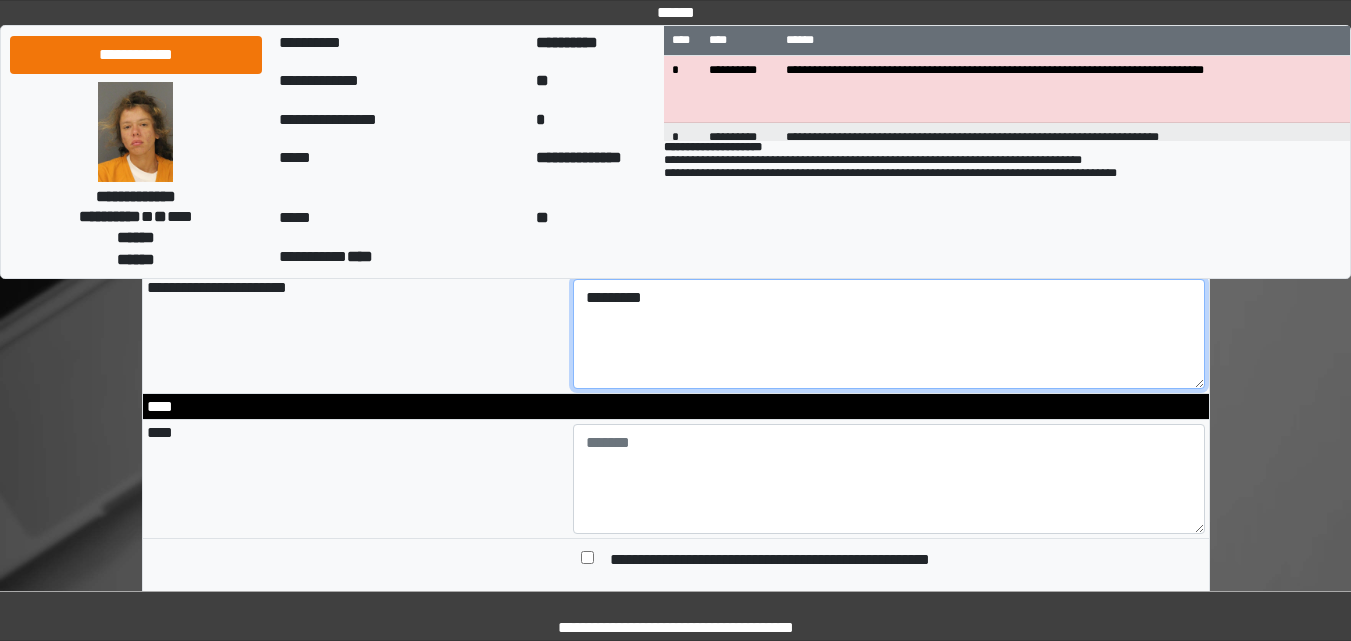 type on "*********" 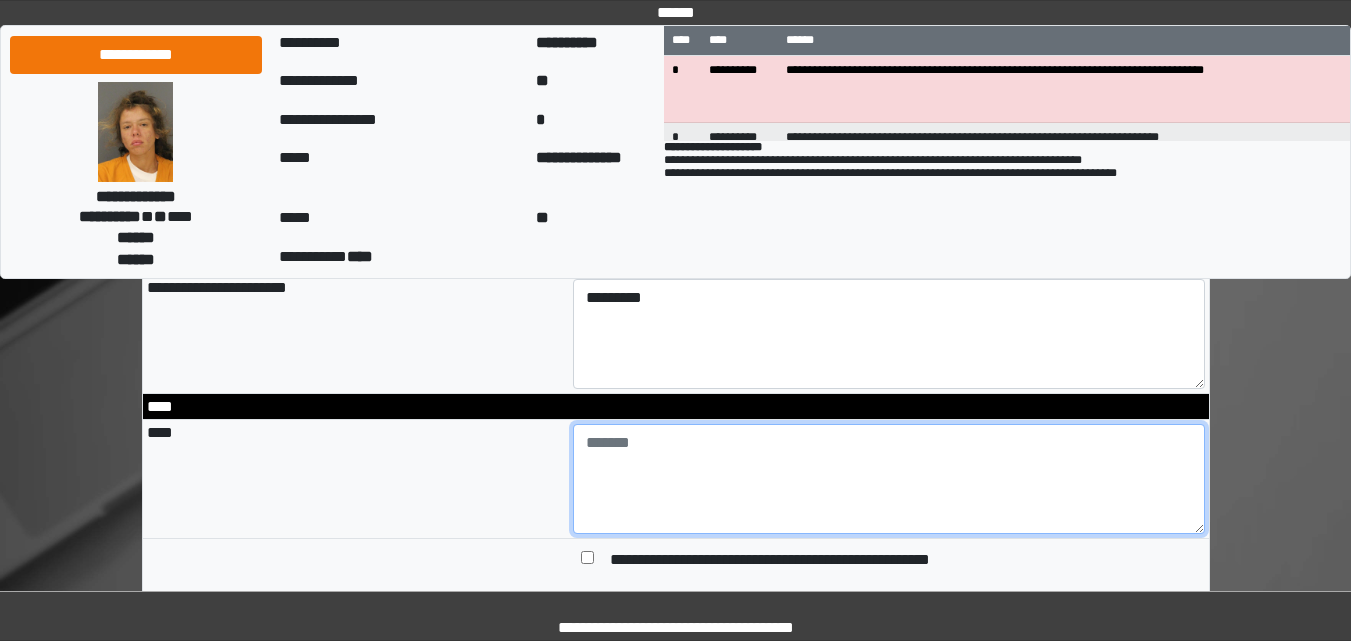 click at bounding box center (889, 479) 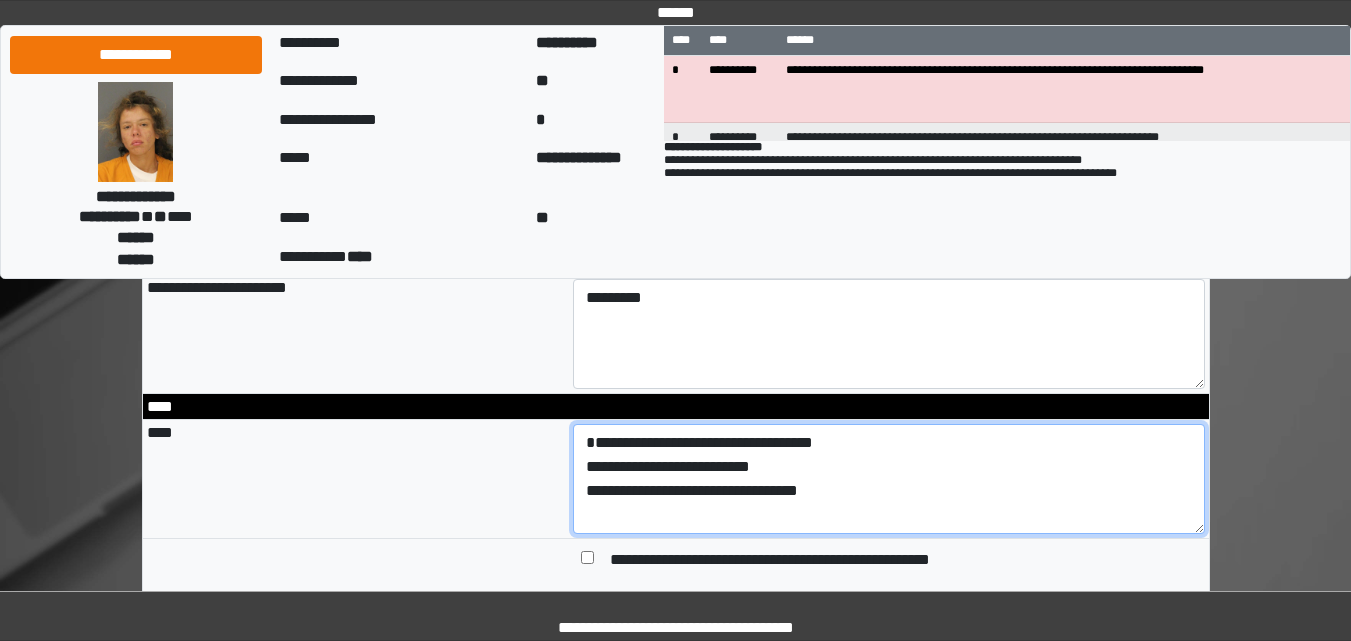 scroll, scrollTop: 24, scrollLeft: 0, axis: vertical 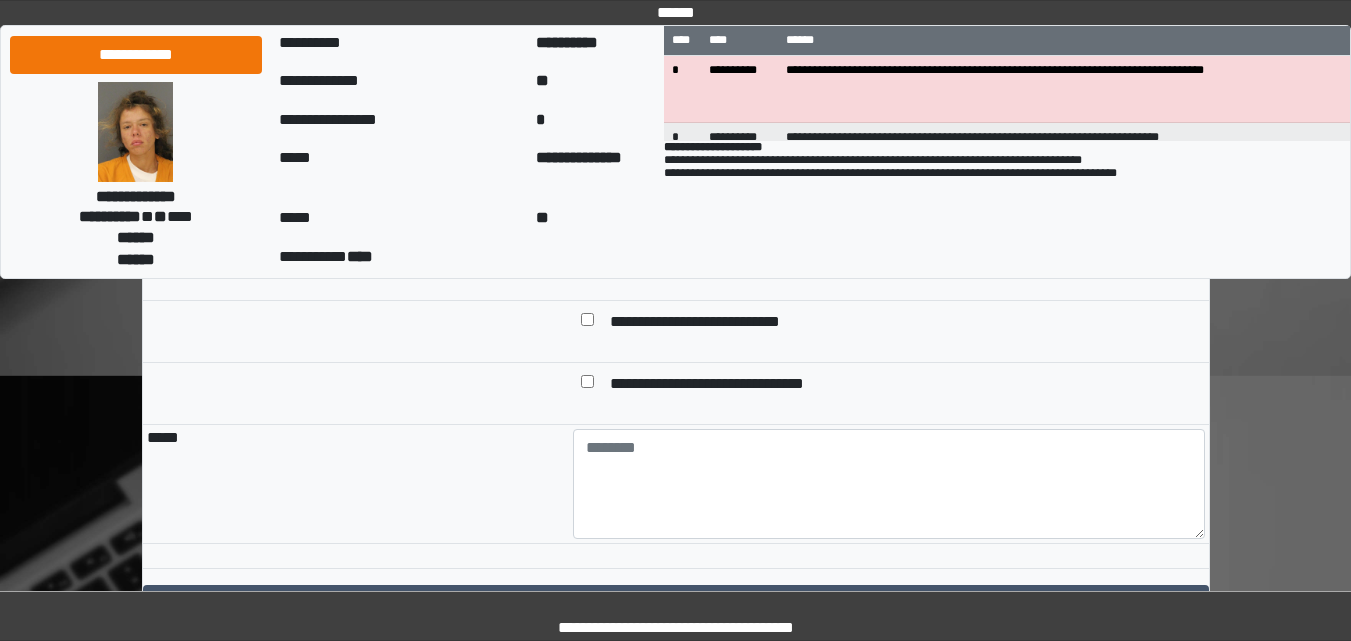 type on "**********" 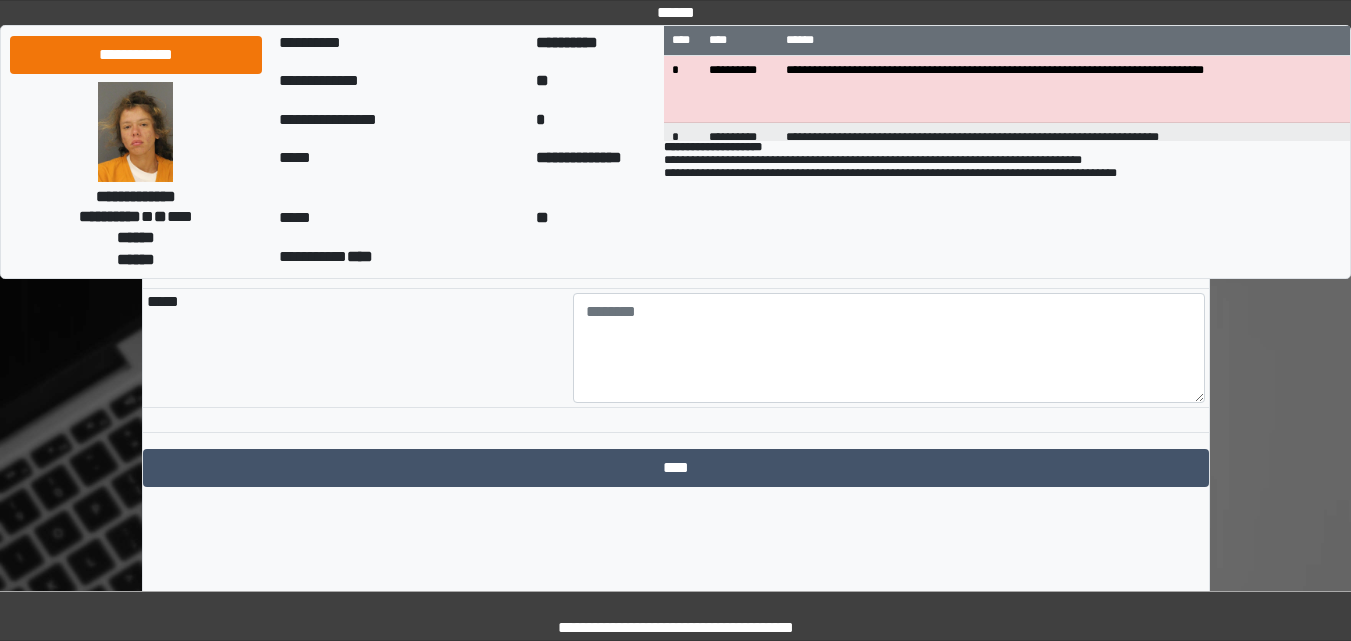 scroll, scrollTop: 2259, scrollLeft: 0, axis: vertical 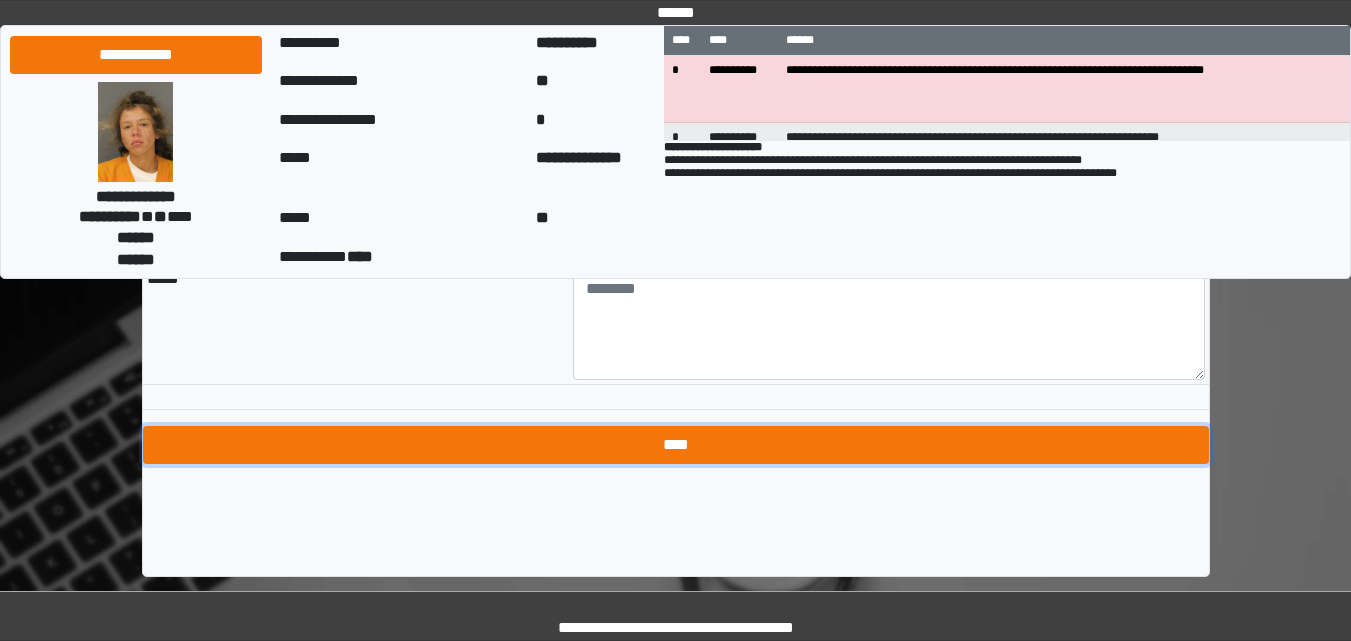 click on "****" at bounding box center (676, 445) 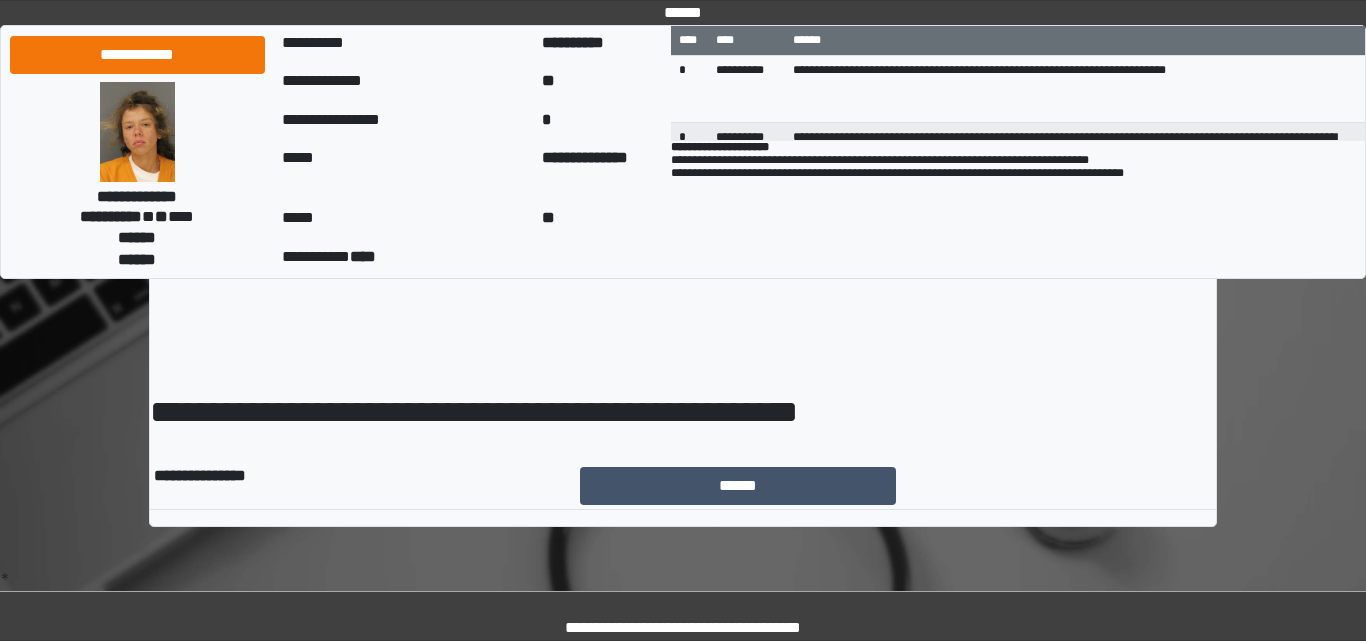 scroll, scrollTop: 0, scrollLeft: 0, axis: both 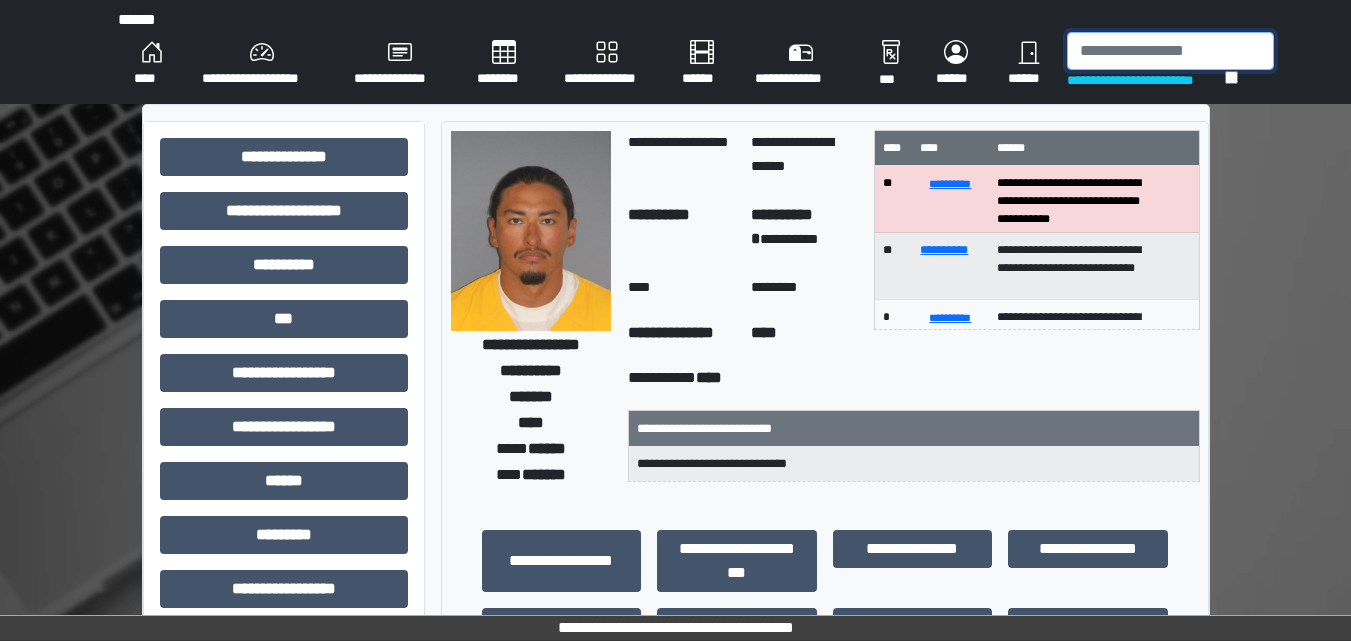 click at bounding box center (1170, 51) 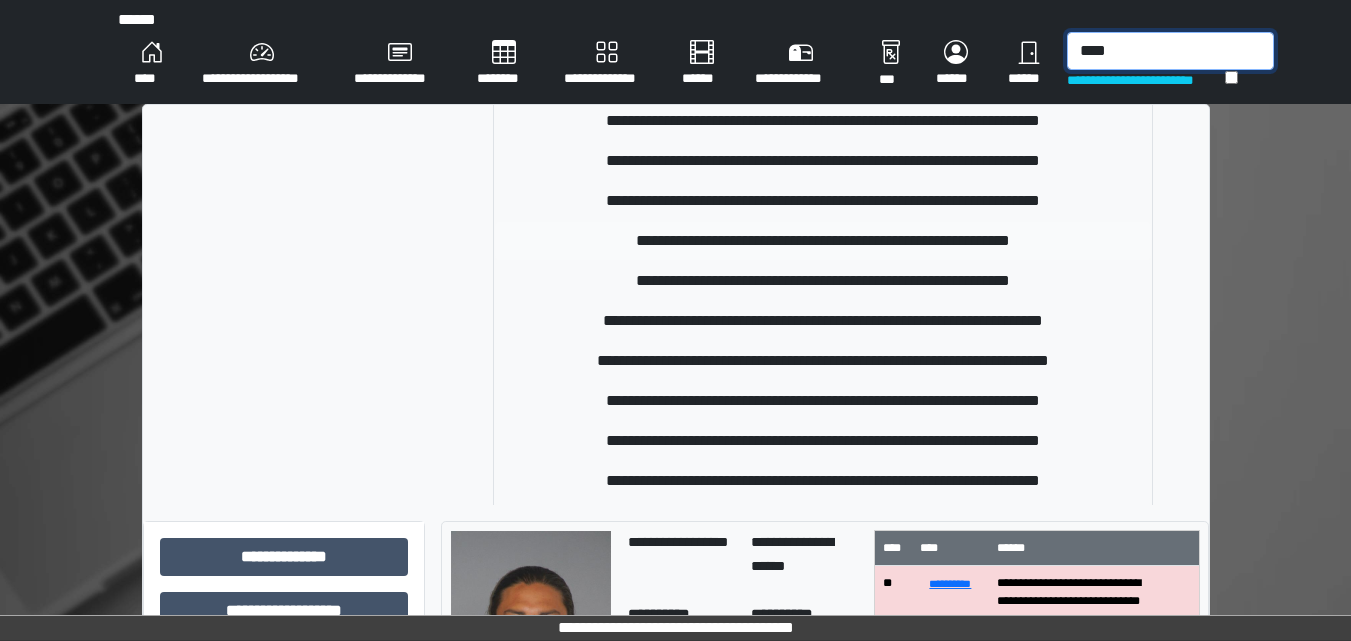 scroll, scrollTop: 400, scrollLeft: 0, axis: vertical 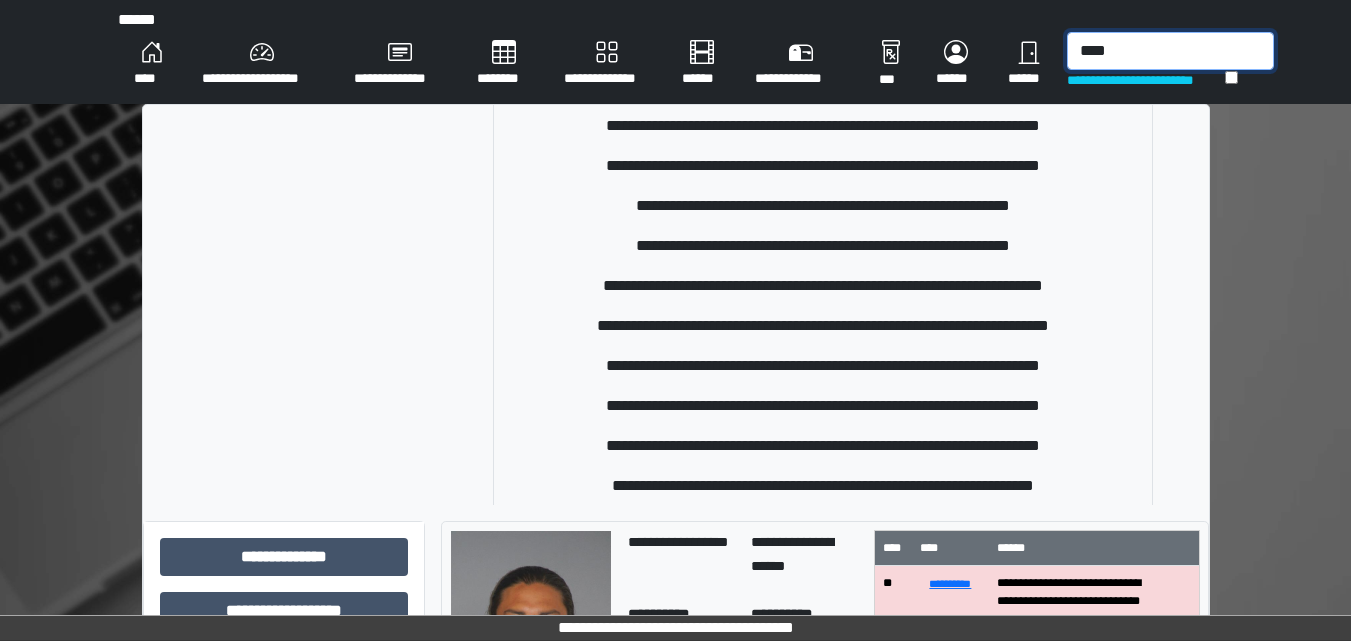 type on "****" 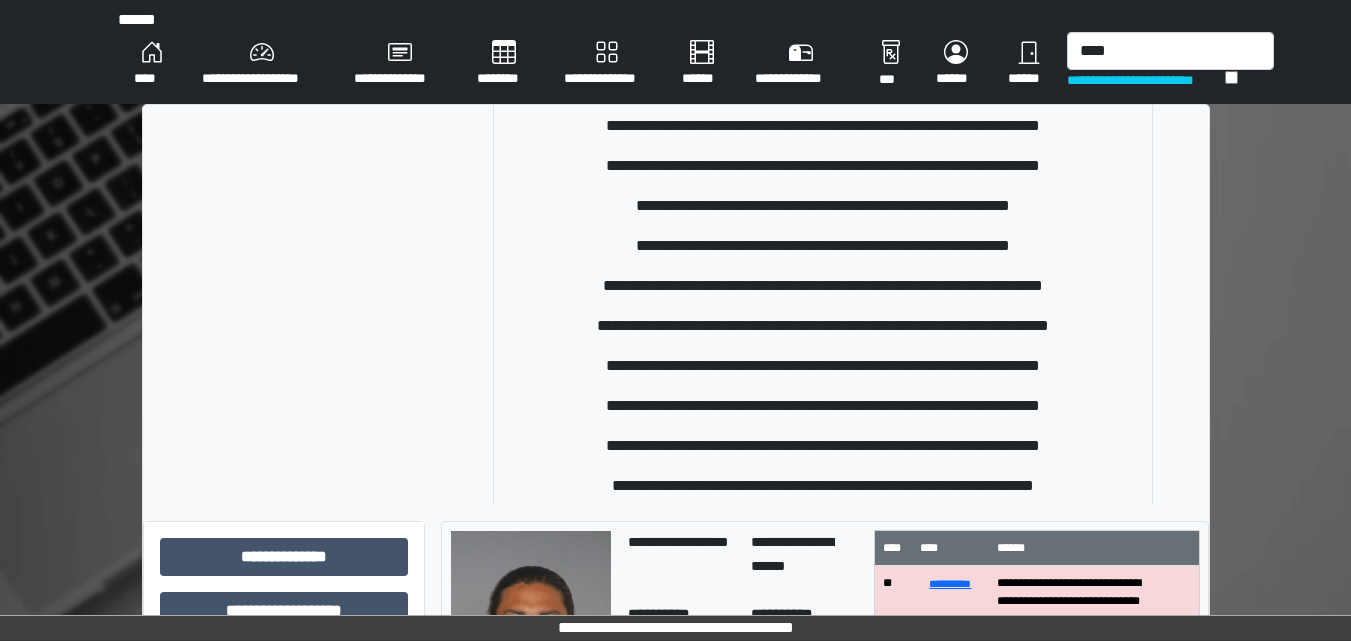 drag, startPoint x: 372, startPoint y: 354, endPoint x: 362, endPoint y: 378, distance: 26 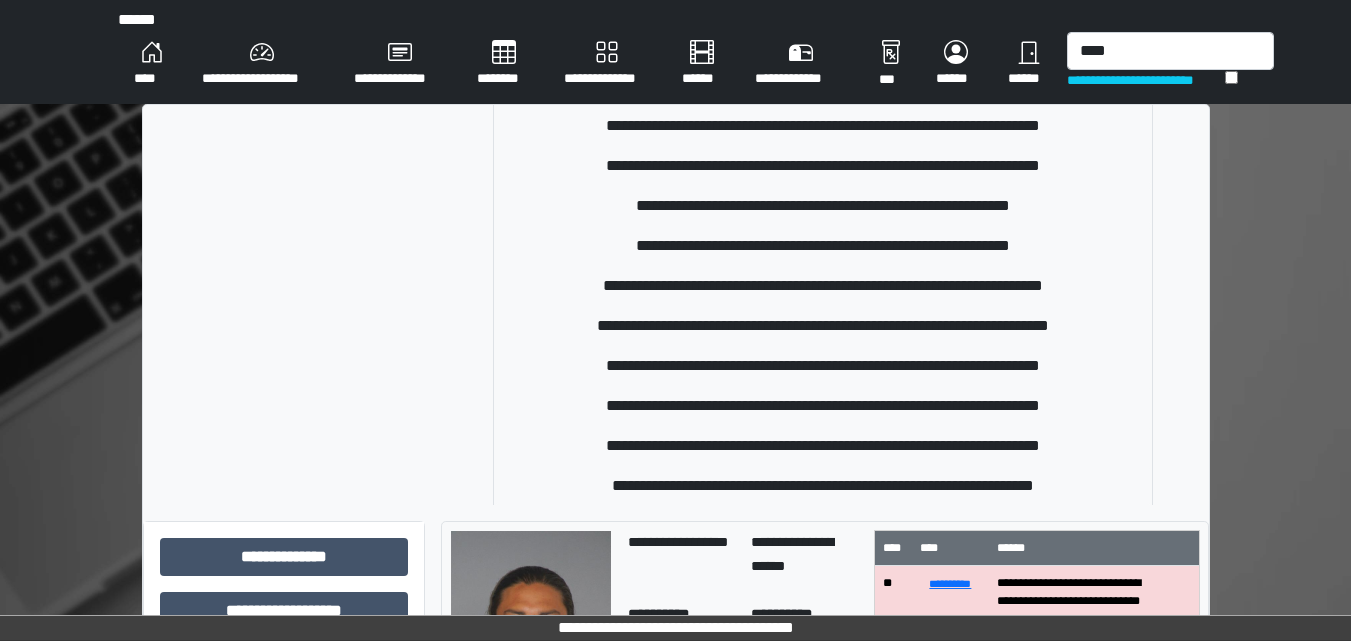click at bounding box center (337, 246) 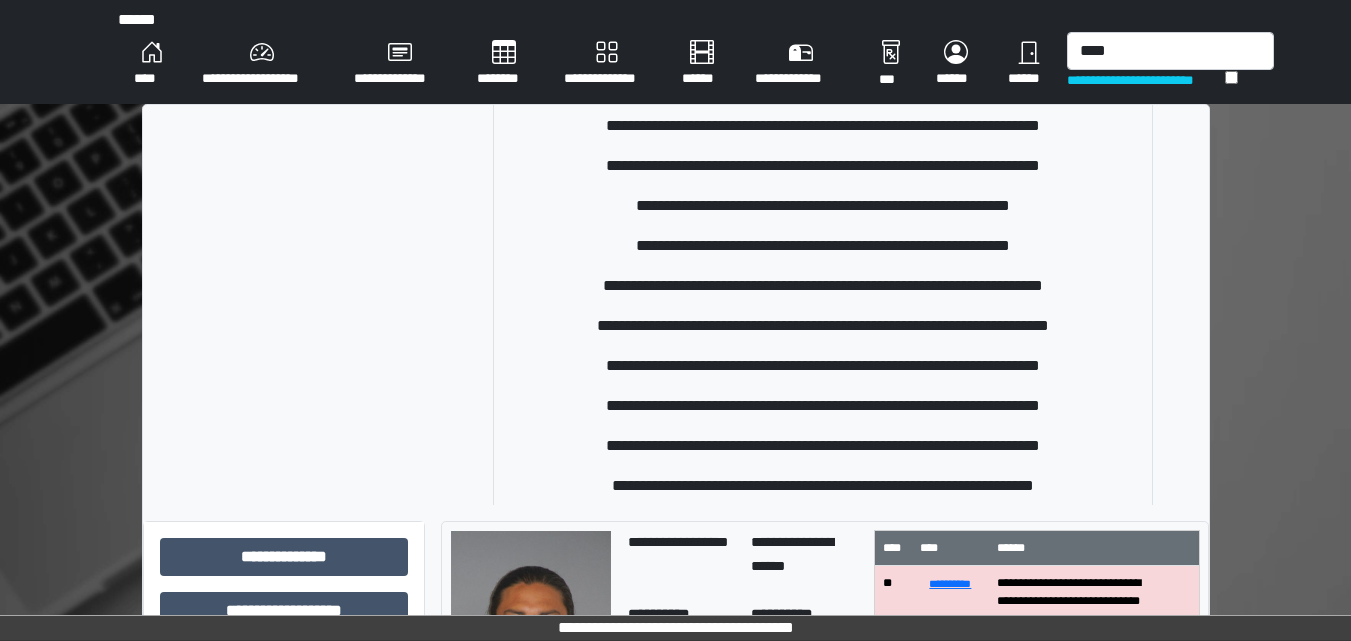 click at bounding box center [337, 246] 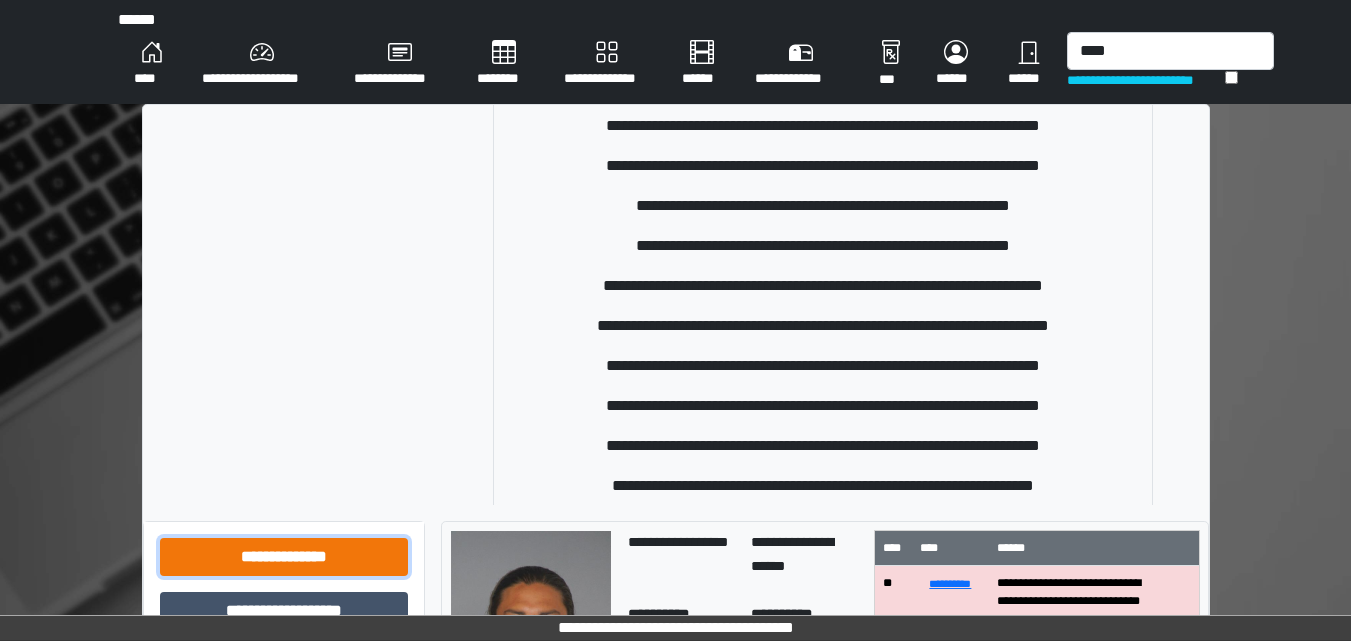 click on "**********" at bounding box center [284, 557] 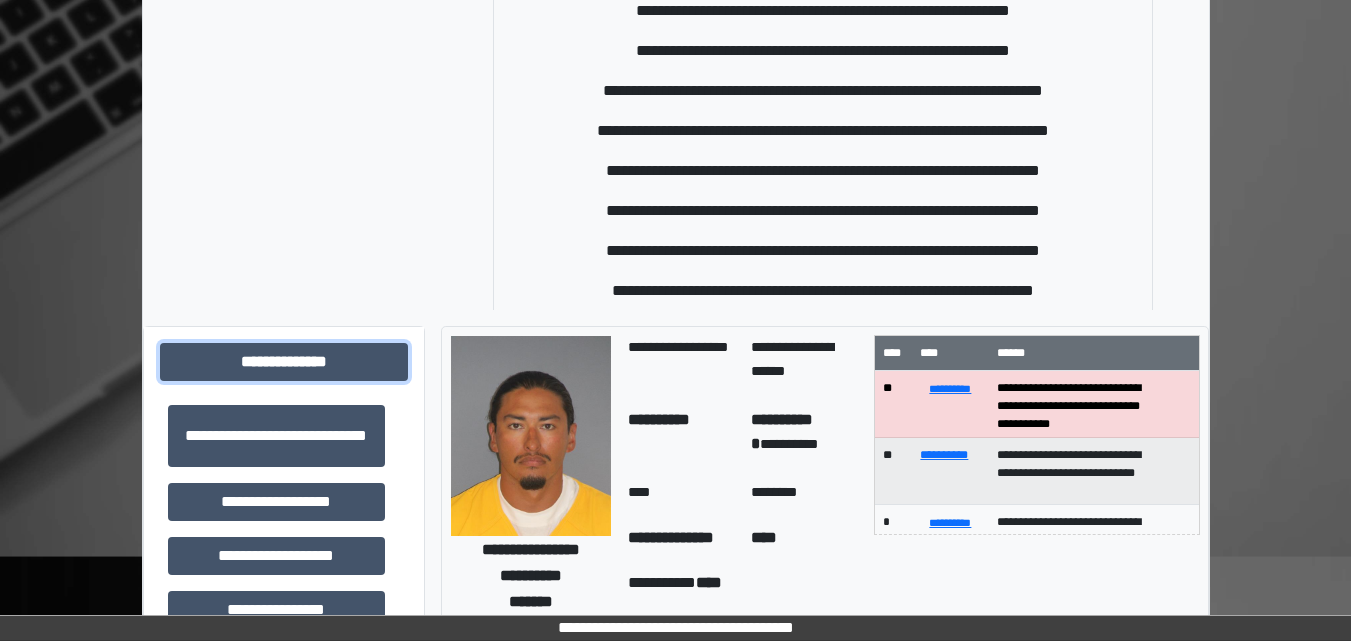 scroll, scrollTop: 500, scrollLeft: 0, axis: vertical 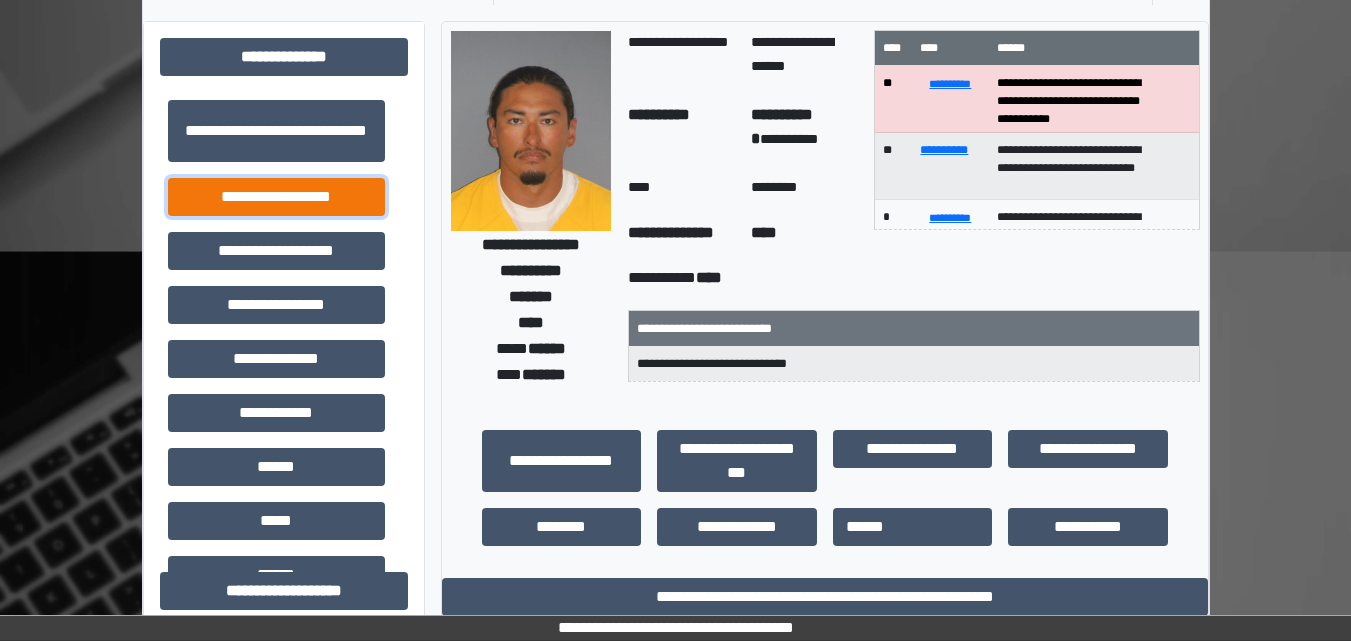 click on "**********" at bounding box center (276, 197) 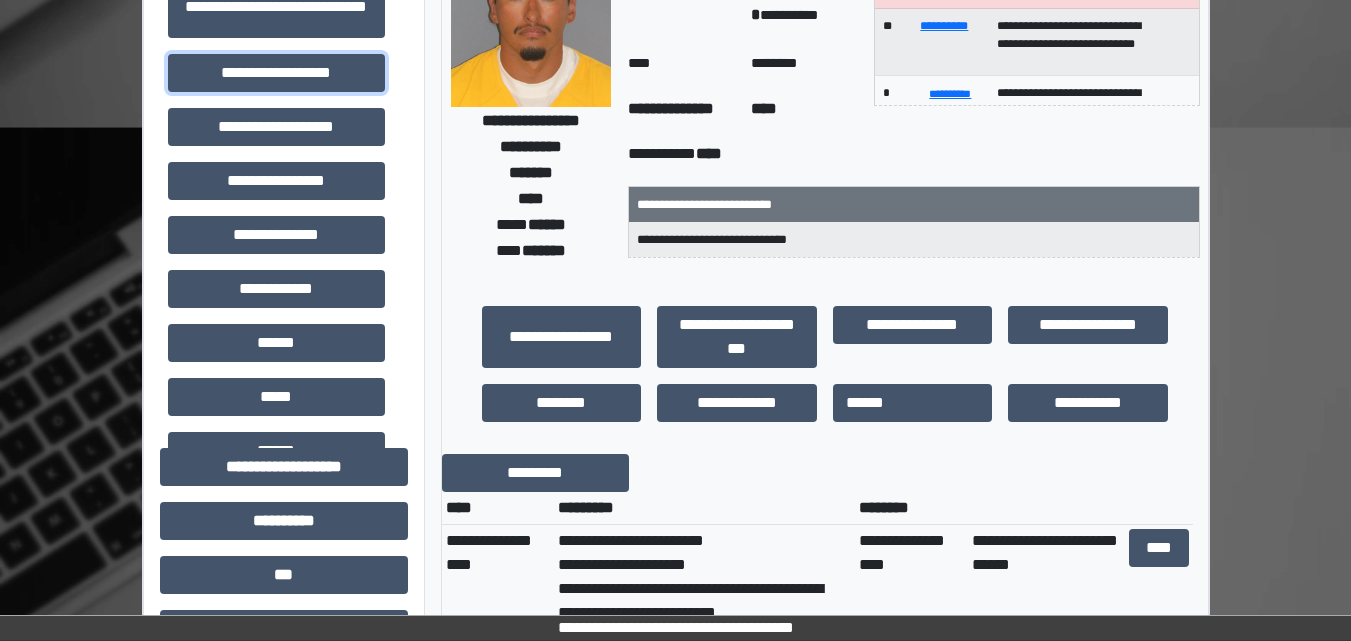 scroll, scrollTop: 500, scrollLeft: 0, axis: vertical 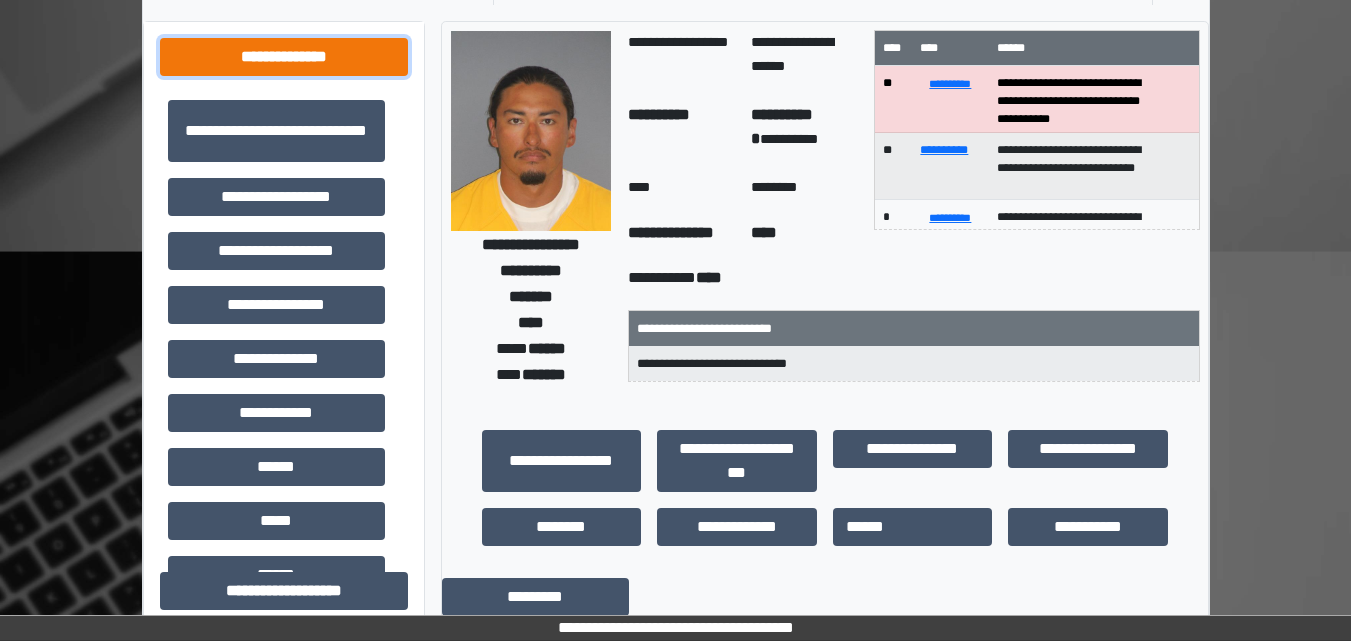 click on "**********" at bounding box center [284, 57] 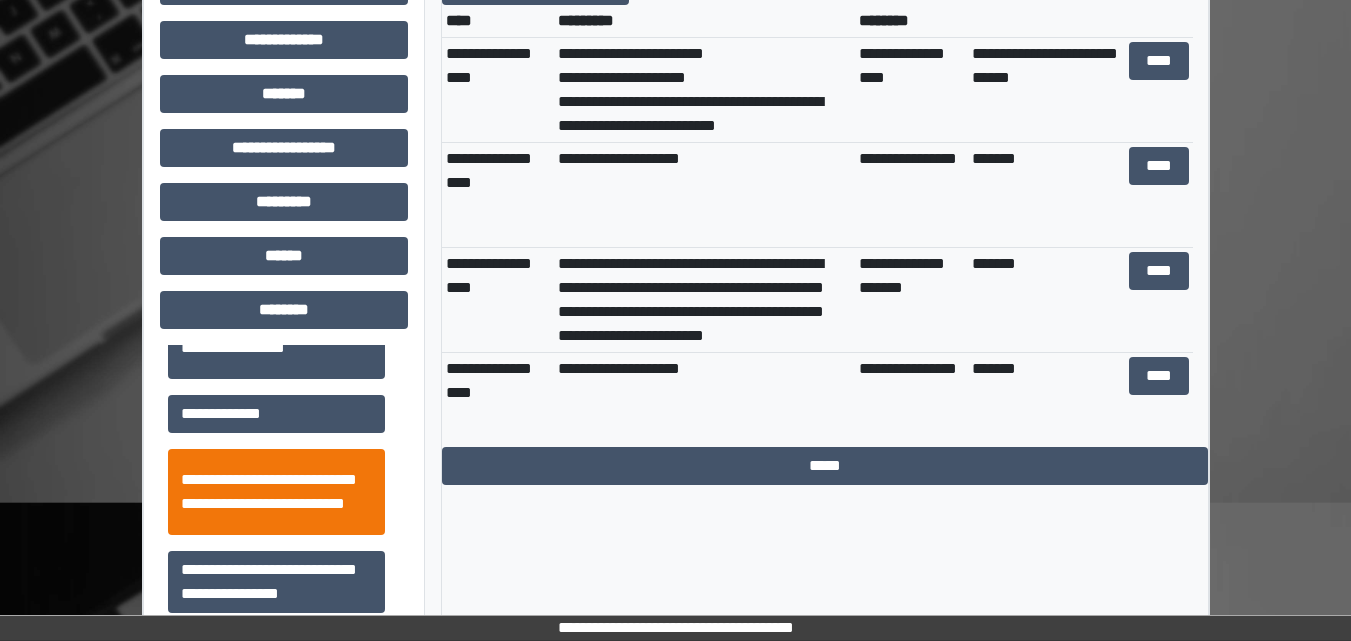 scroll, scrollTop: 1200, scrollLeft: 0, axis: vertical 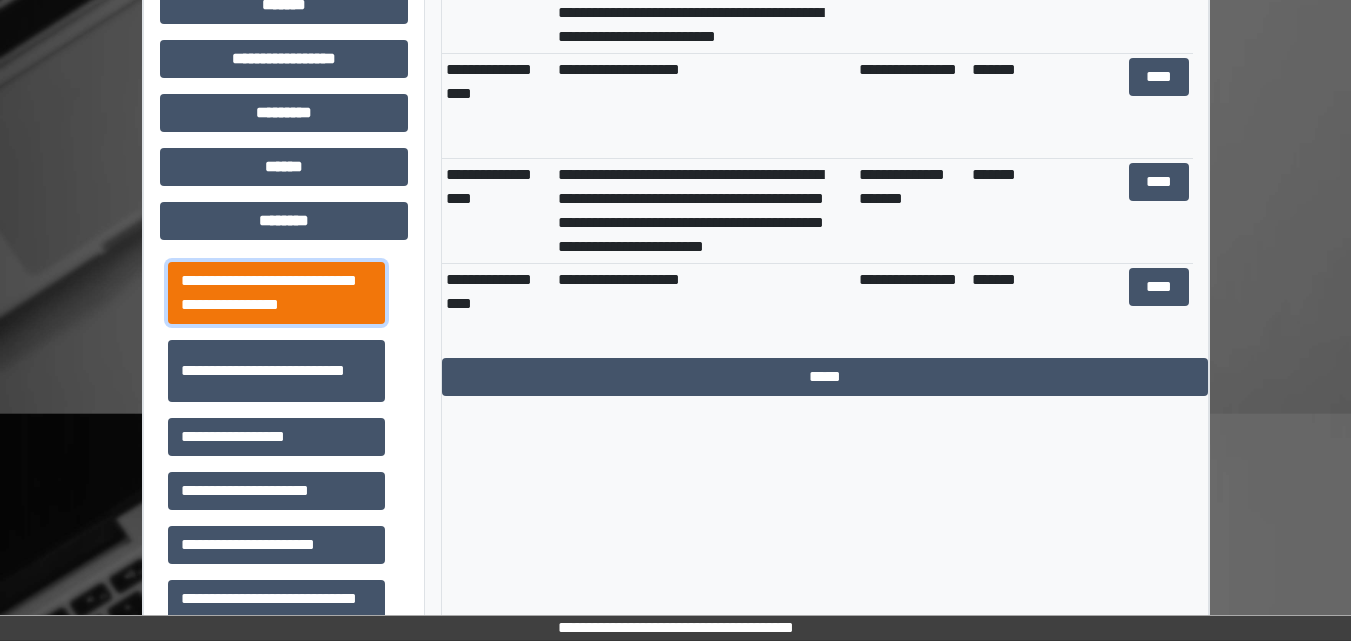 click on "**********" at bounding box center (276, 293) 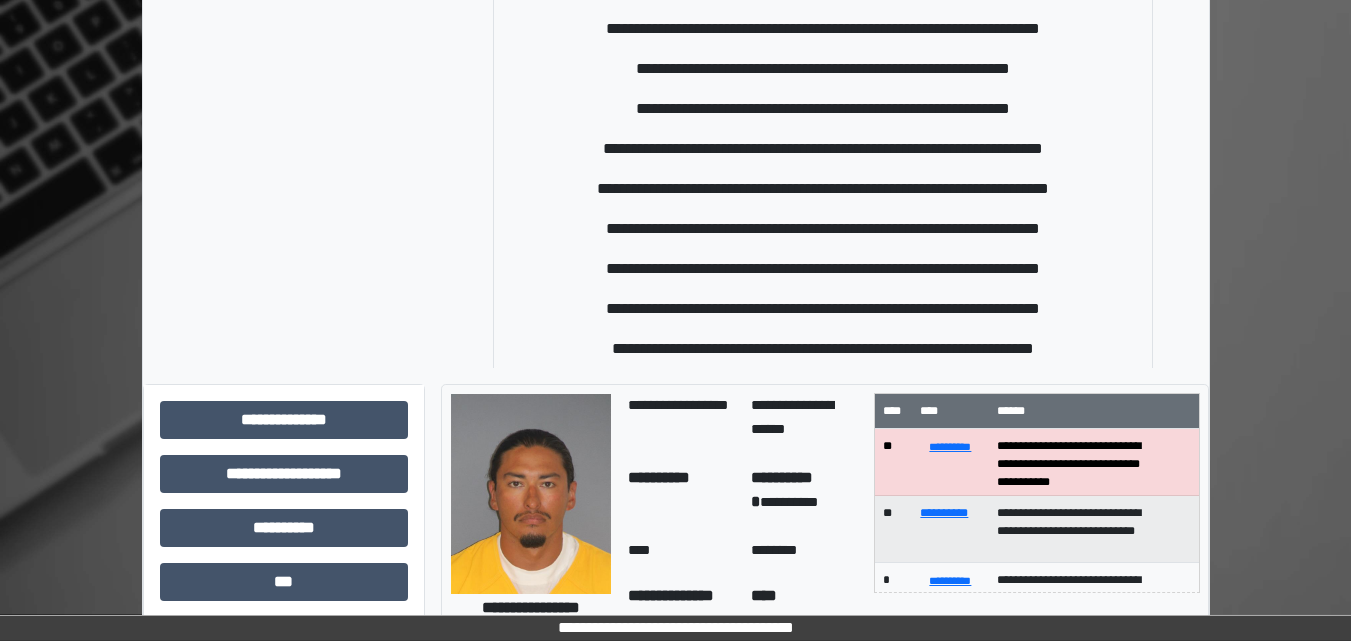 scroll, scrollTop: 0, scrollLeft: 0, axis: both 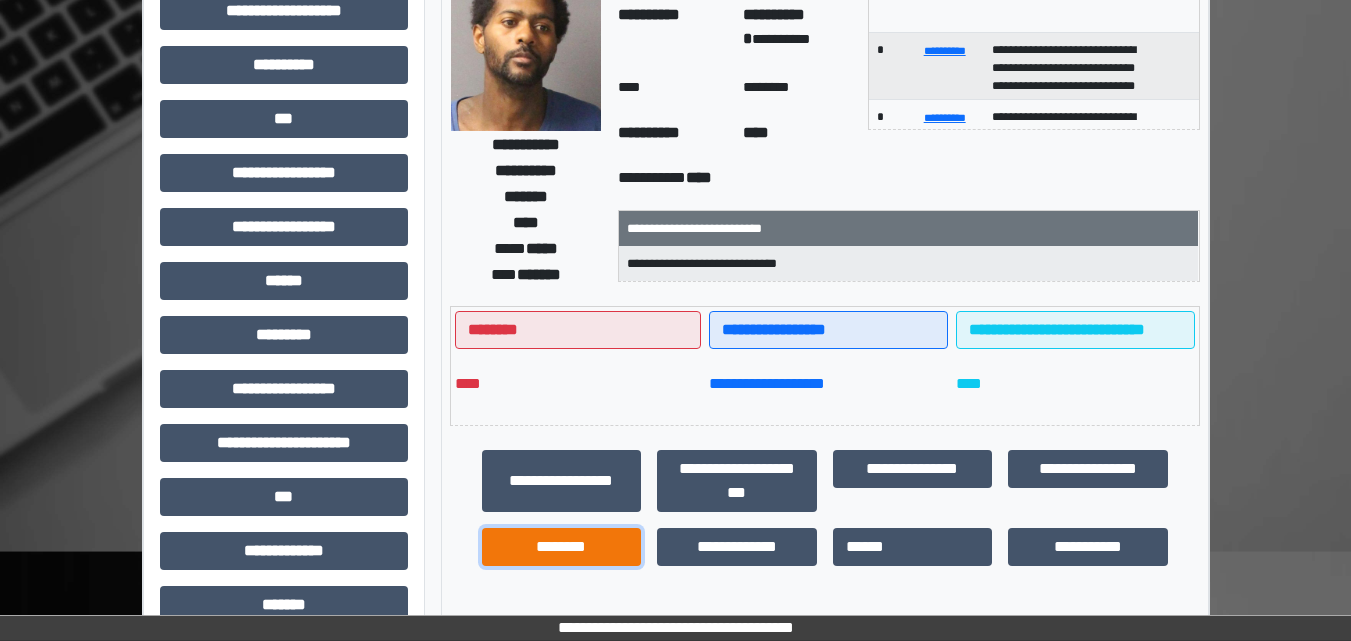 drag, startPoint x: 686, startPoint y: 5, endPoint x: 523, endPoint y: 546, distance: 565.0221 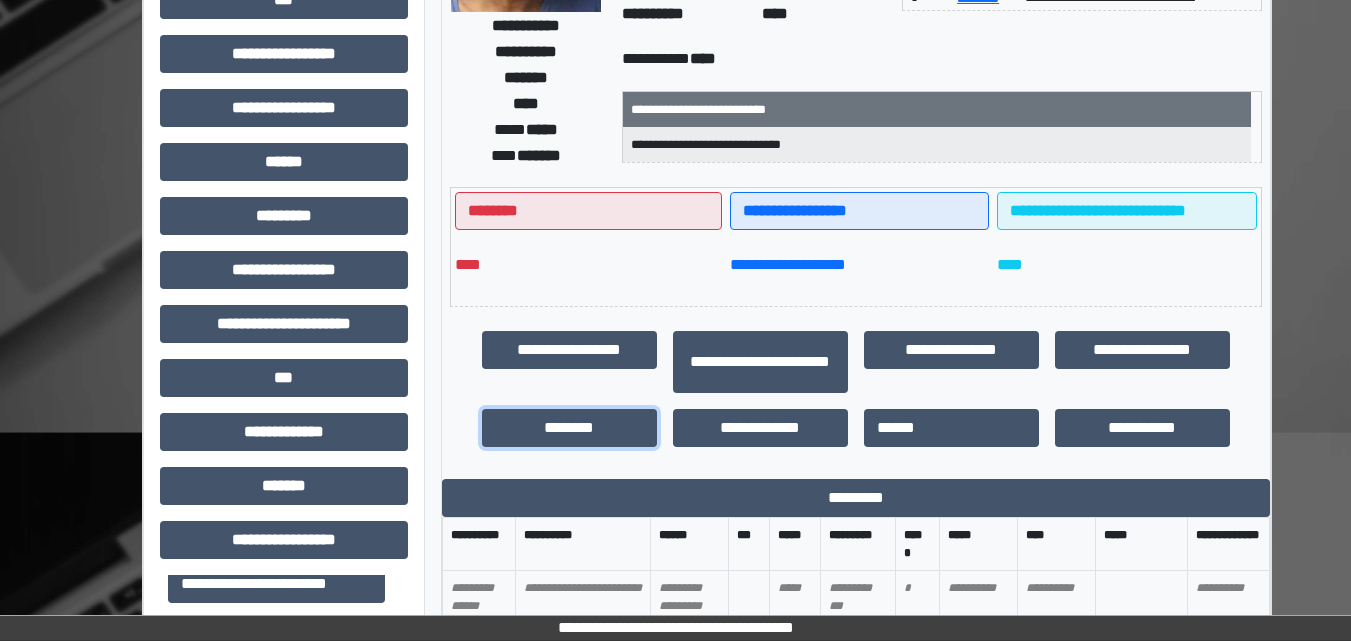 scroll, scrollTop: 500, scrollLeft: 0, axis: vertical 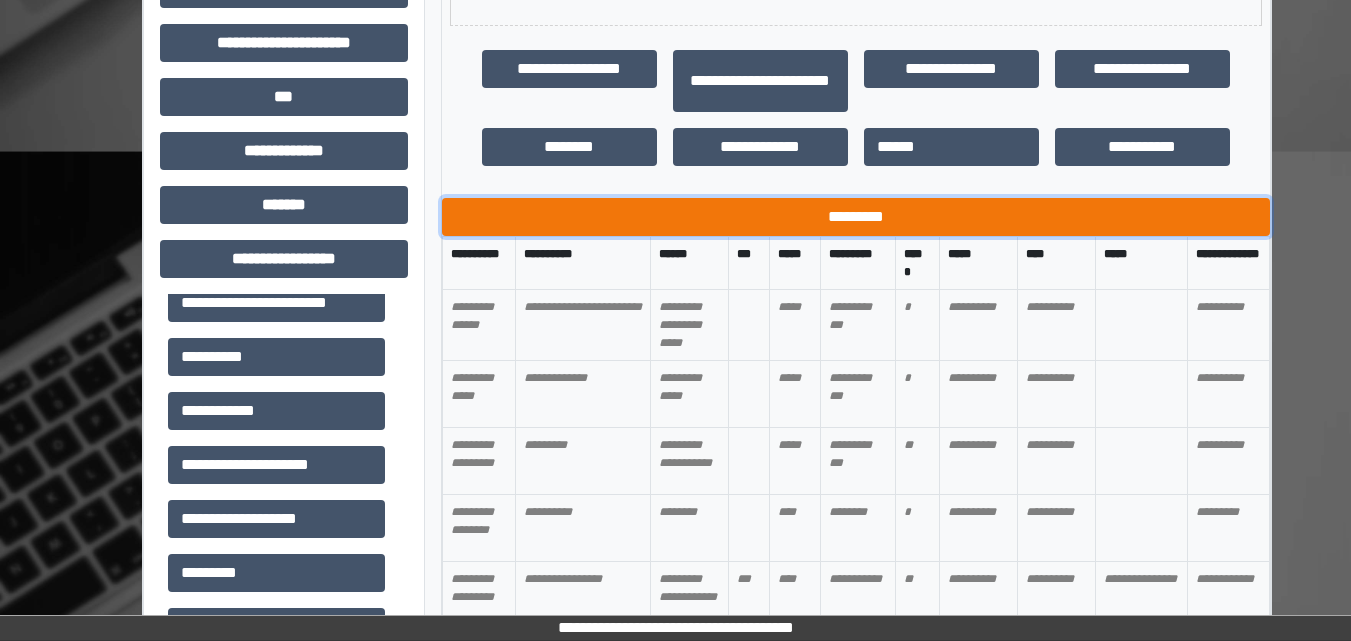 click on "*********" at bounding box center (856, 217) 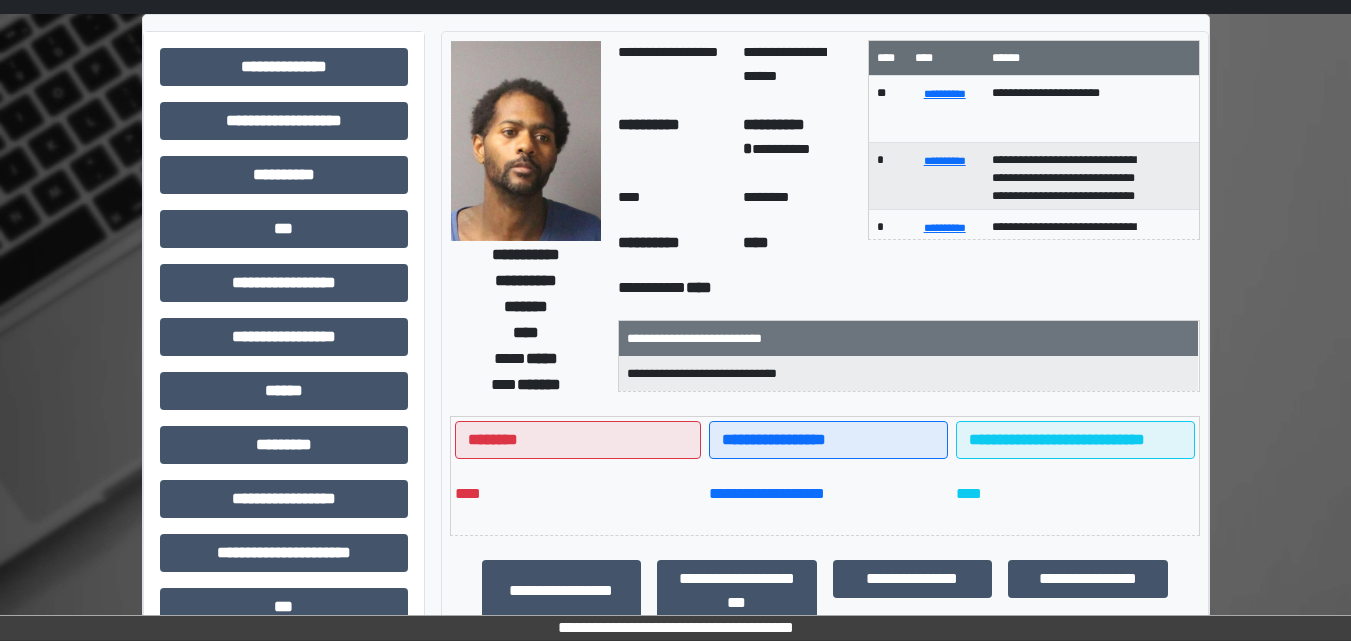 scroll, scrollTop: 0, scrollLeft: 0, axis: both 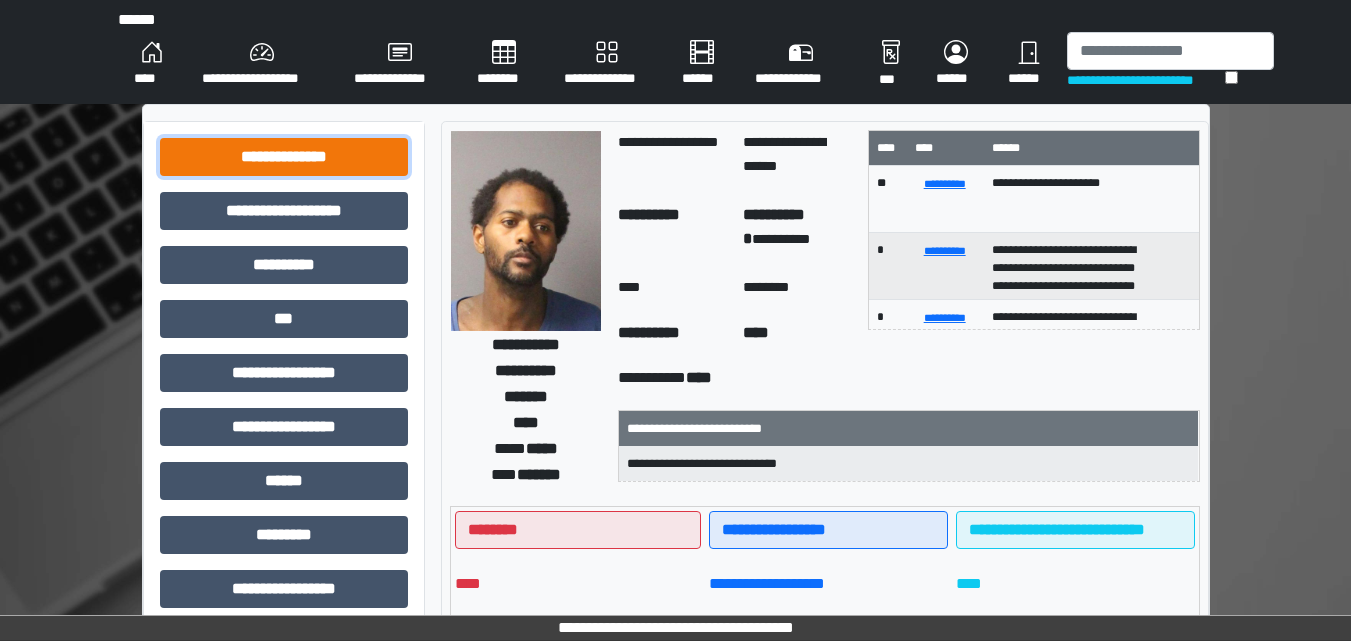 click on "**********" at bounding box center [284, 157] 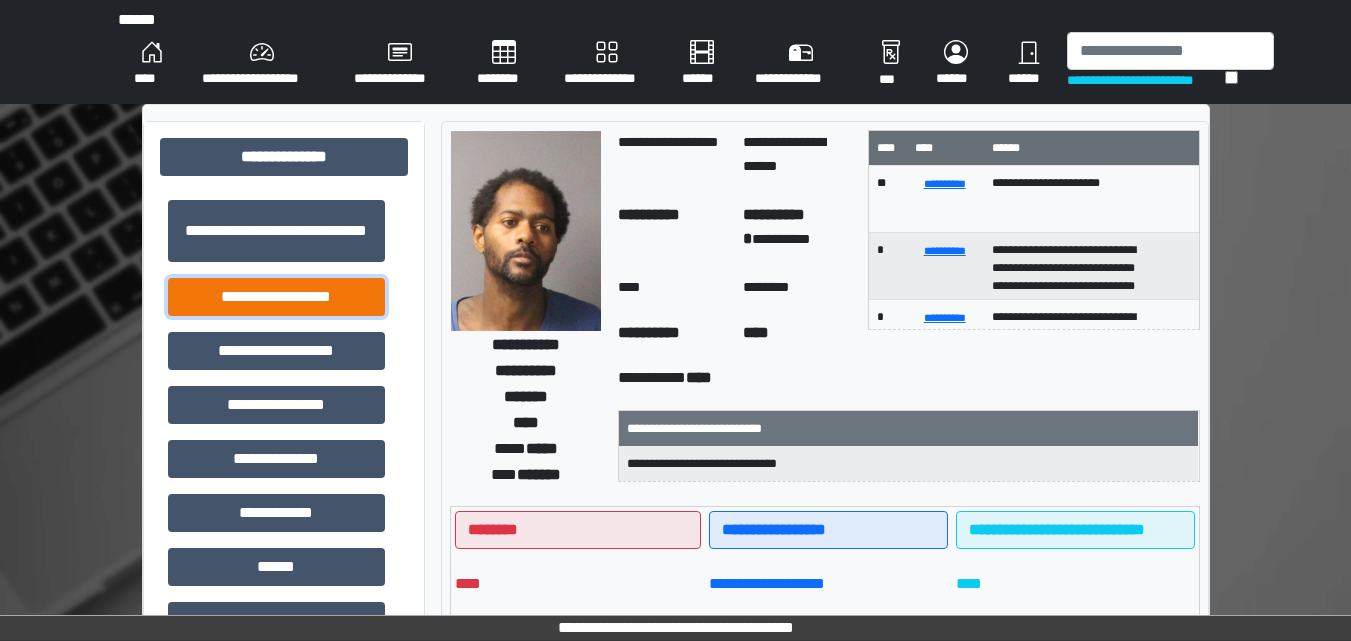 click on "**********" at bounding box center [276, 297] 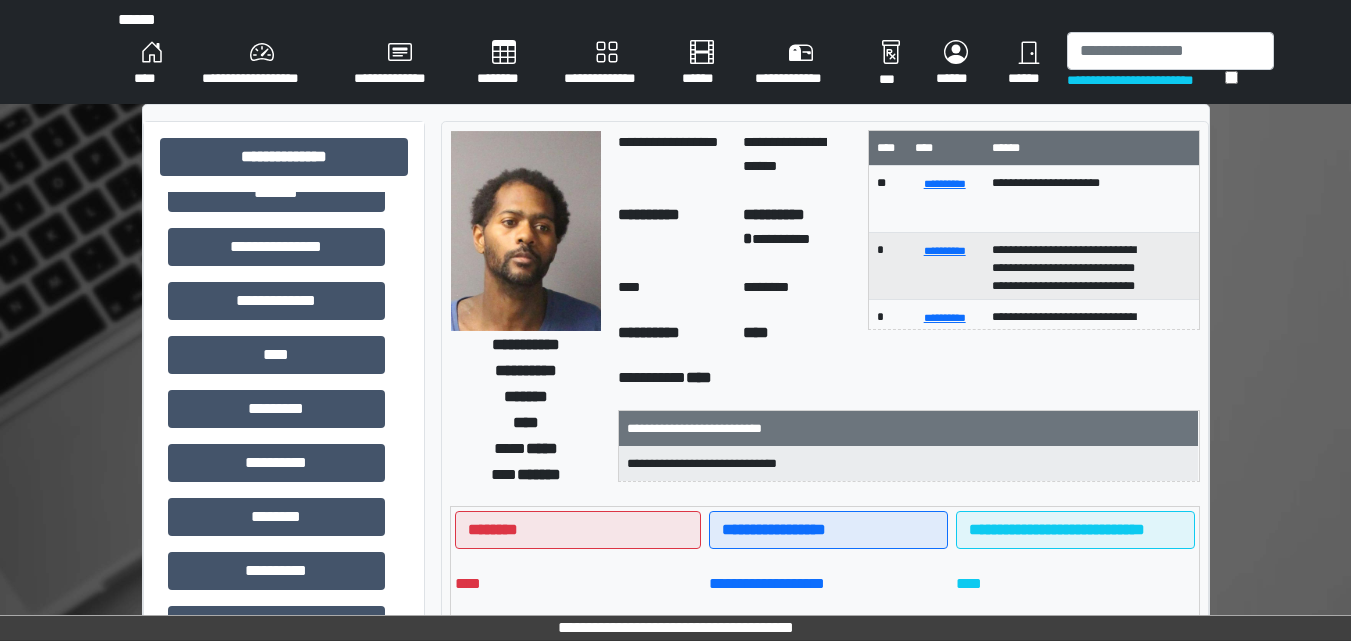 scroll, scrollTop: 580, scrollLeft: 0, axis: vertical 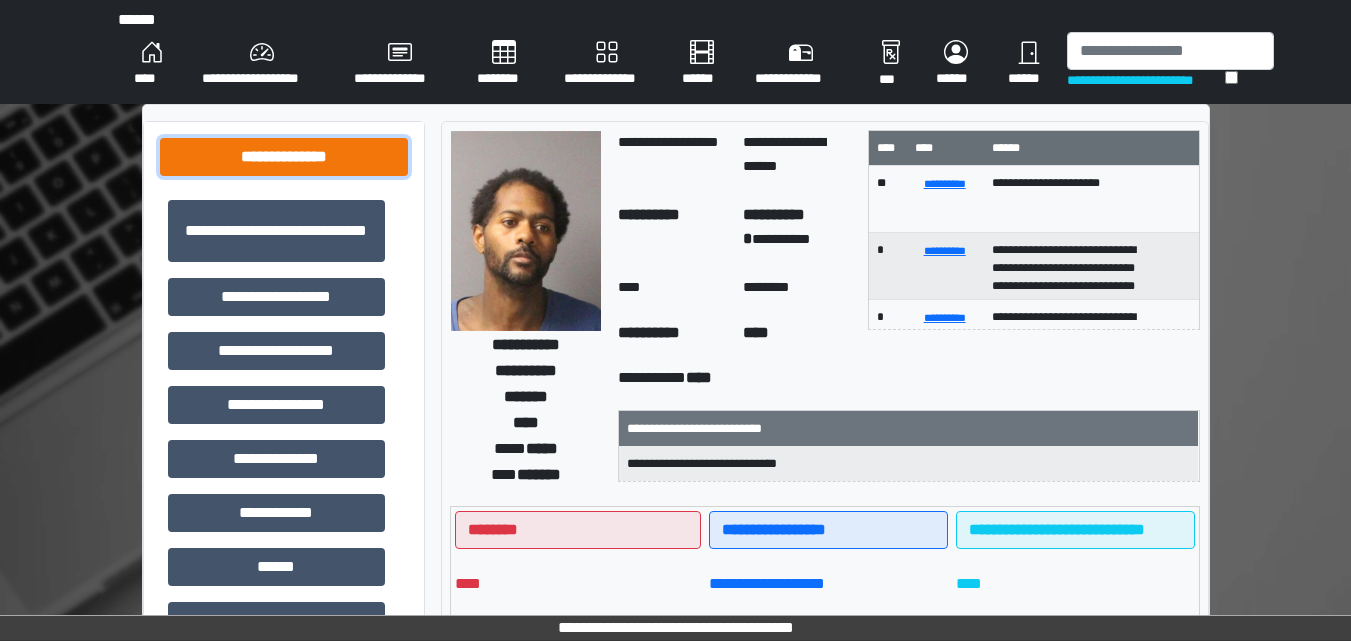 click on "**********" at bounding box center [284, 157] 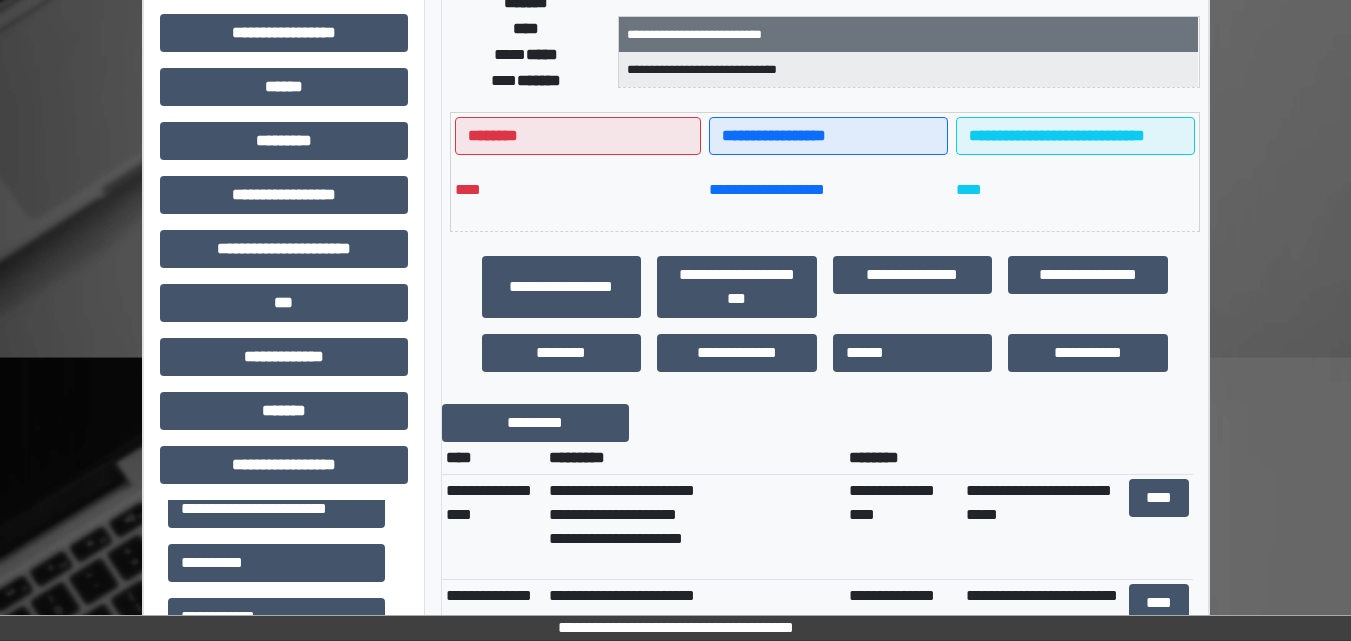 scroll, scrollTop: 500, scrollLeft: 0, axis: vertical 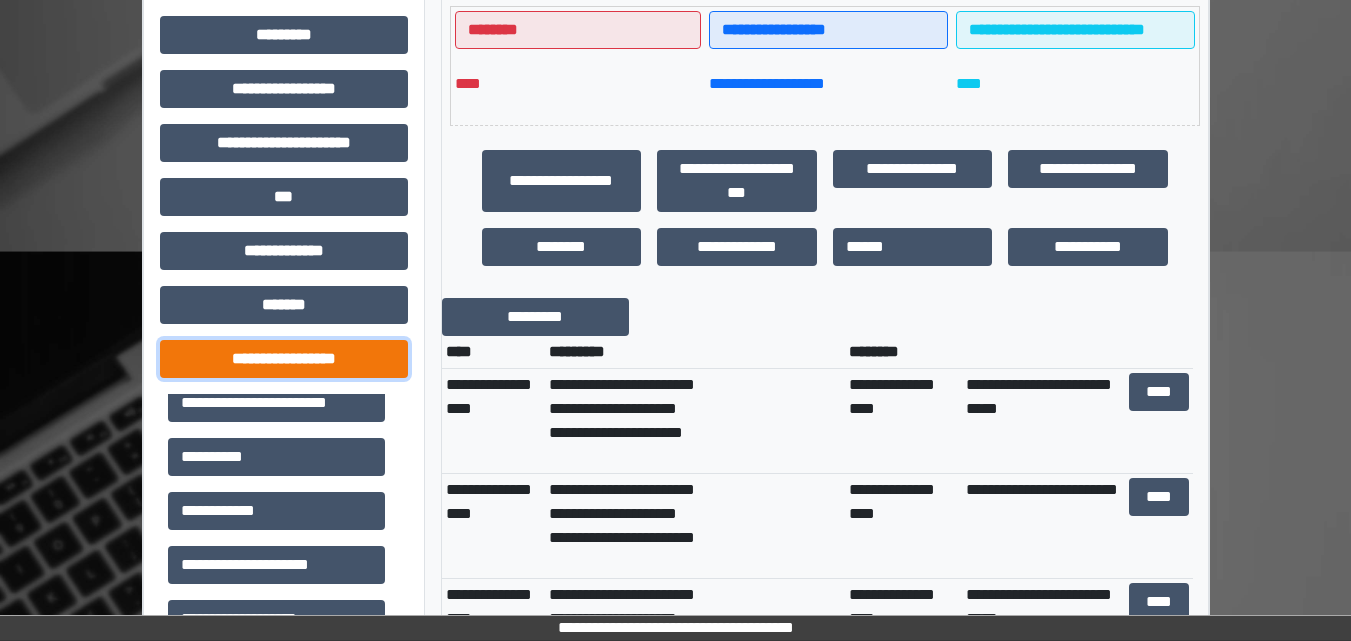 click on "**********" at bounding box center [284, 359] 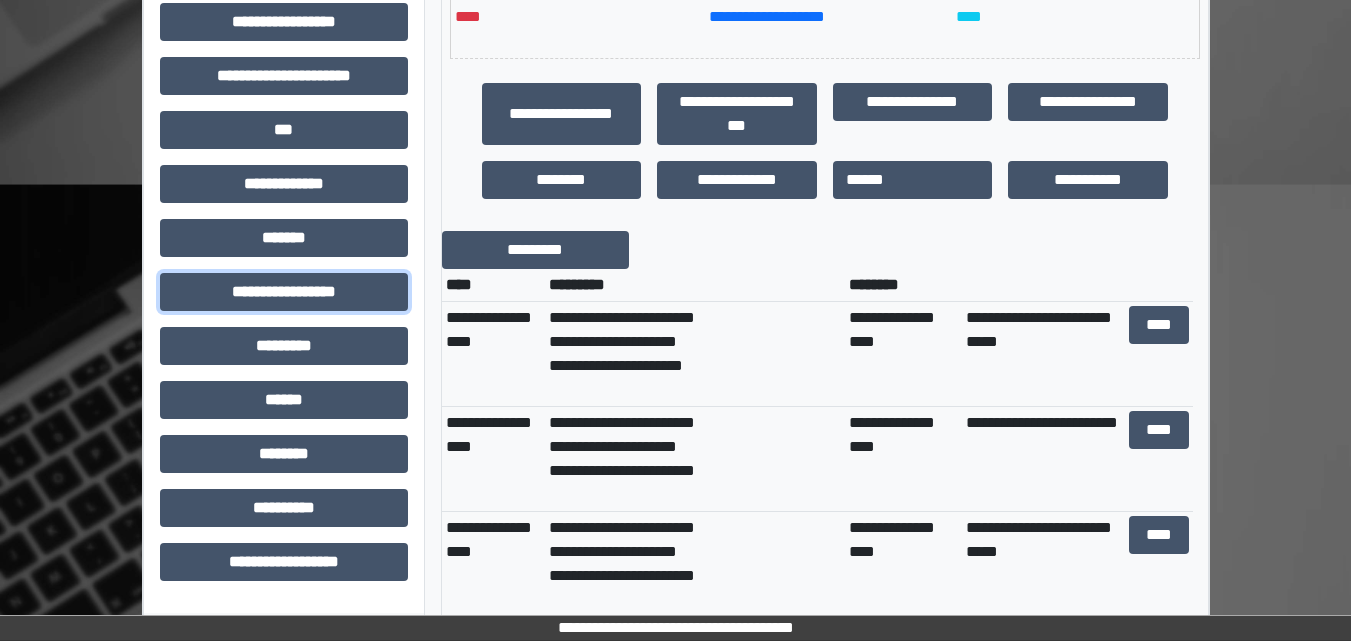 scroll, scrollTop: 600, scrollLeft: 0, axis: vertical 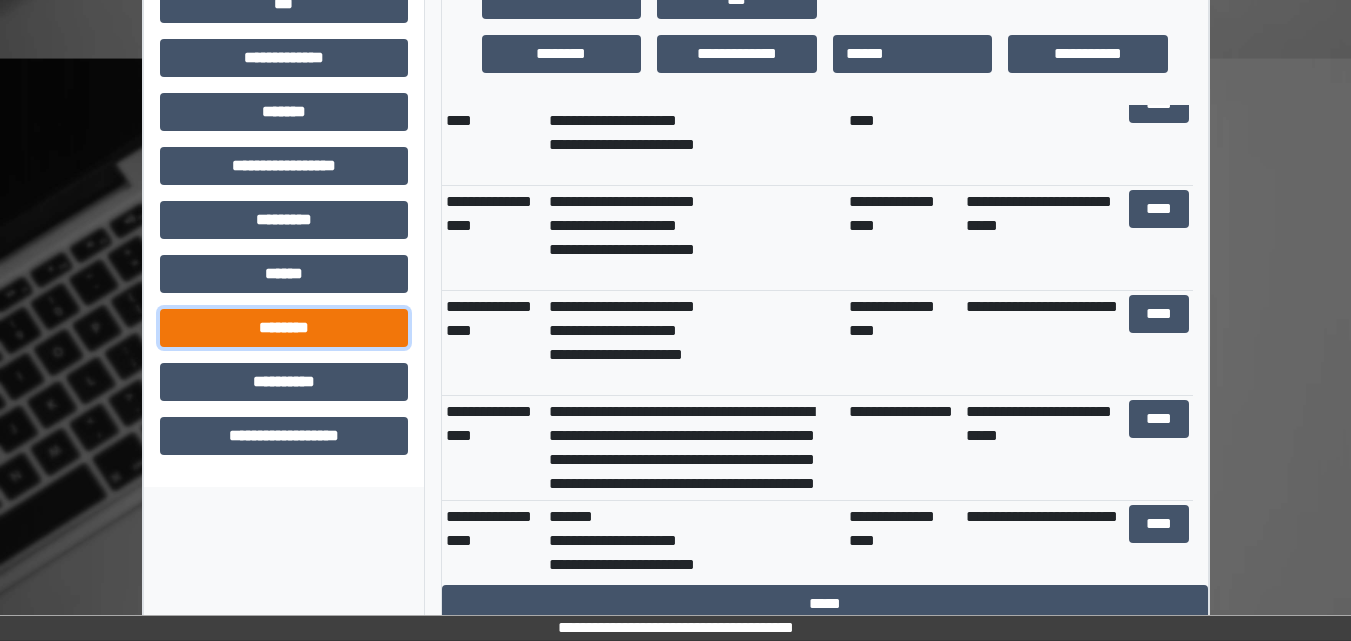 click on "********" at bounding box center [284, 328] 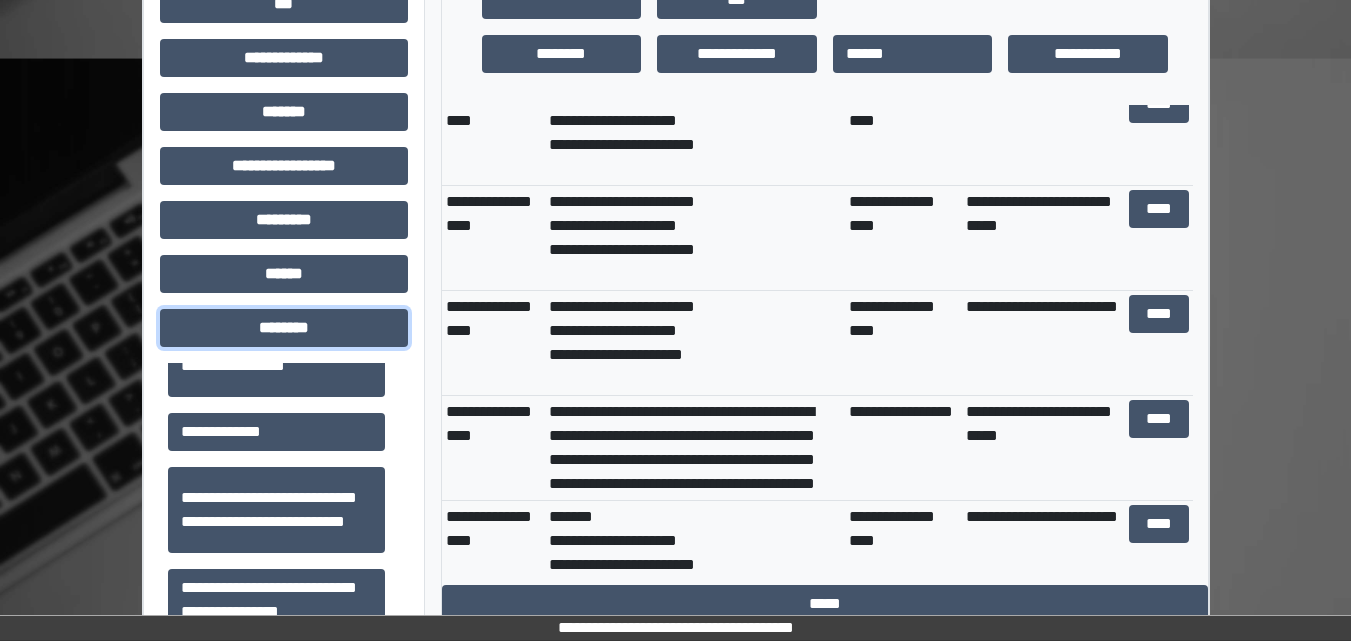 scroll, scrollTop: 700, scrollLeft: 0, axis: vertical 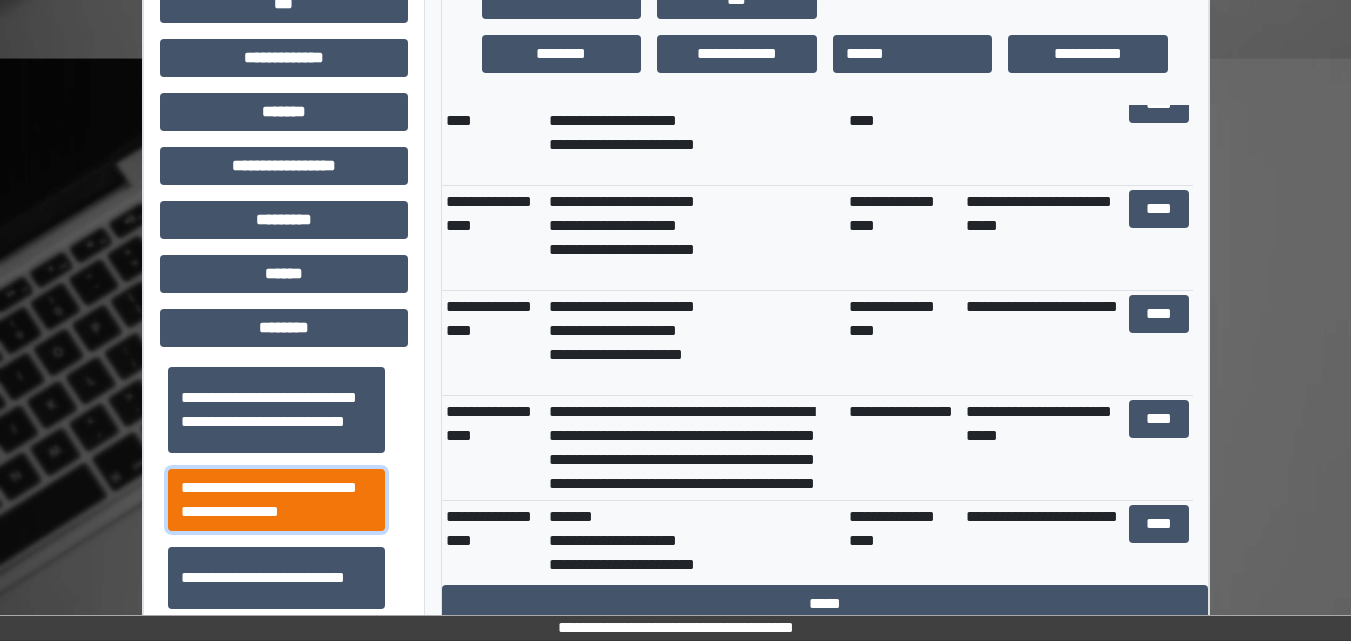 click on "**********" at bounding box center (276, 500) 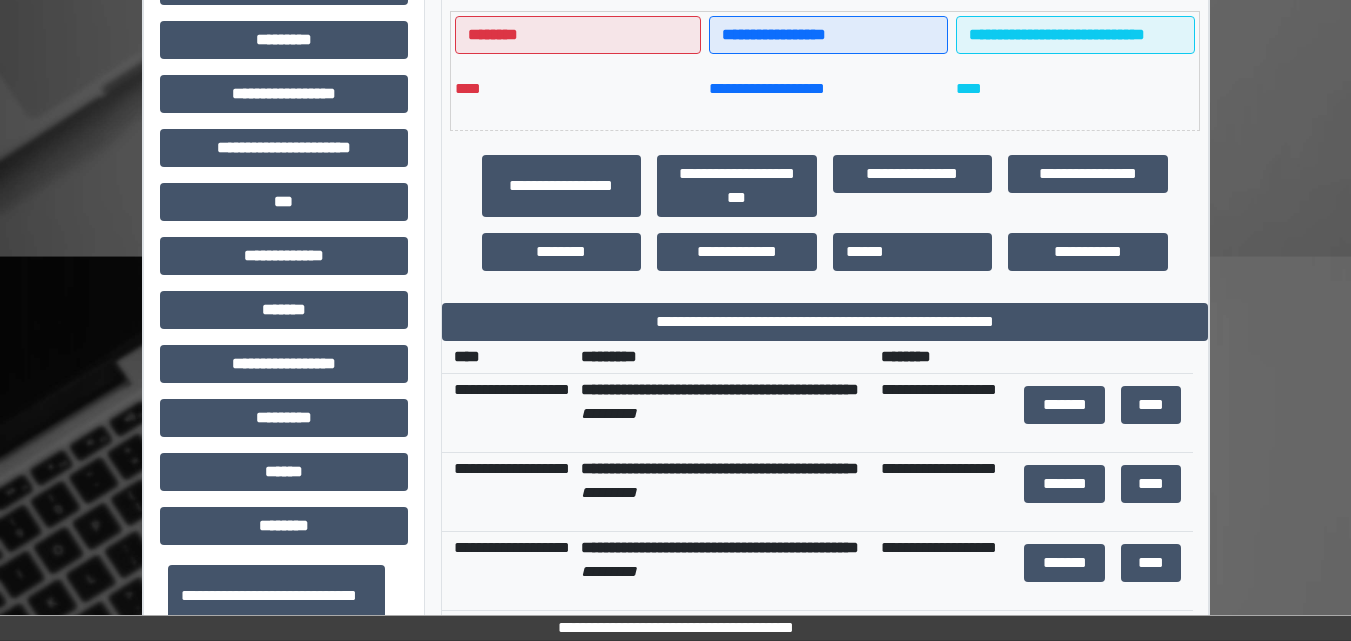 scroll, scrollTop: 493, scrollLeft: 0, axis: vertical 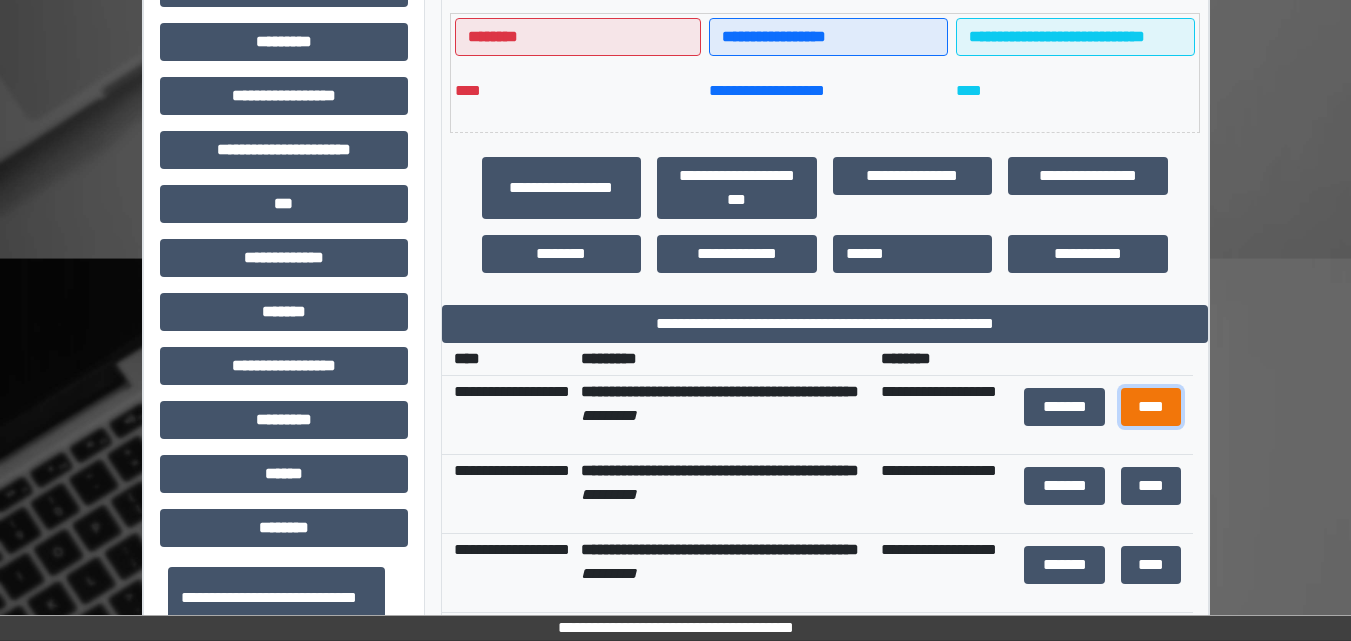 click on "****" at bounding box center (1151, 407) 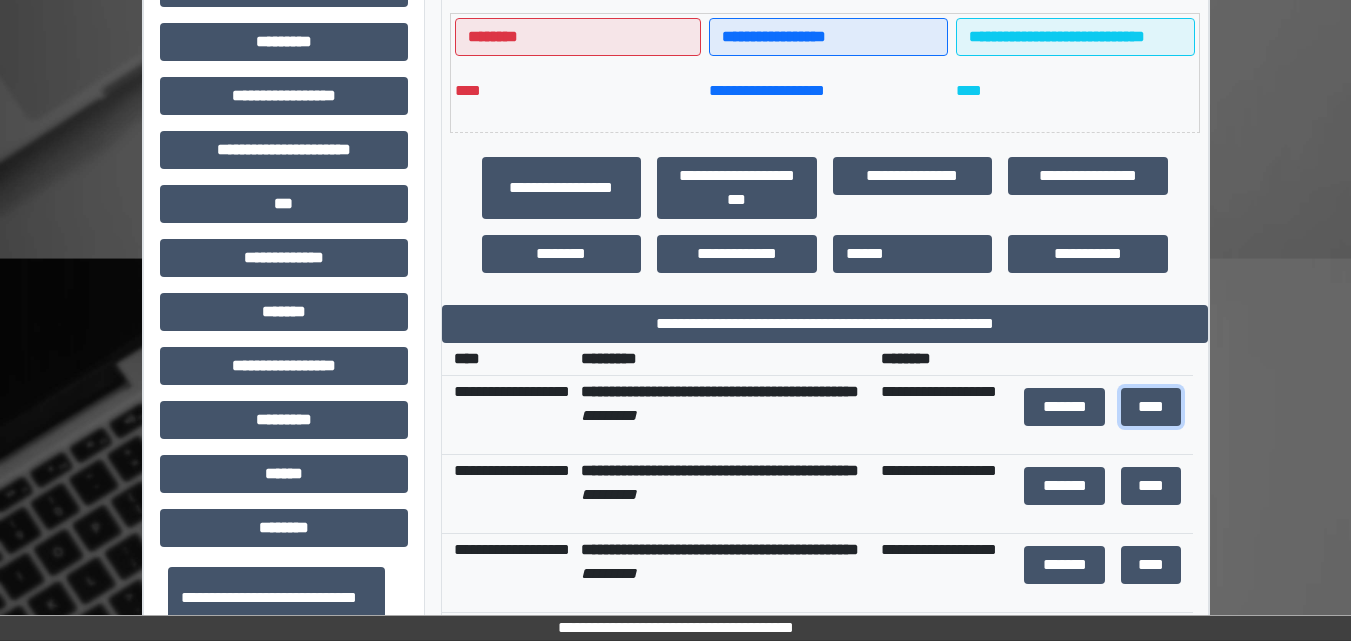 scroll, scrollTop: 0, scrollLeft: 0, axis: both 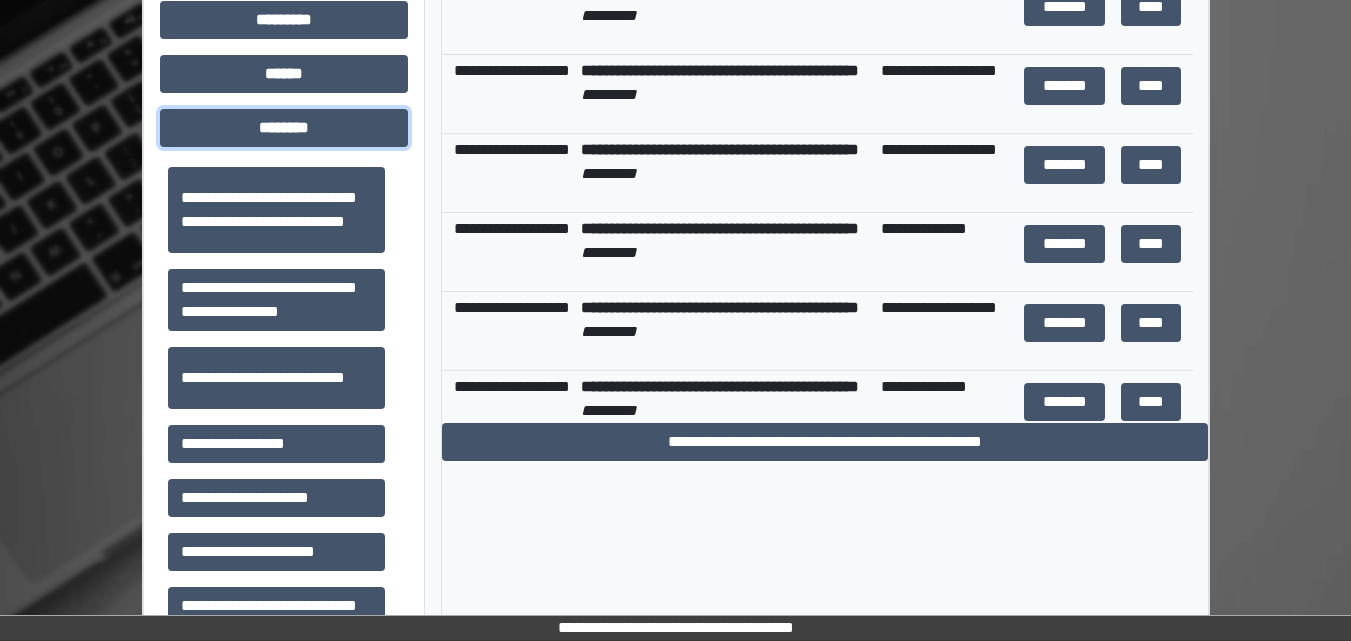 click on "********" at bounding box center (284, 128) 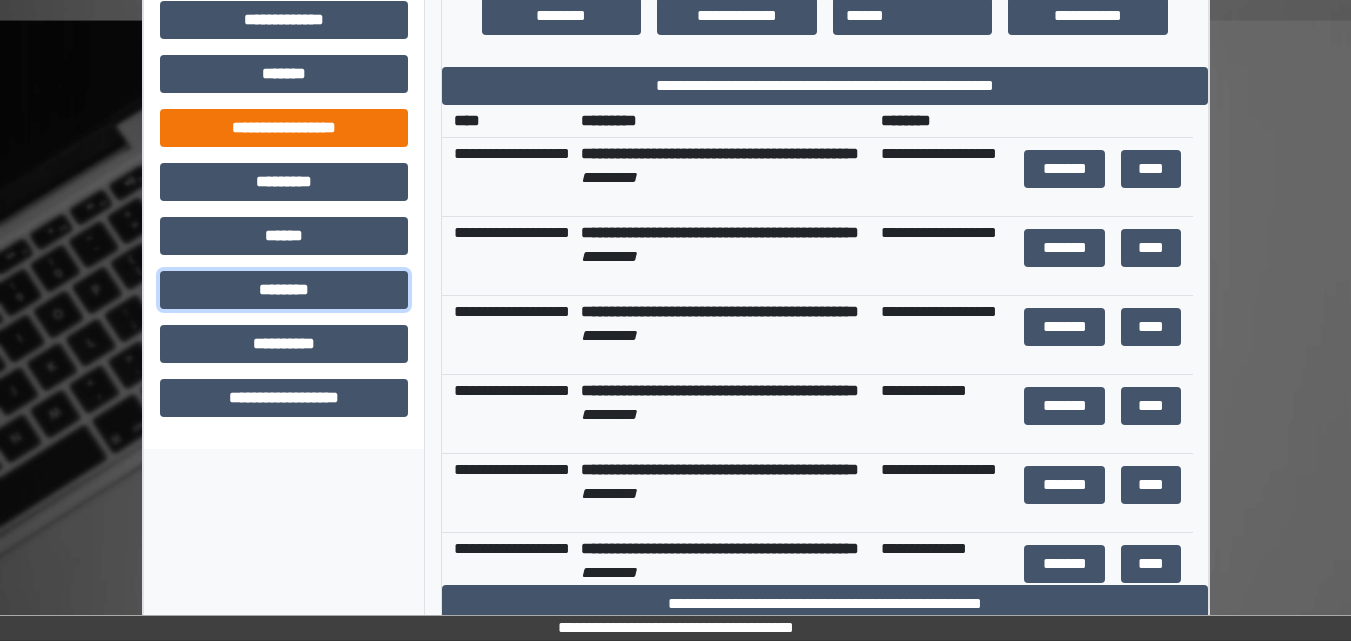 scroll, scrollTop: 731, scrollLeft: 0, axis: vertical 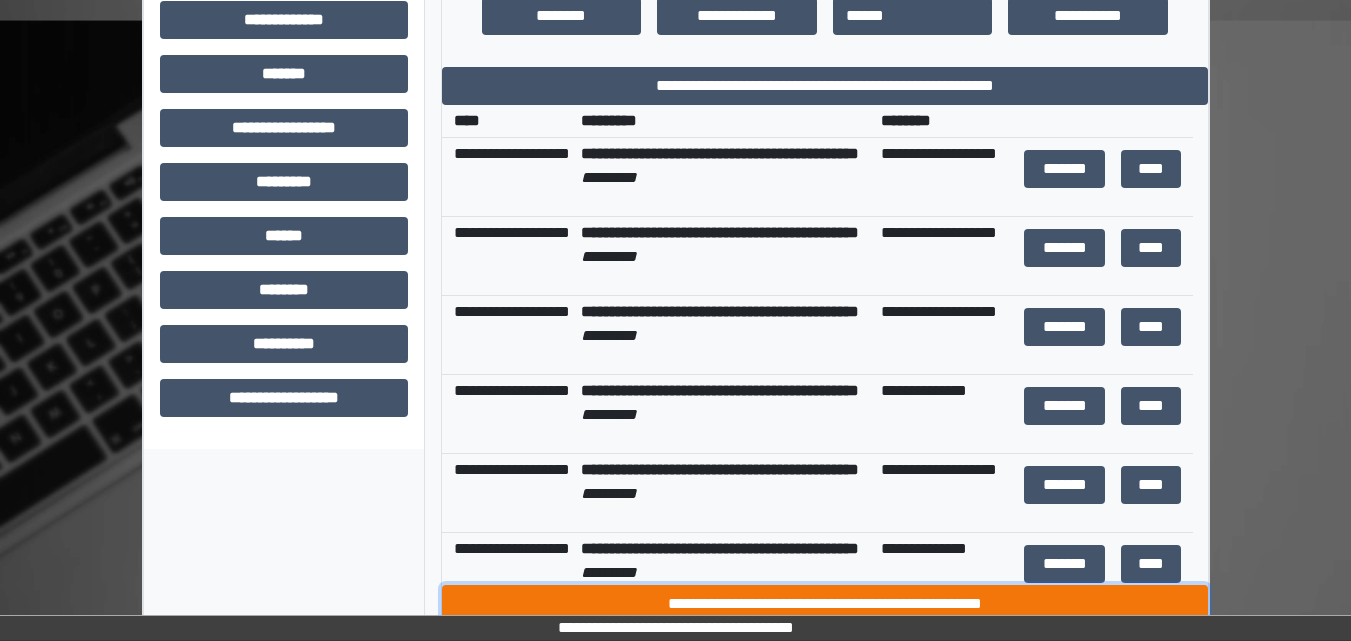 click on "**********" at bounding box center [825, 604] 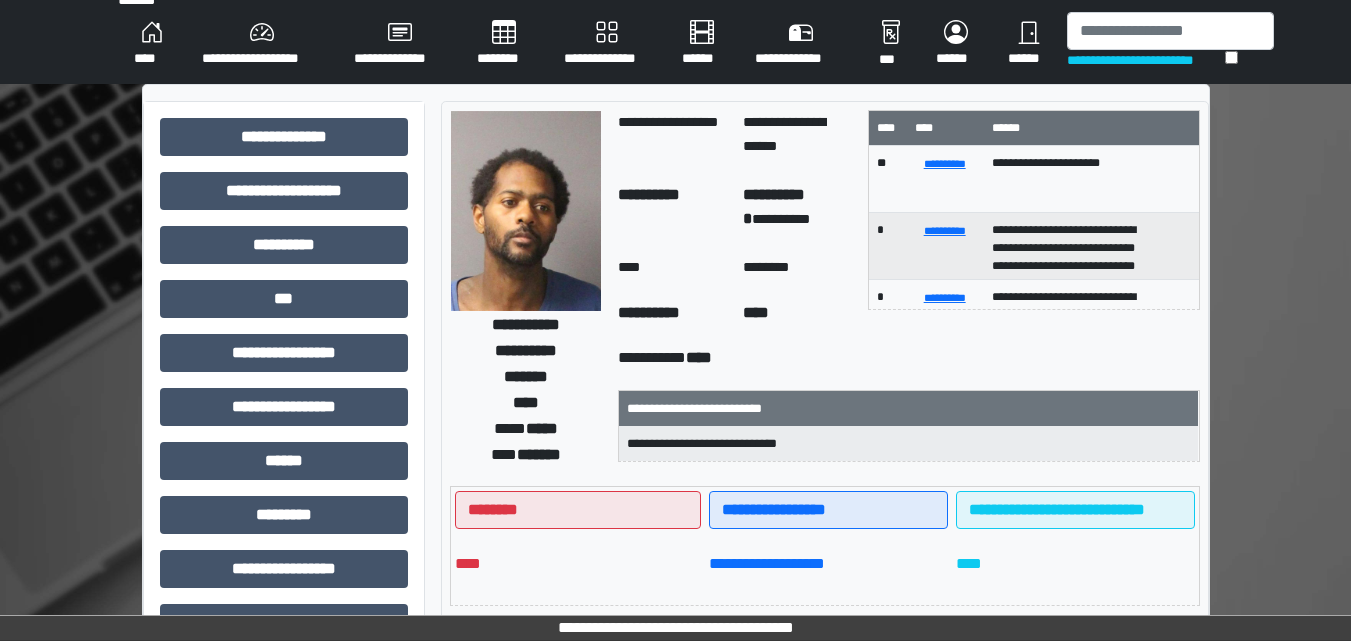 scroll, scrollTop: 0, scrollLeft: 0, axis: both 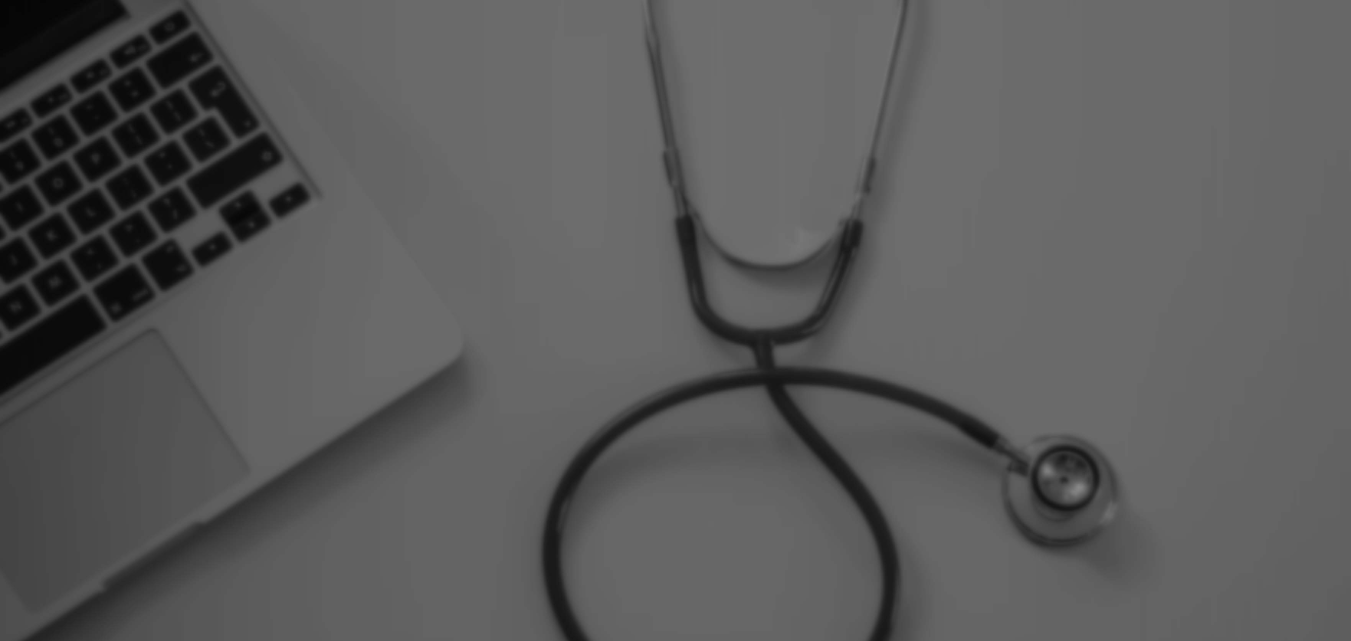 select on "*" 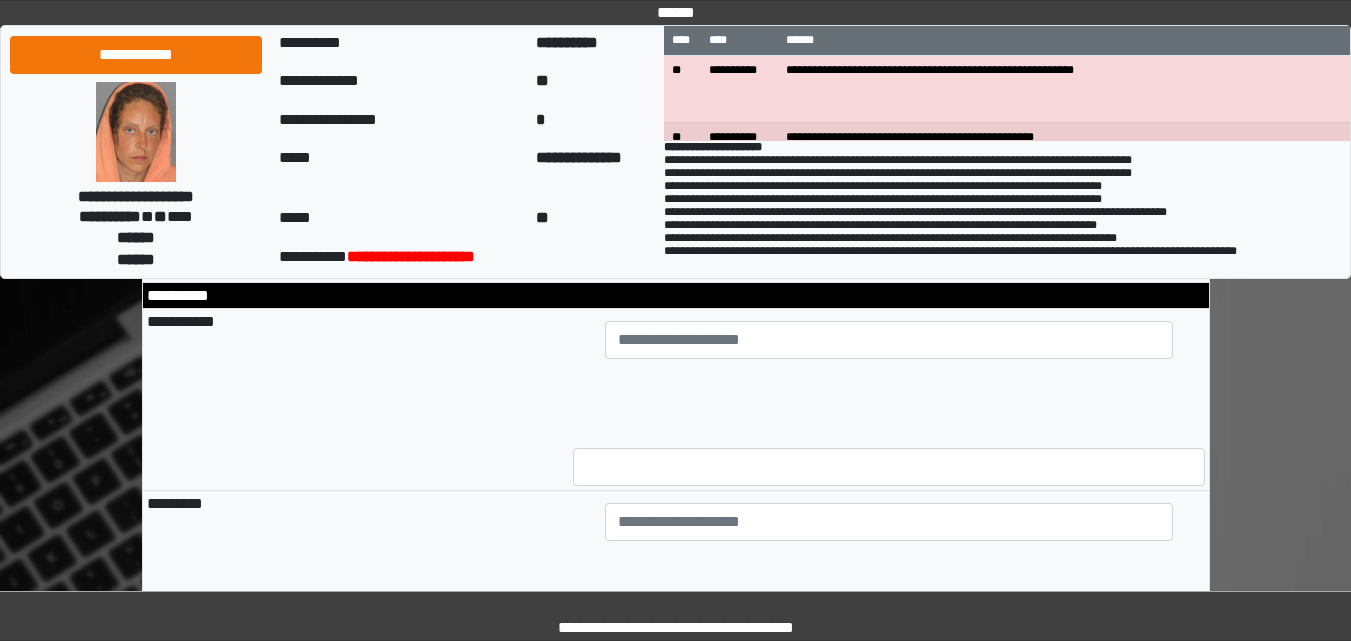 scroll, scrollTop: 1400, scrollLeft: 0, axis: vertical 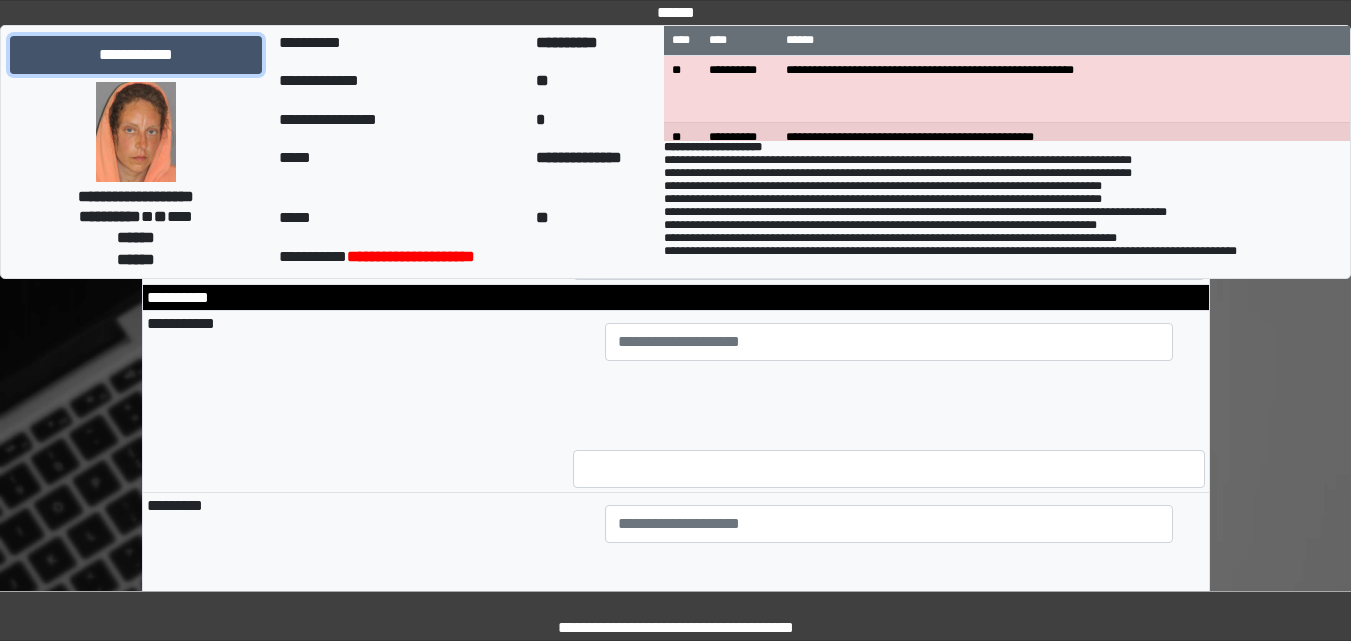 click on "**********" at bounding box center [136, 55] 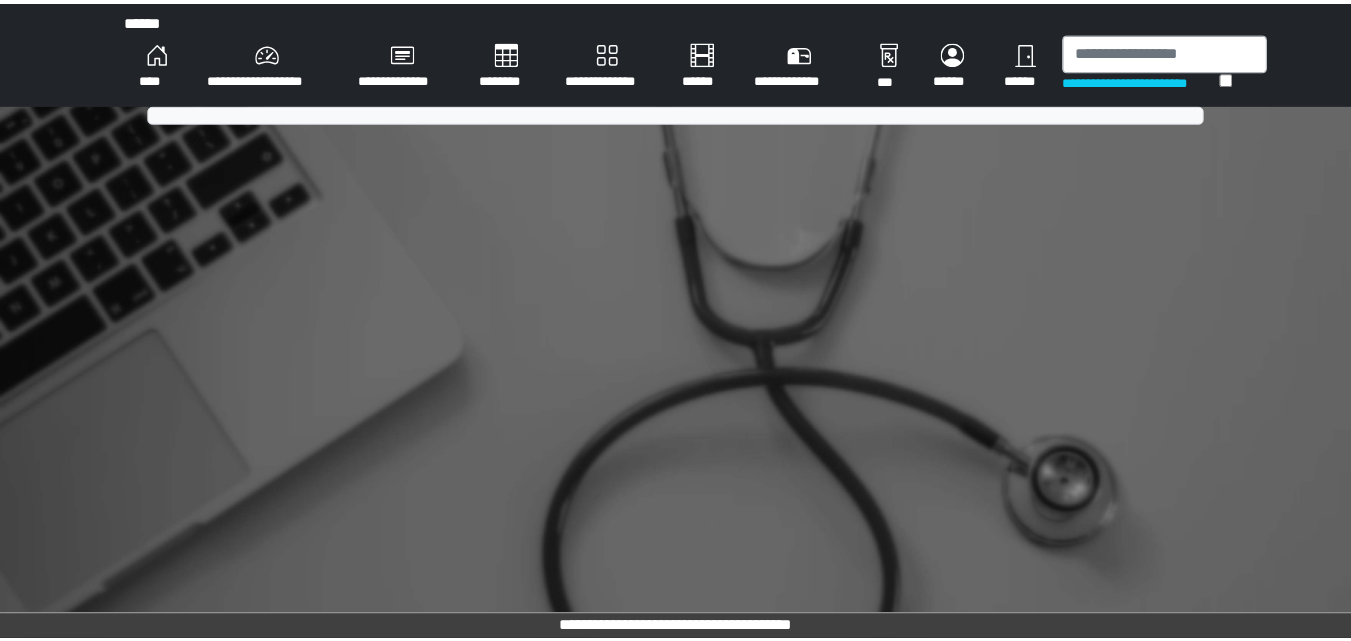 scroll, scrollTop: 0, scrollLeft: 0, axis: both 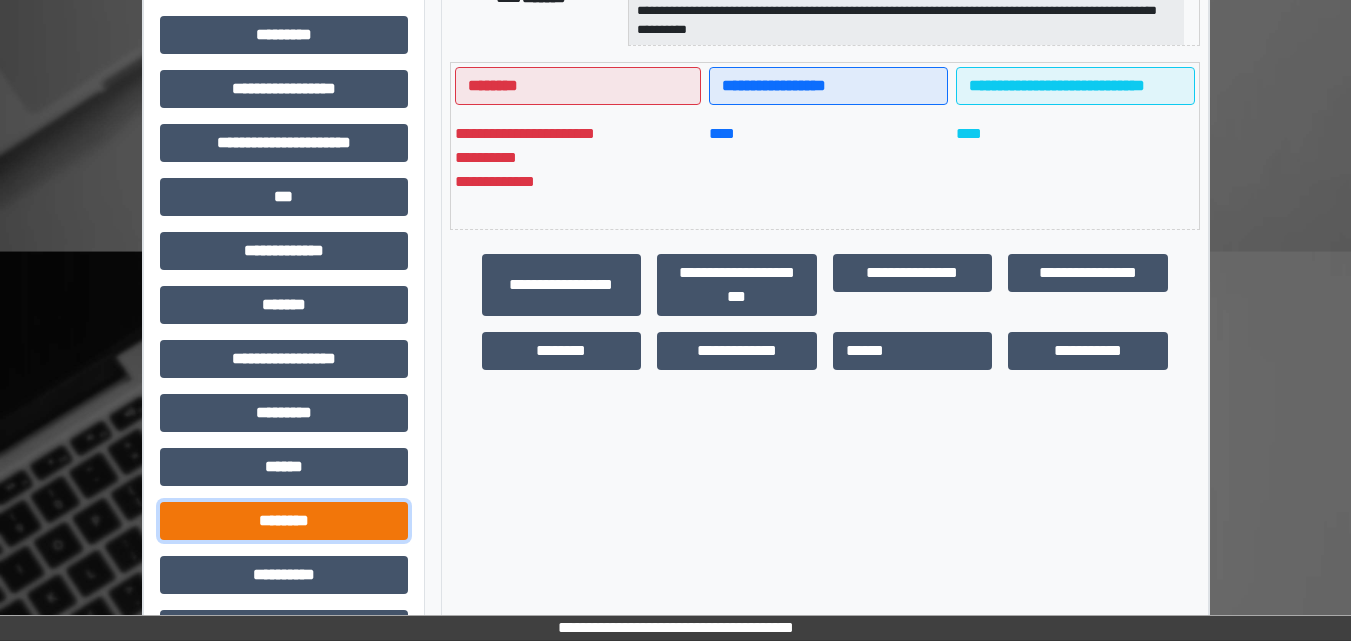 click on "********" at bounding box center (284, 521) 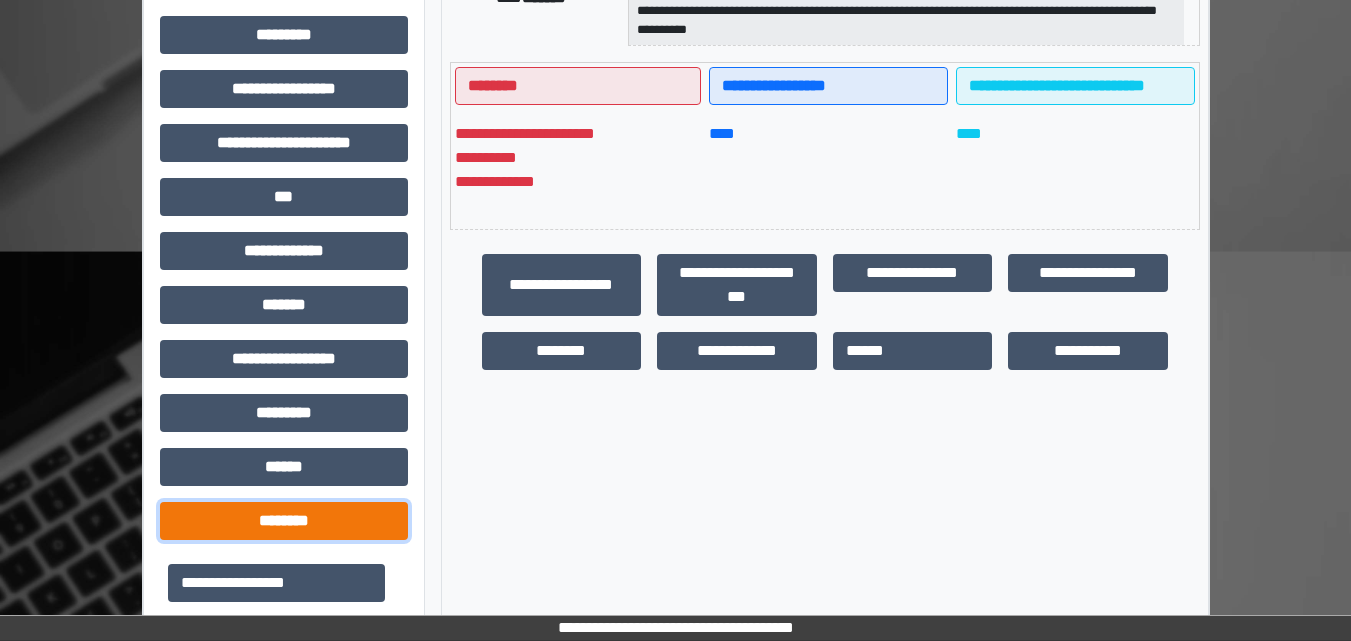 click on "********" at bounding box center (284, 521) 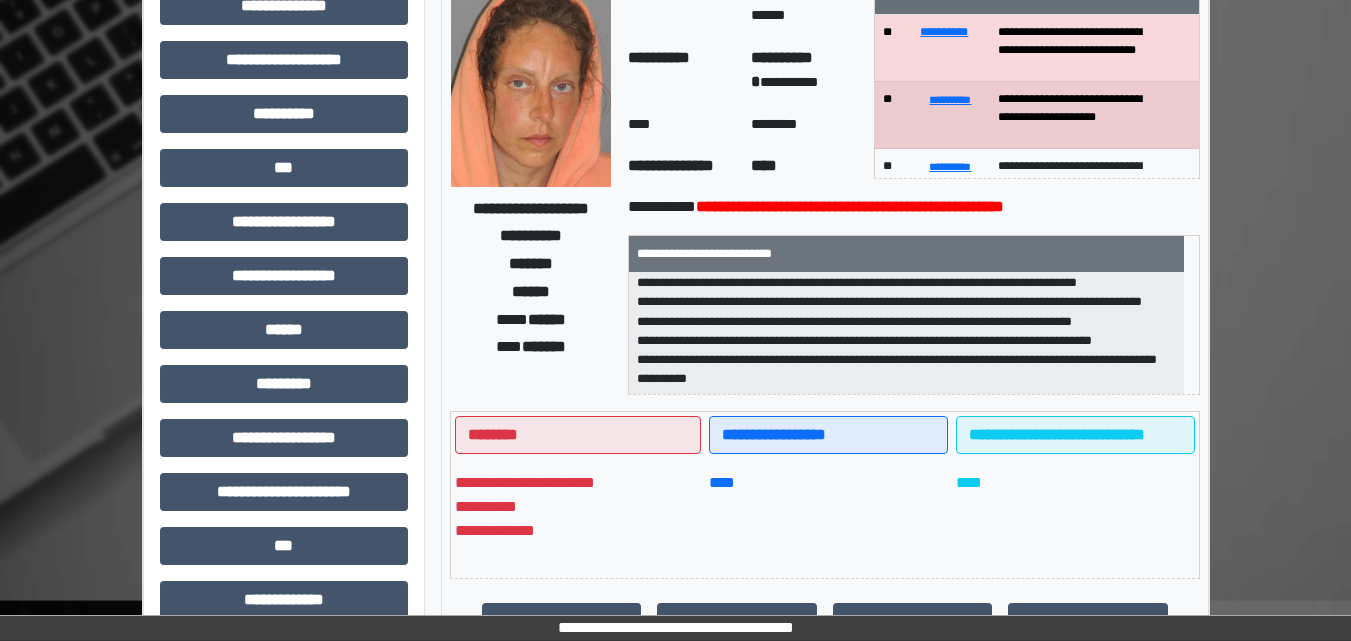 scroll, scrollTop: 0, scrollLeft: 0, axis: both 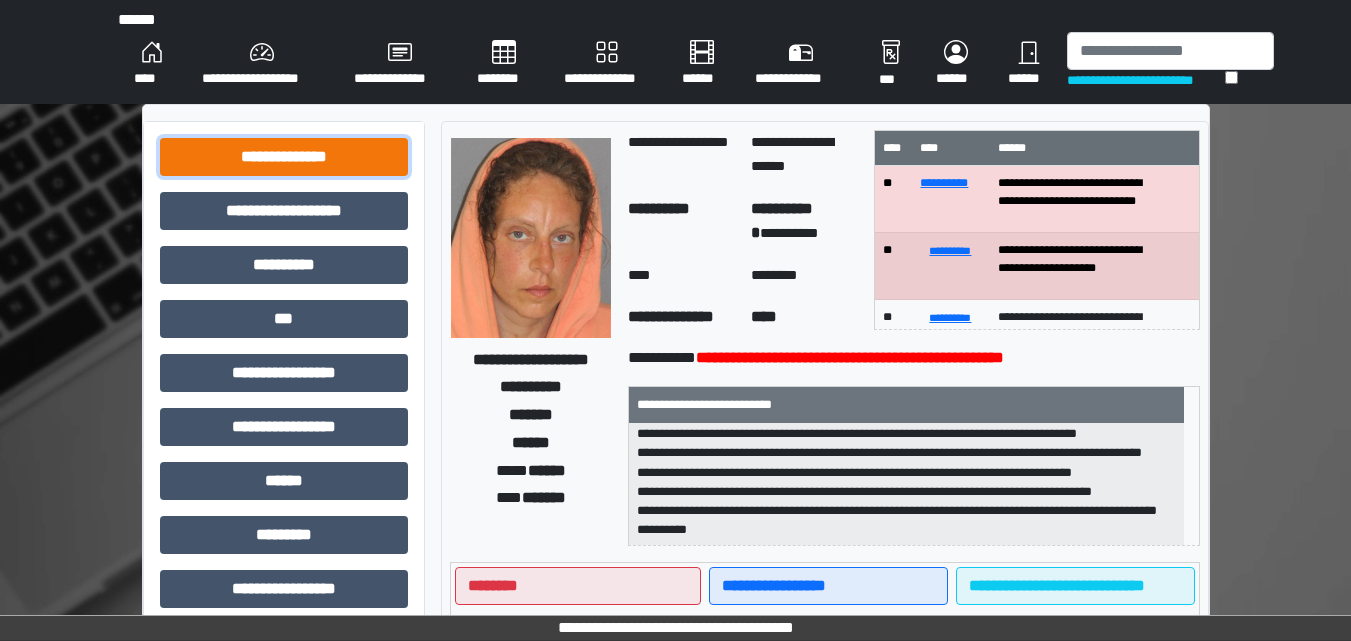 click on "**********" at bounding box center (284, 157) 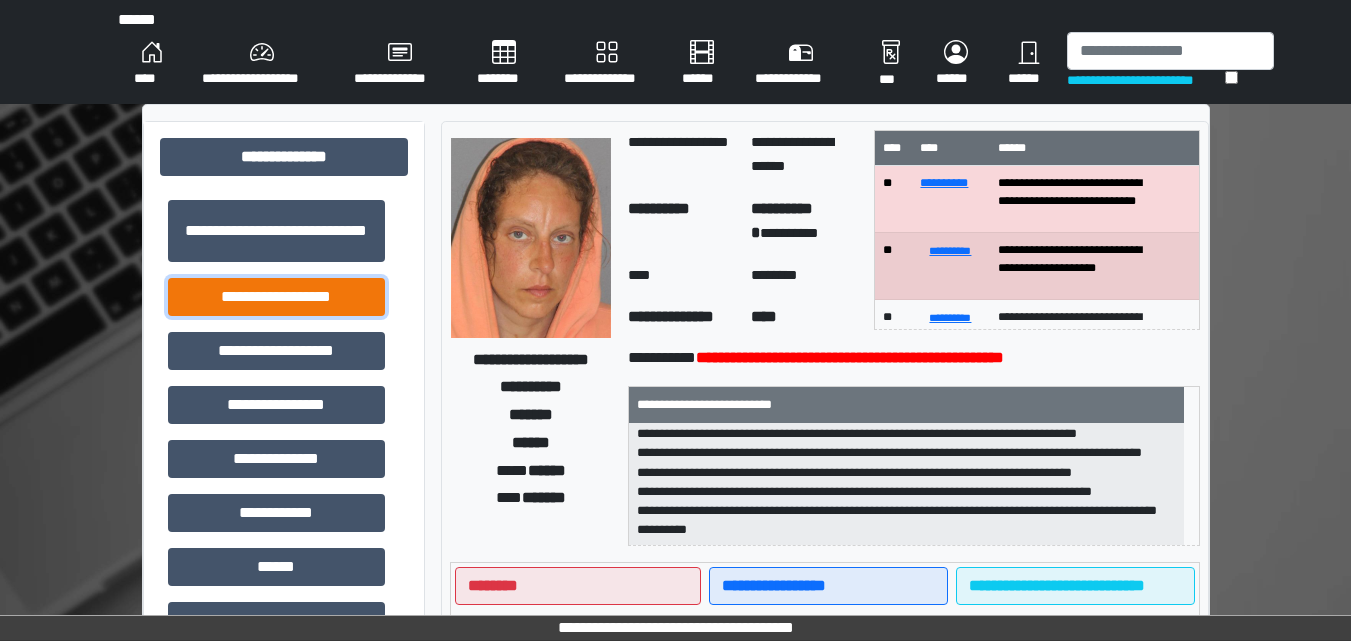 click on "**********" at bounding box center (276, 297) 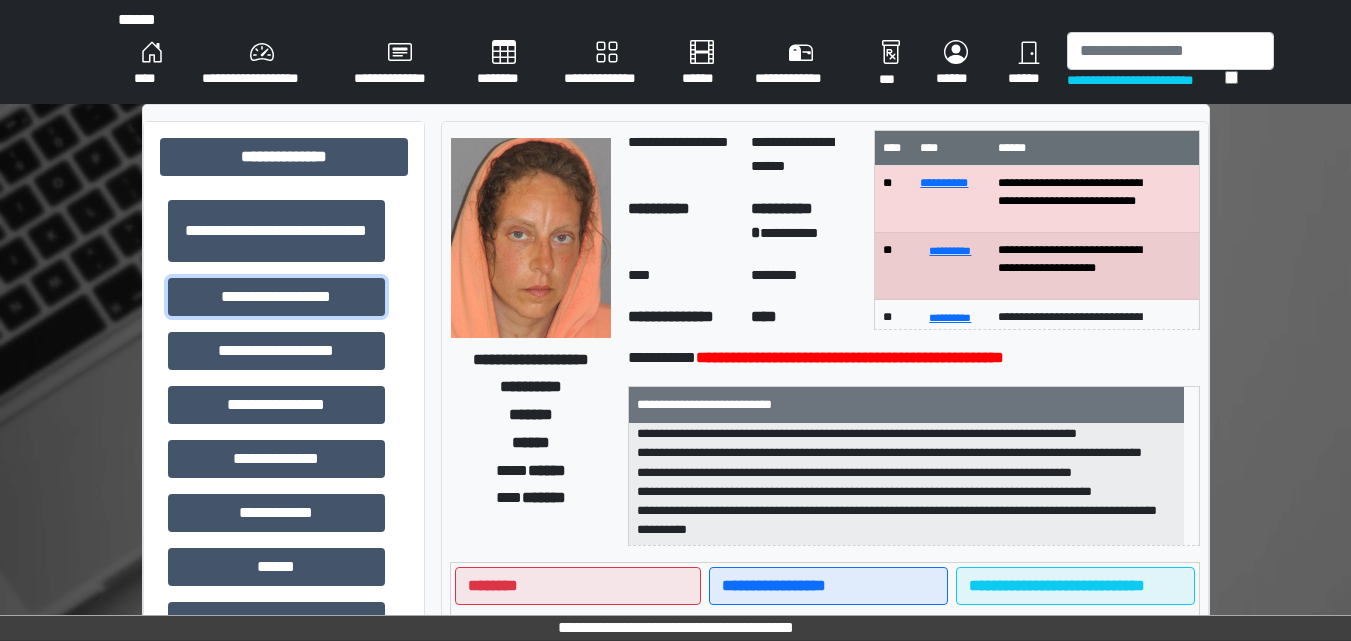 scroll, scrollTop: 140, scrollLeft: 0, axis: vertical 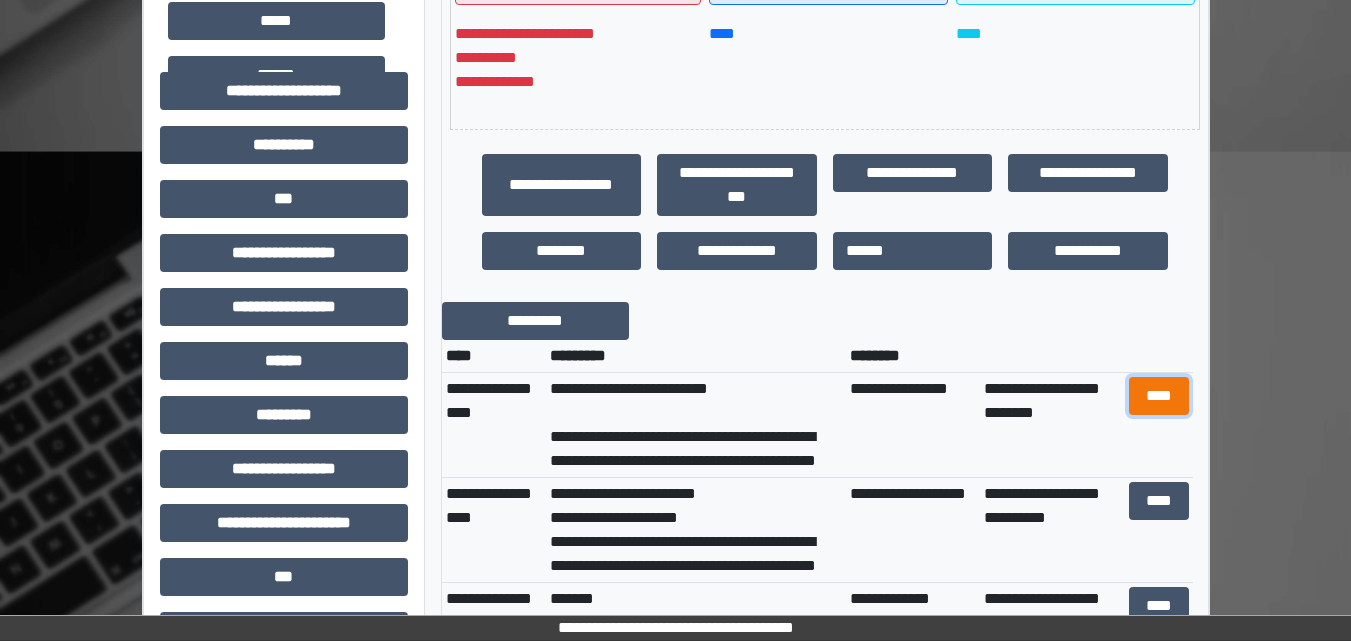 click on "****" at bounding box center [1159, 396] 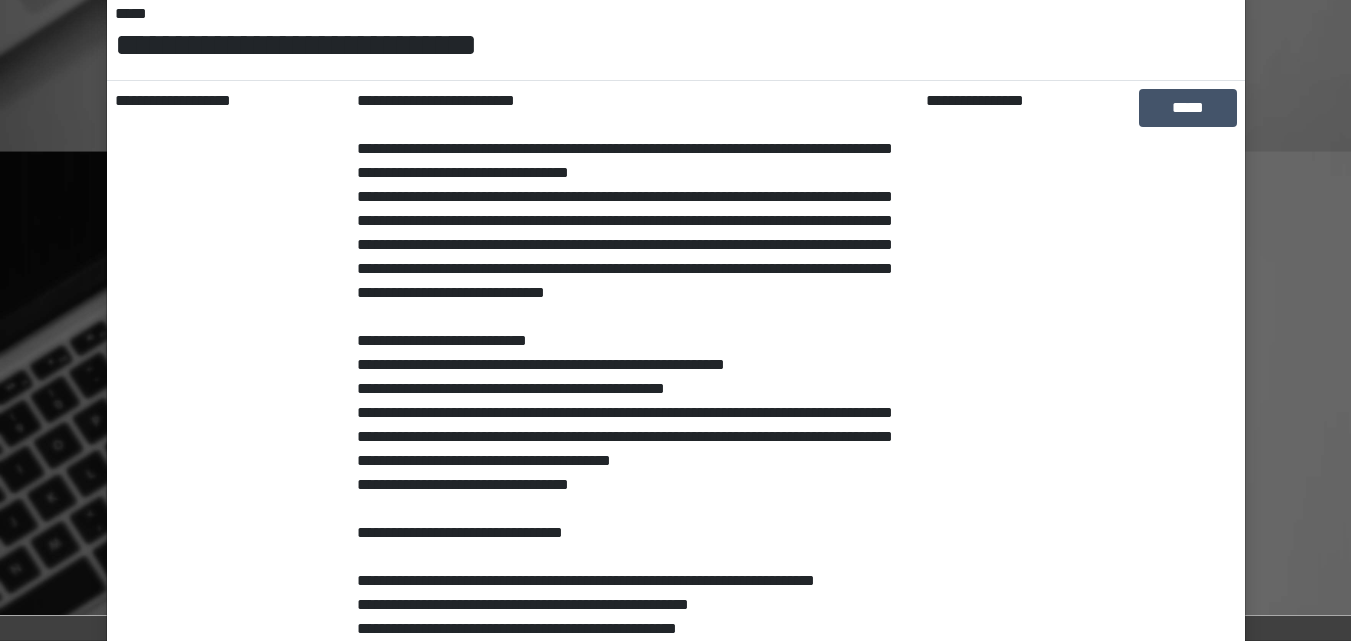 scroll, scrollTop: 400, scrollLeft: 0, axis: vertical 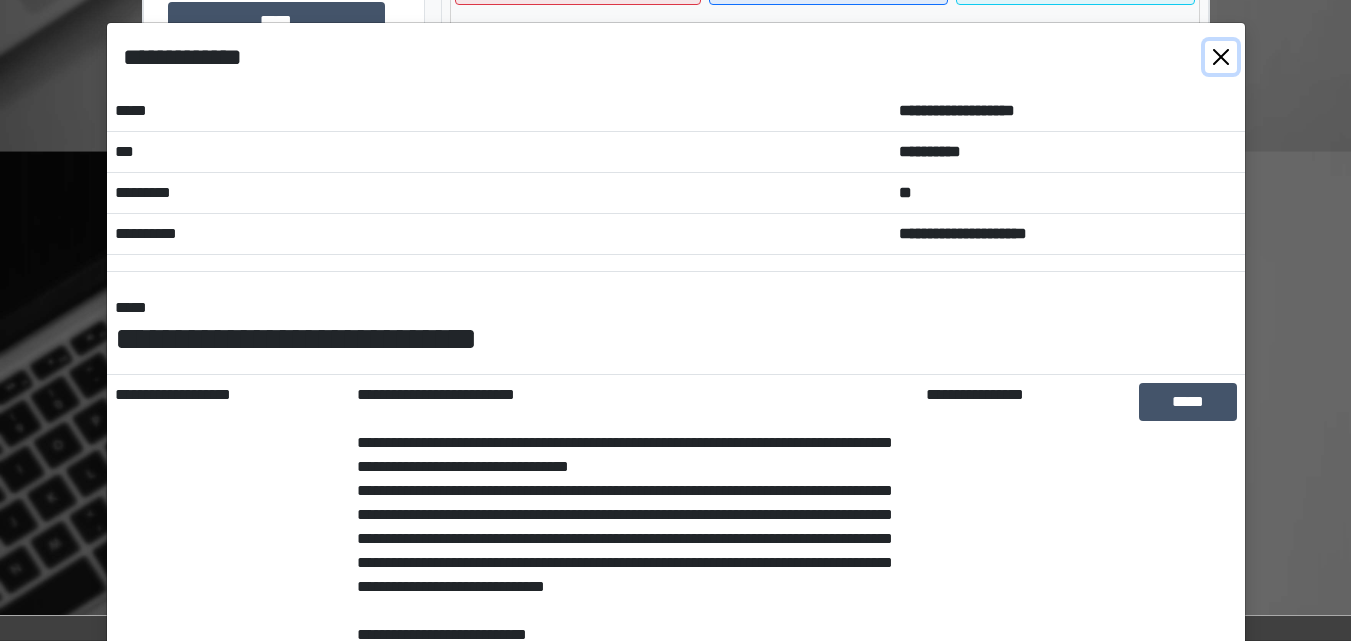 click at bounding box center (1221, 57) 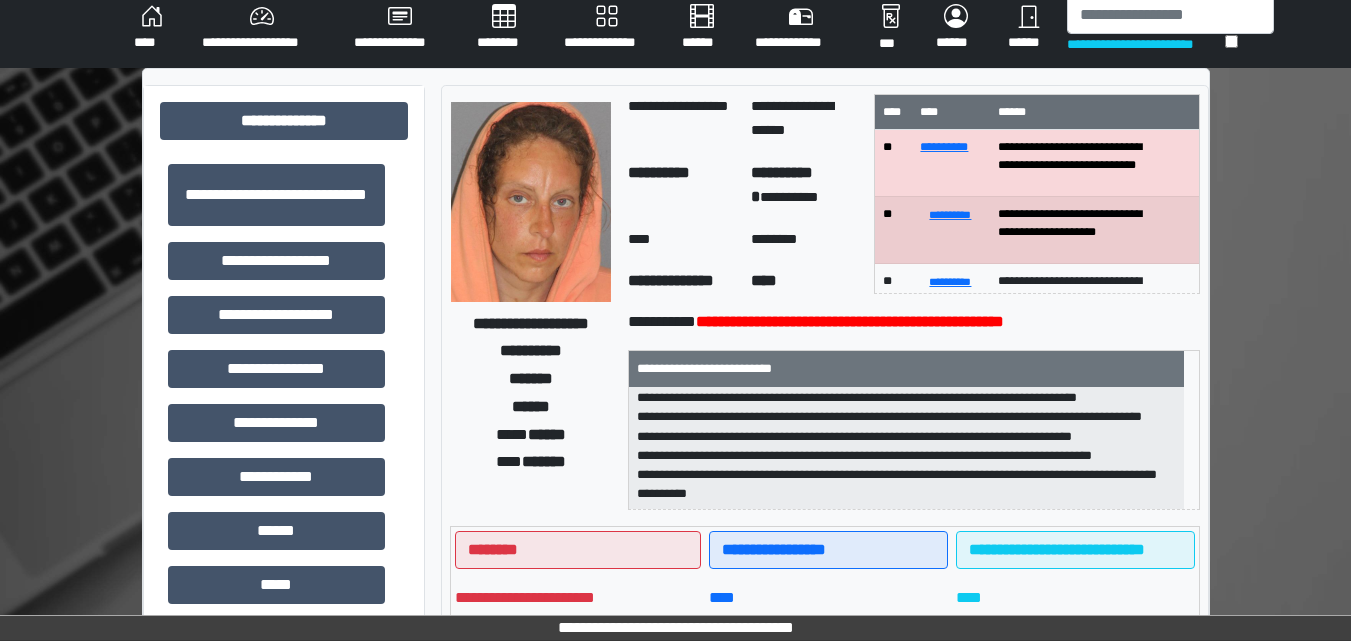 scroll, scrollTop: 0, scrollLeft: 0, axis: both 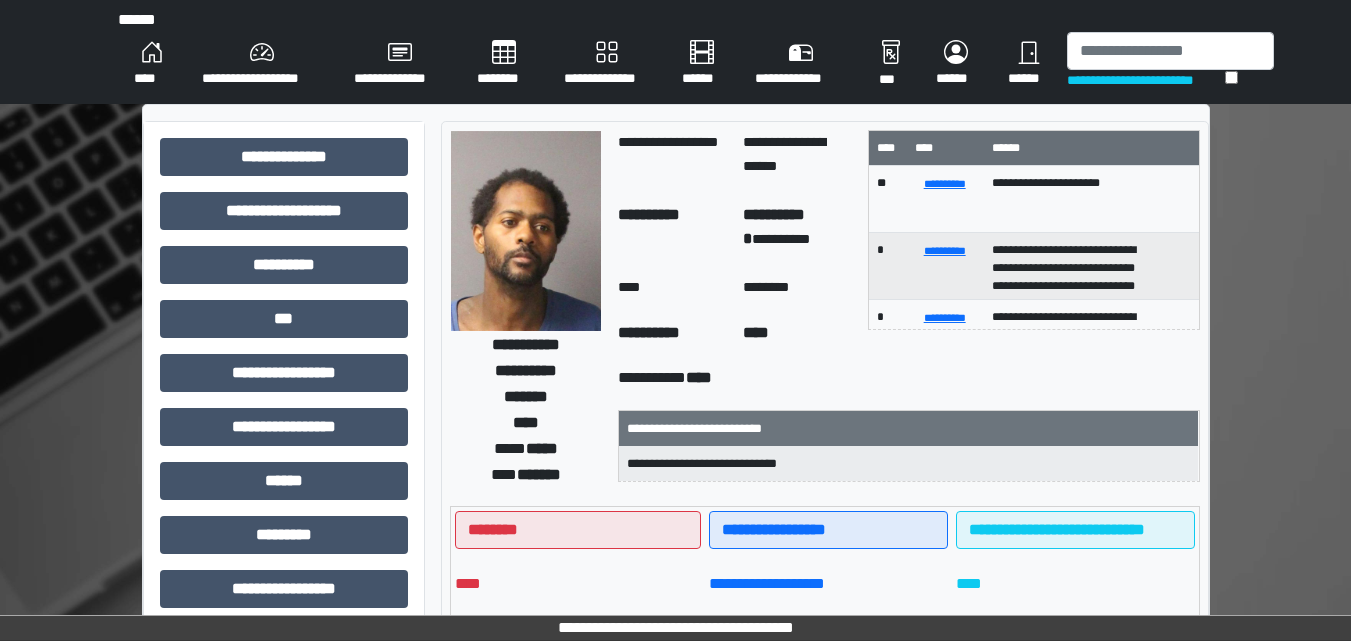 drag, startPoint x: 636, startPoint y: 82, endPoint x: 869, endPoint y: 272, distance: 300.64764 